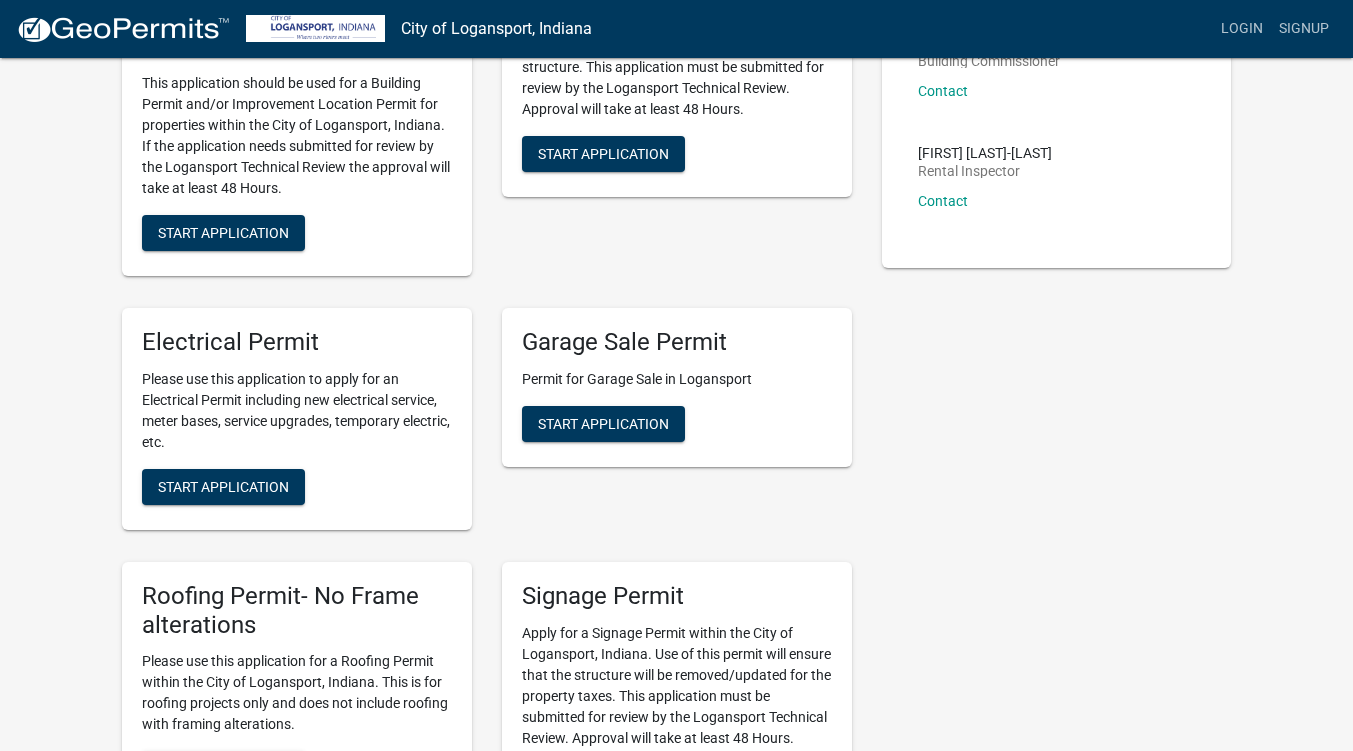 scroll, scrollTop: 0, scrollLeft: 0, axis: both 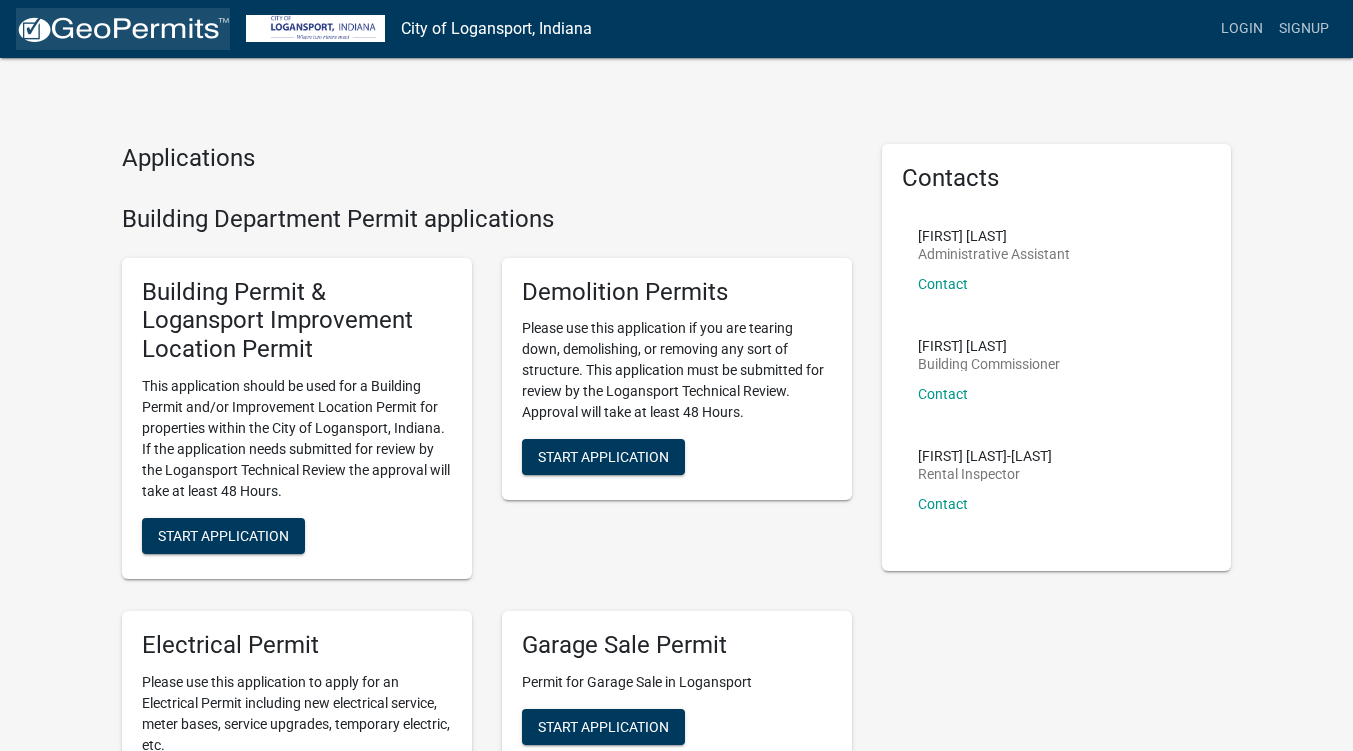 click 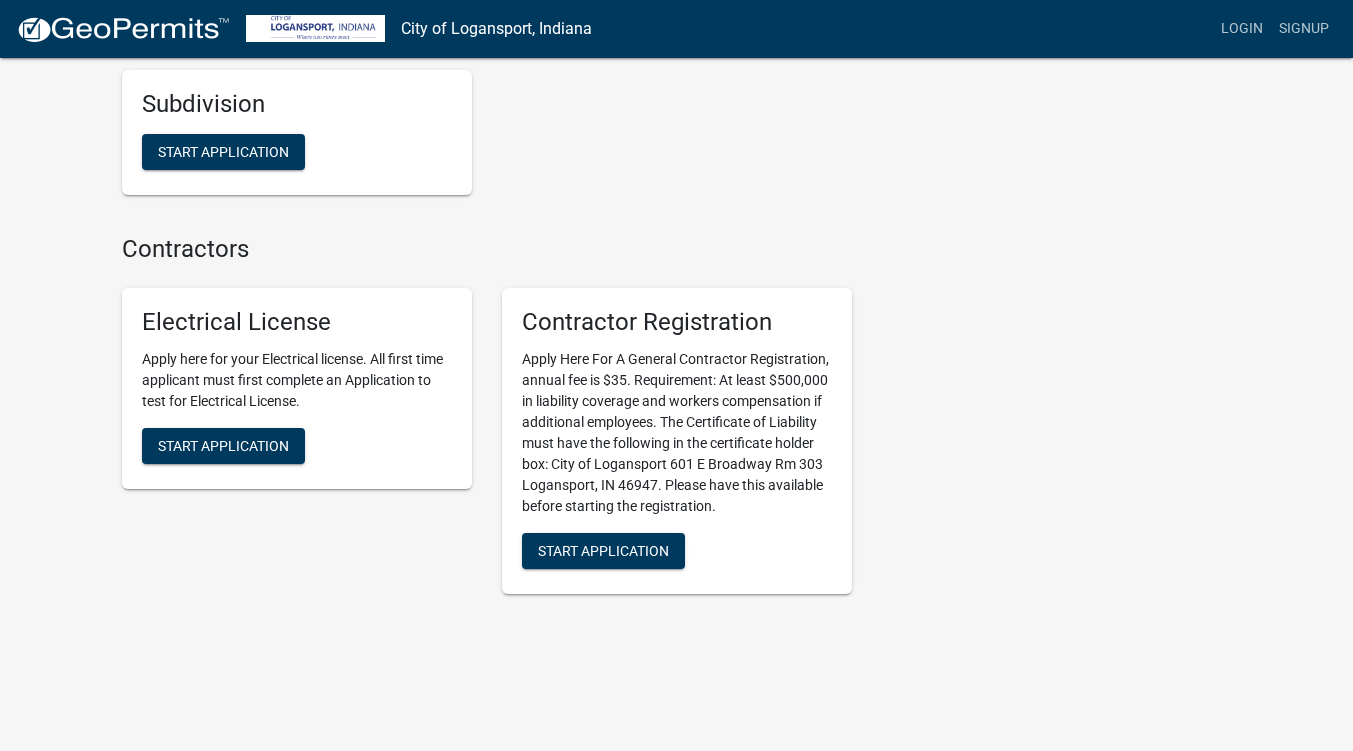 scroll, scrollTop: 2027, scrollLeft: 0, axis: vertical 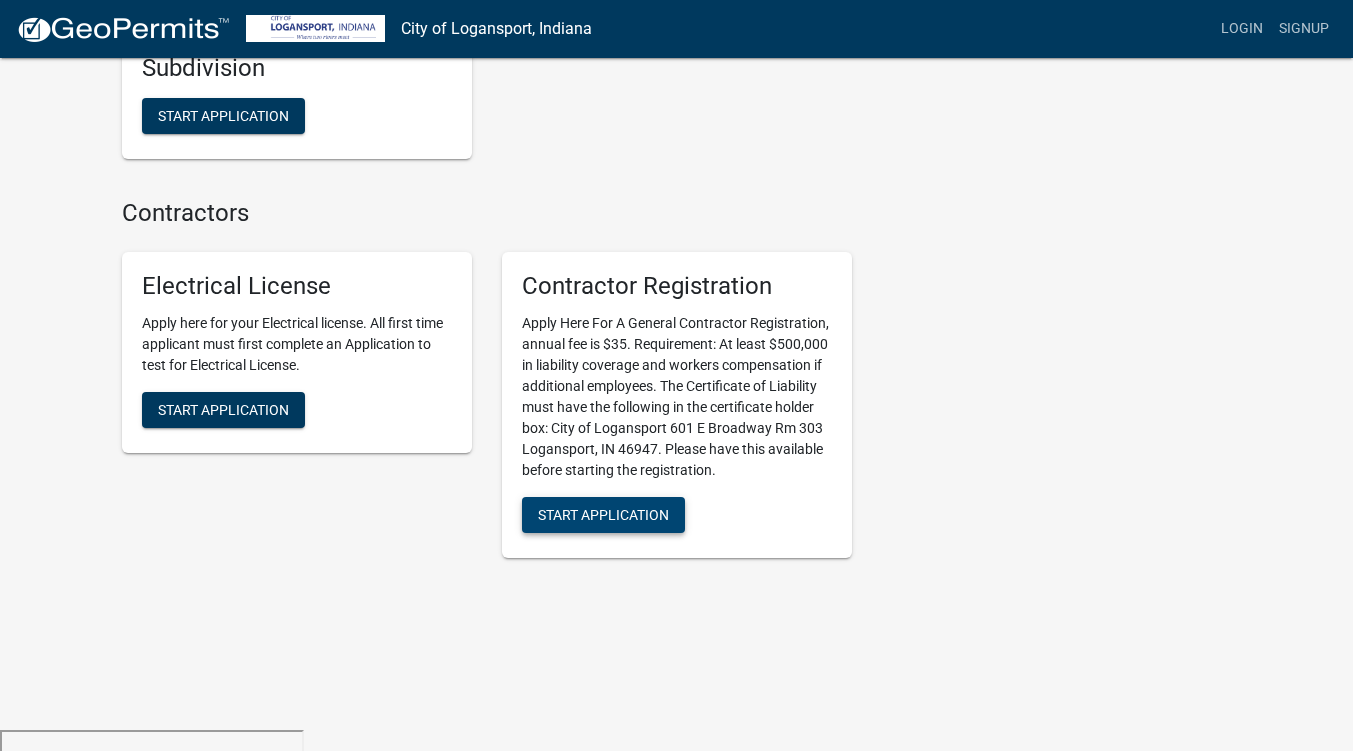 click on "Start Application" at bounding box center (603, 514) 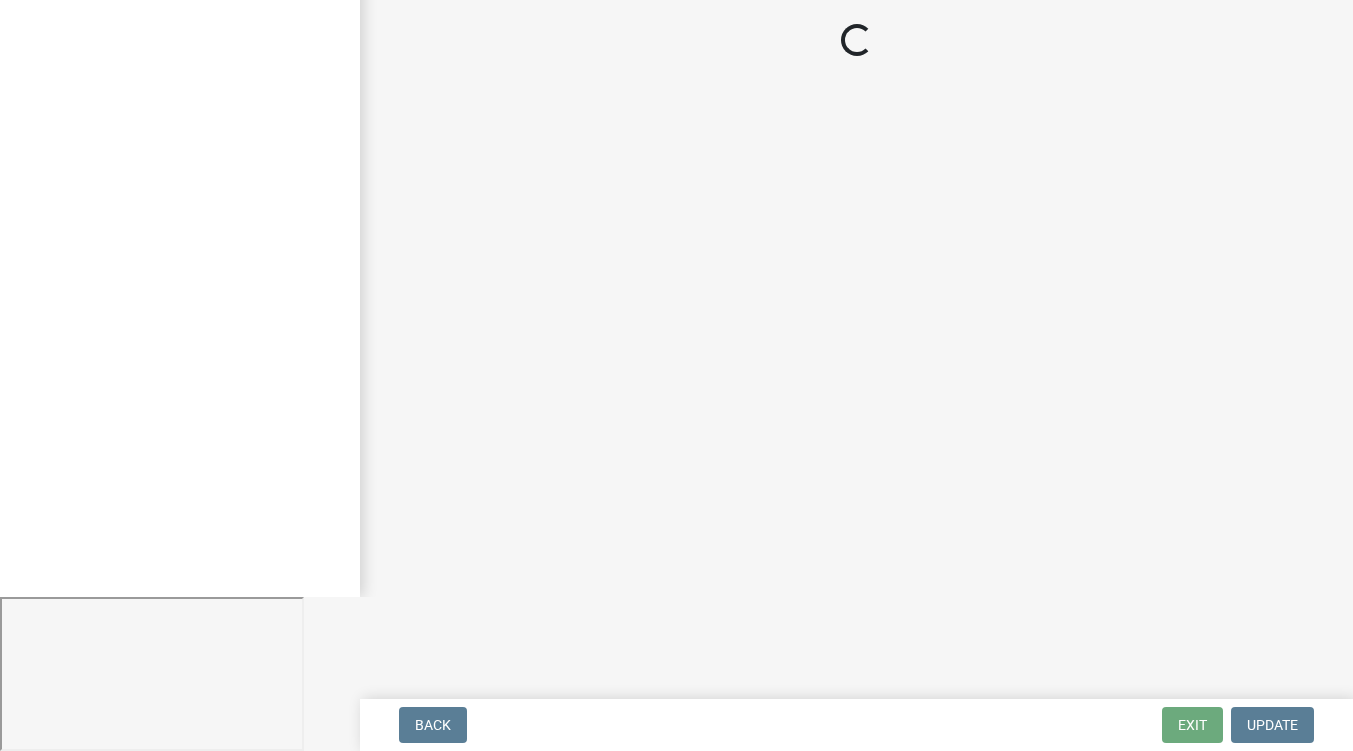 scroll, scrollTop: 0, scrollLeft: 0, axis: both 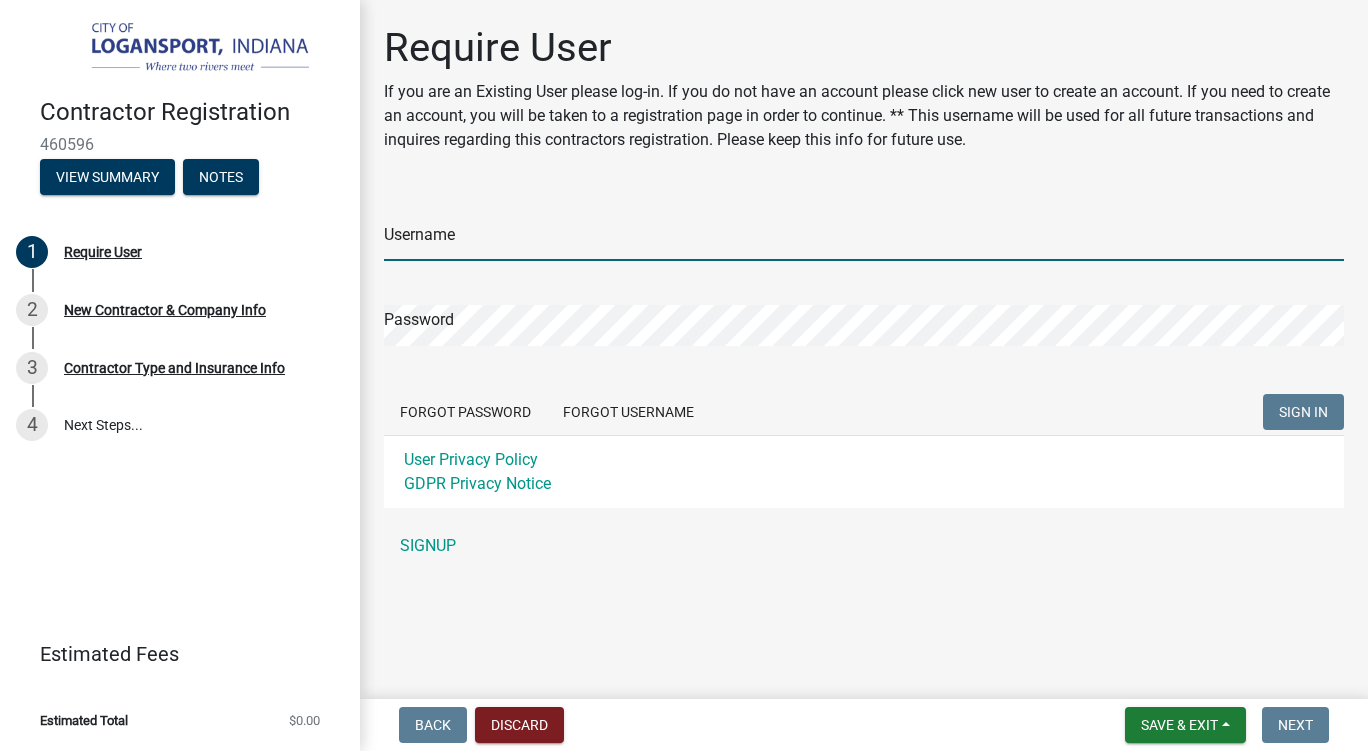 click on "Username" at bounding box center (864, 240) 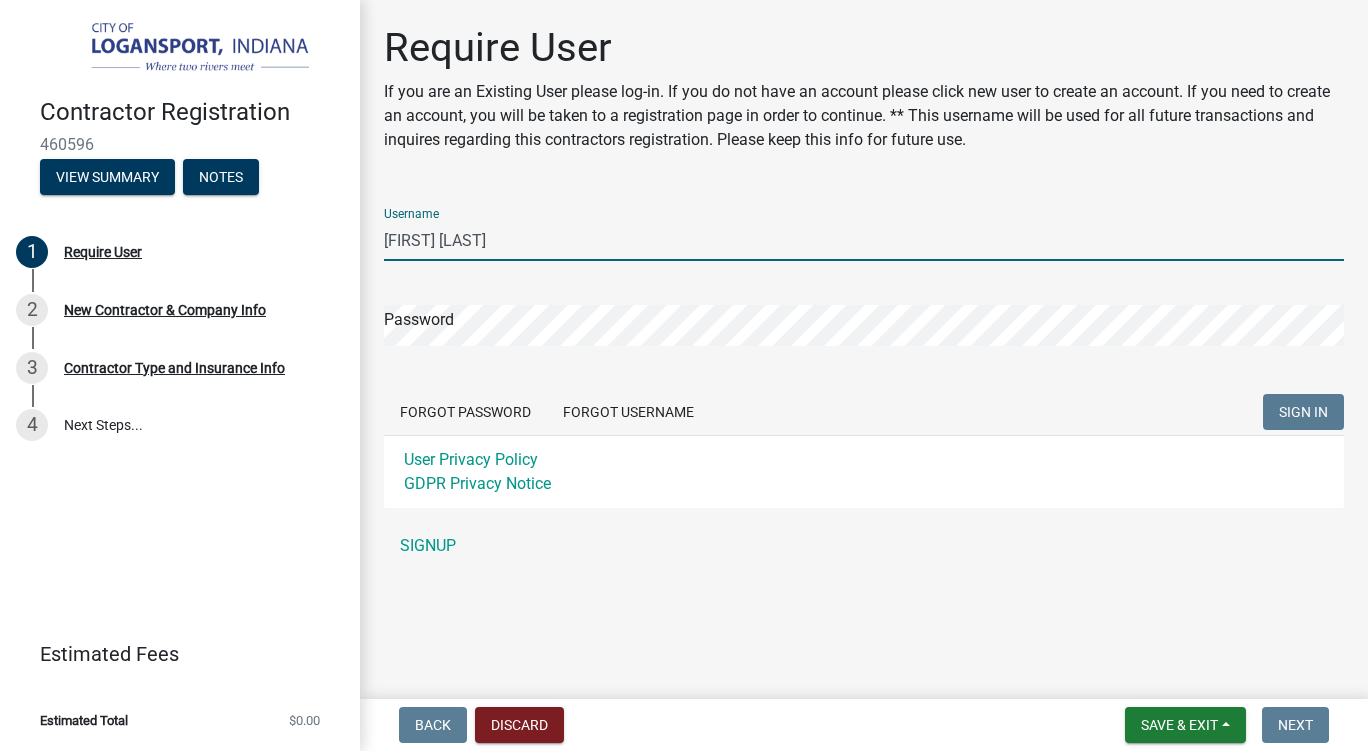 type on "[FIRST] [LAST]" 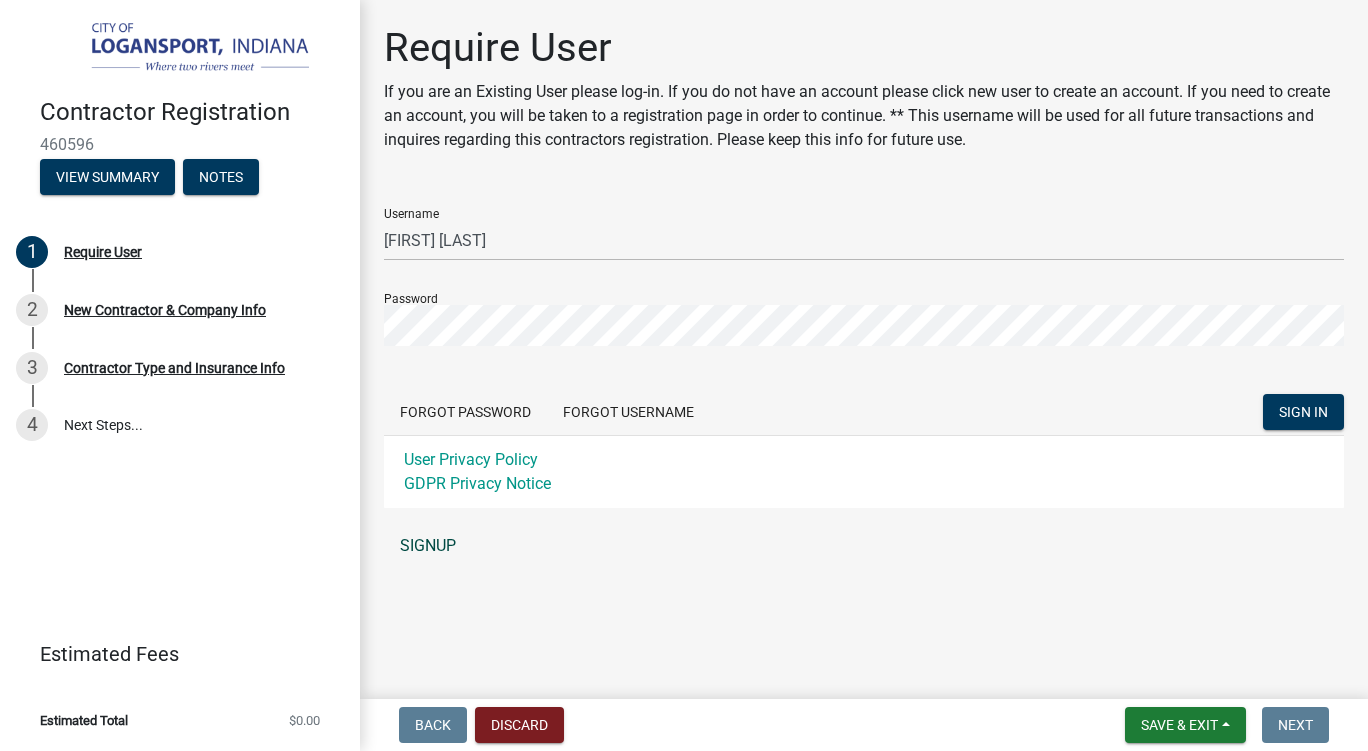 click on "SIGNUP" 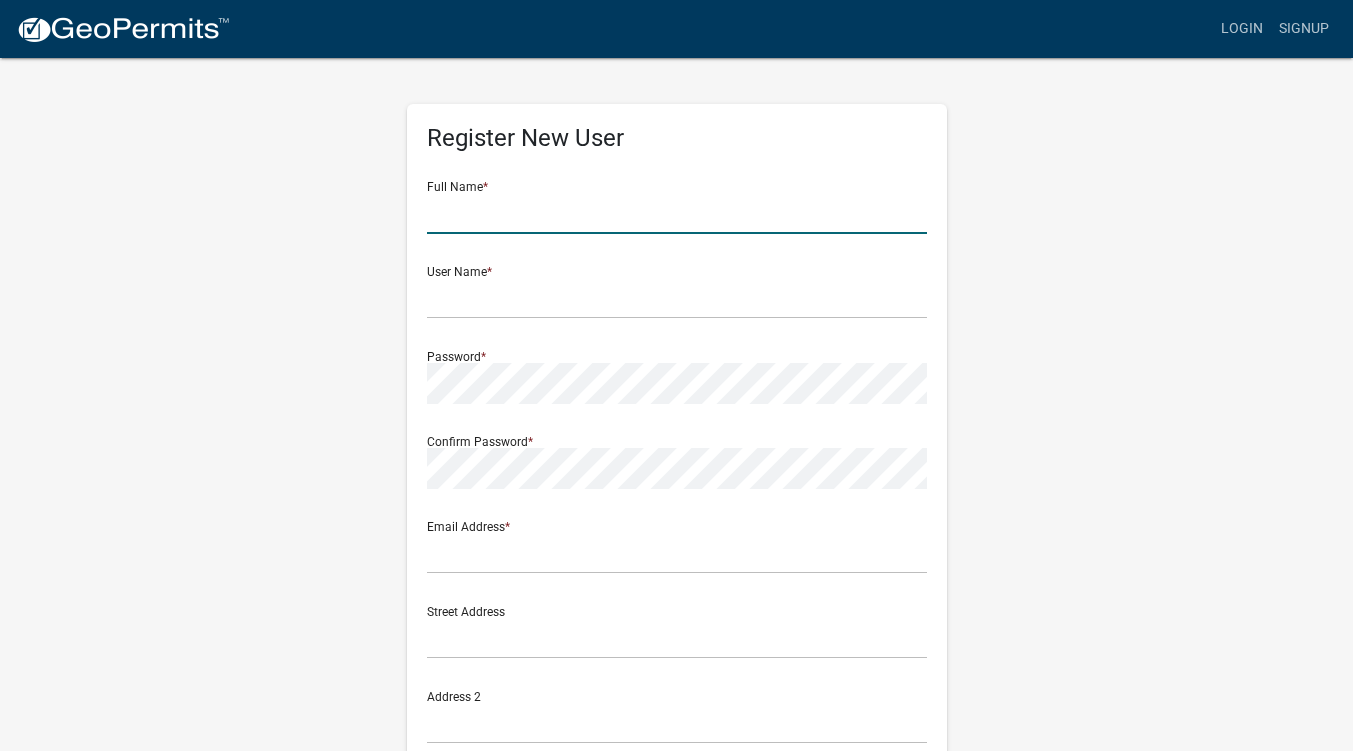 click 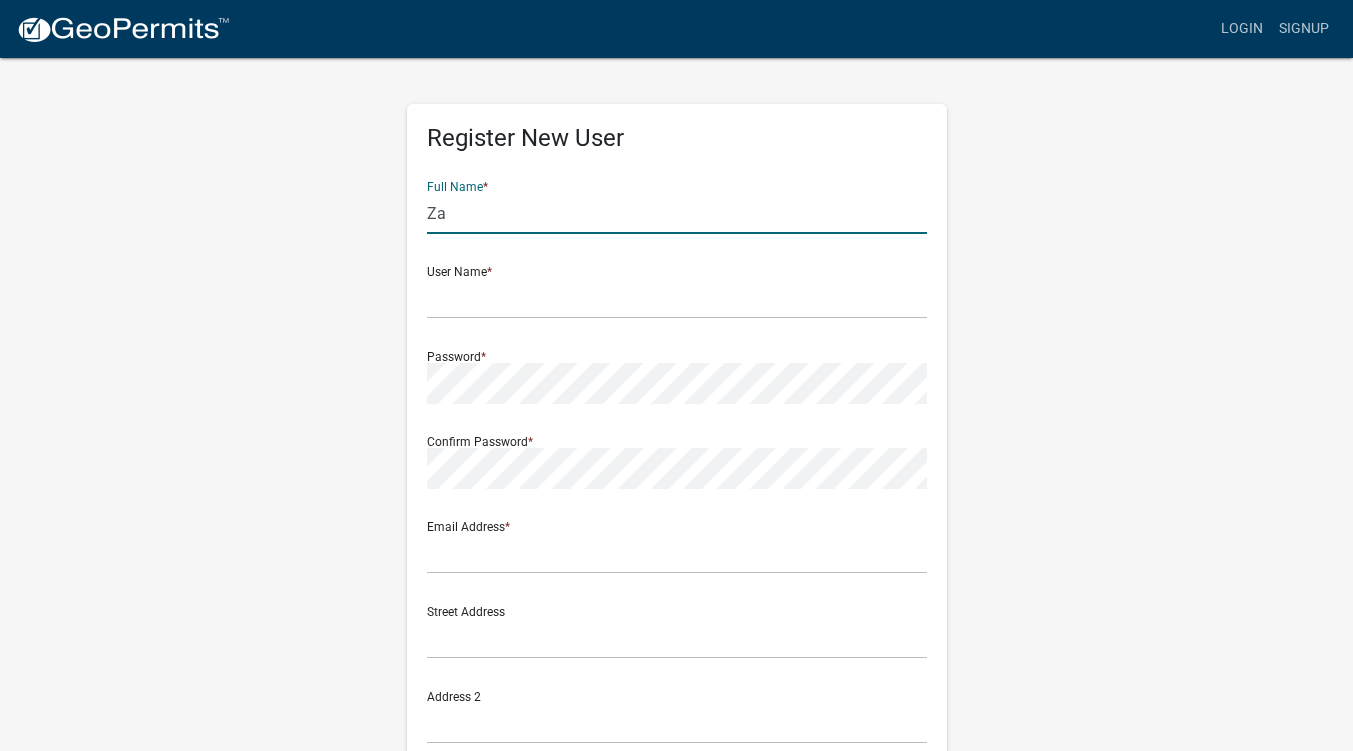 type on "[FIRST] [LAST]" 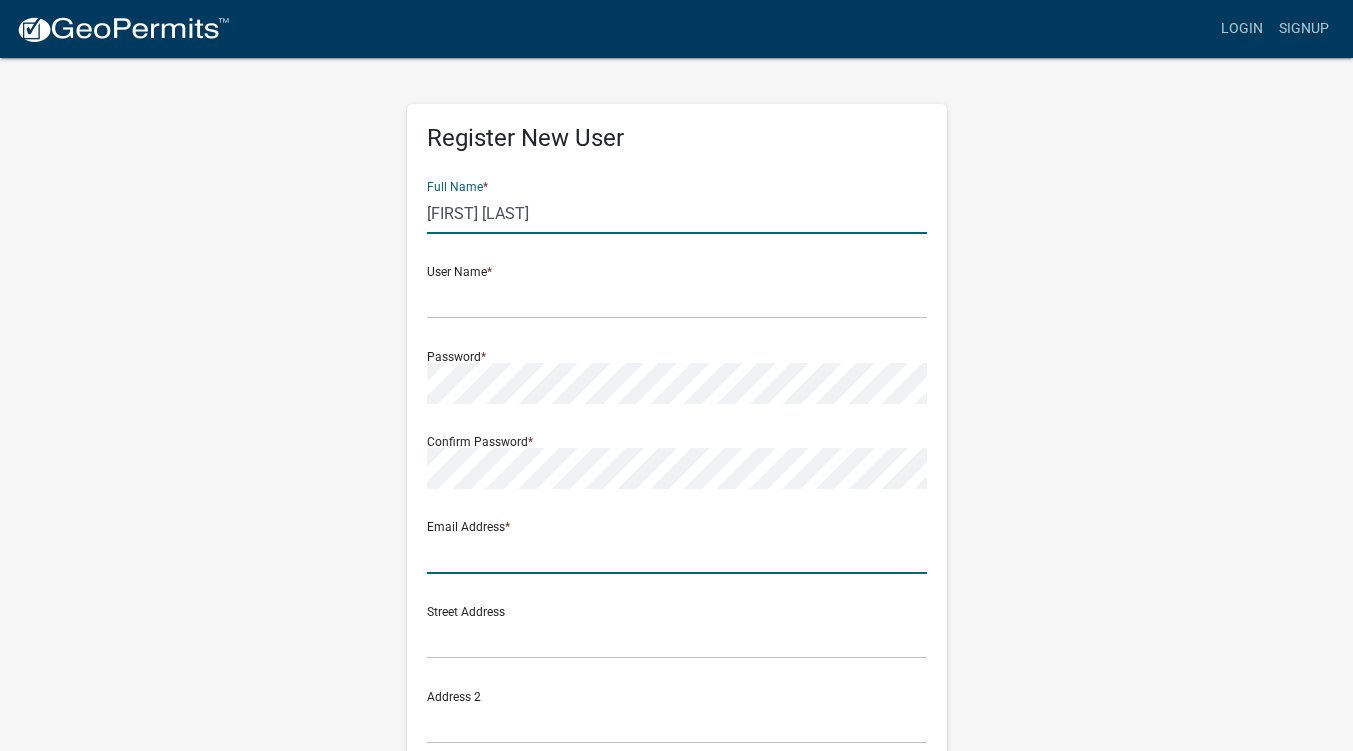 type on "[USERNAME]@[DOMAIN]" 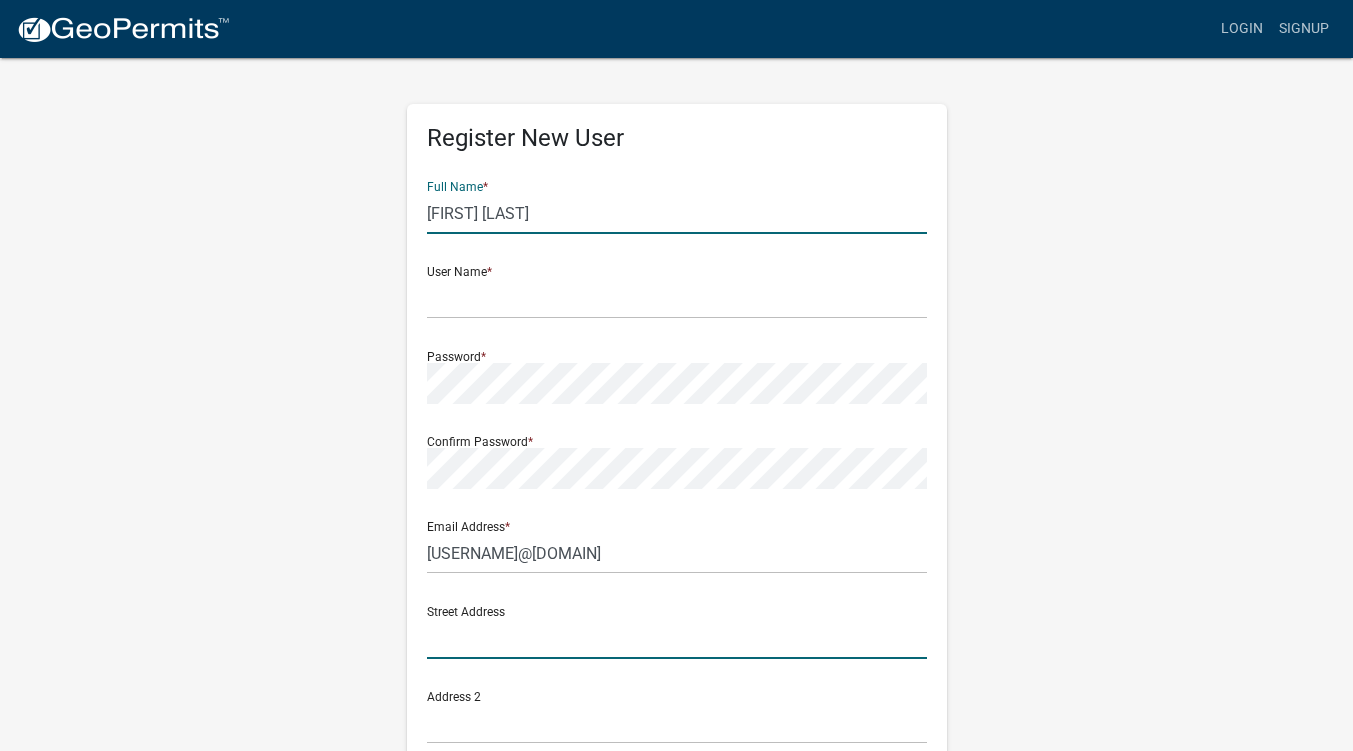 type on "[NUMBER] [STREET_NAME] [STREET_TYPE]" 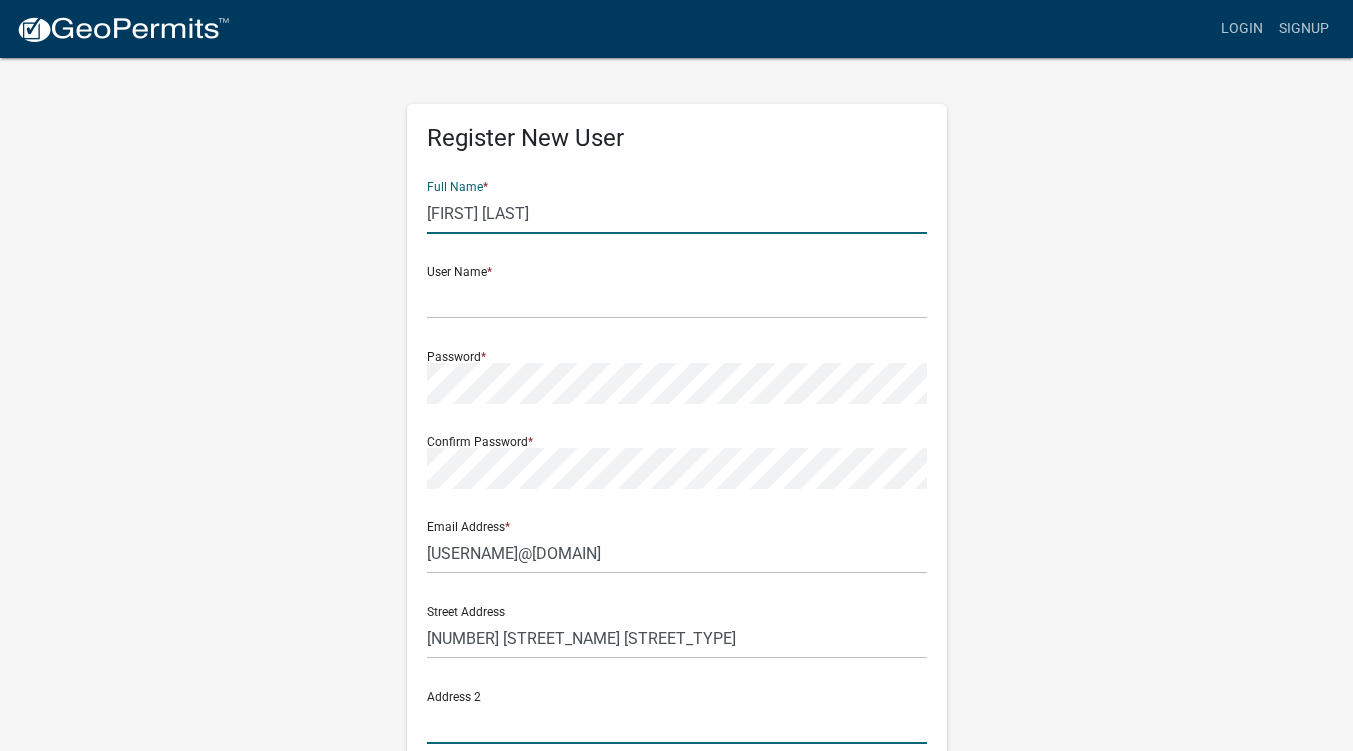 type on "[SUITE_NUMBER]" 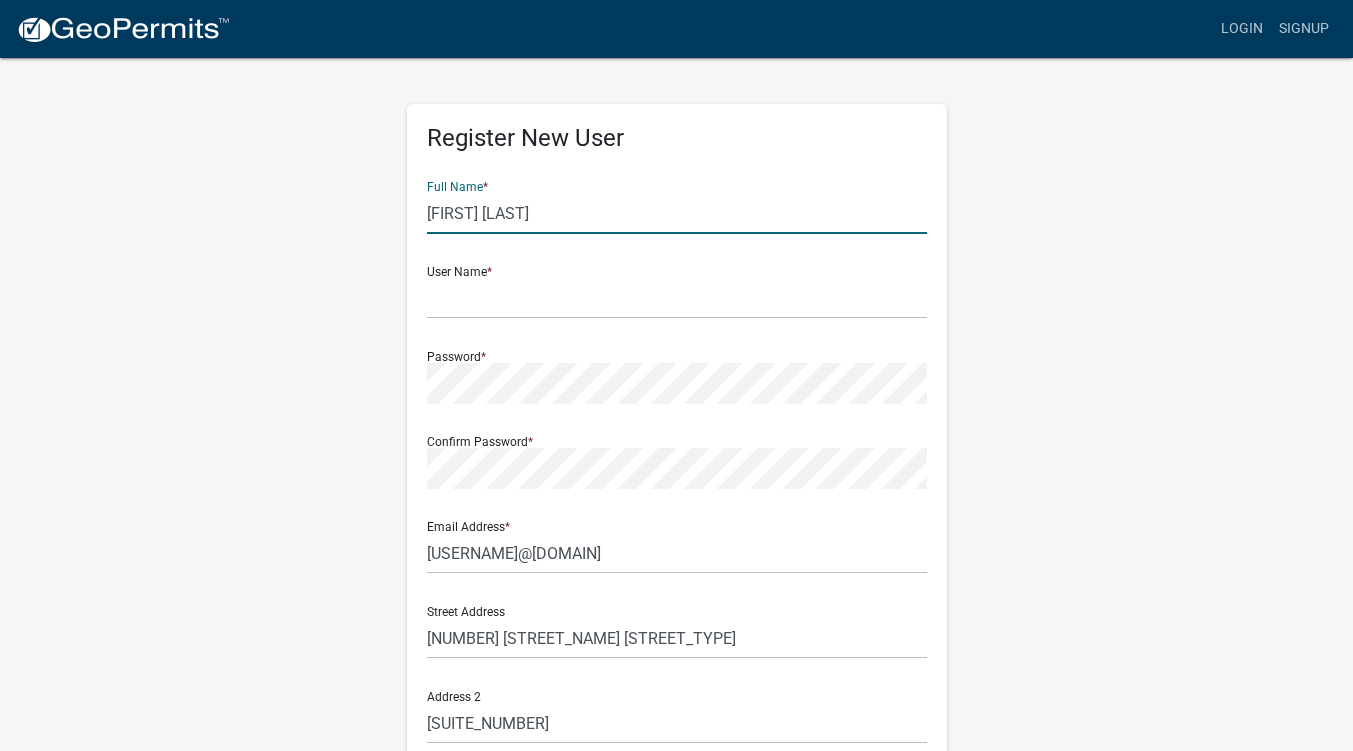 type on "[CITY]" 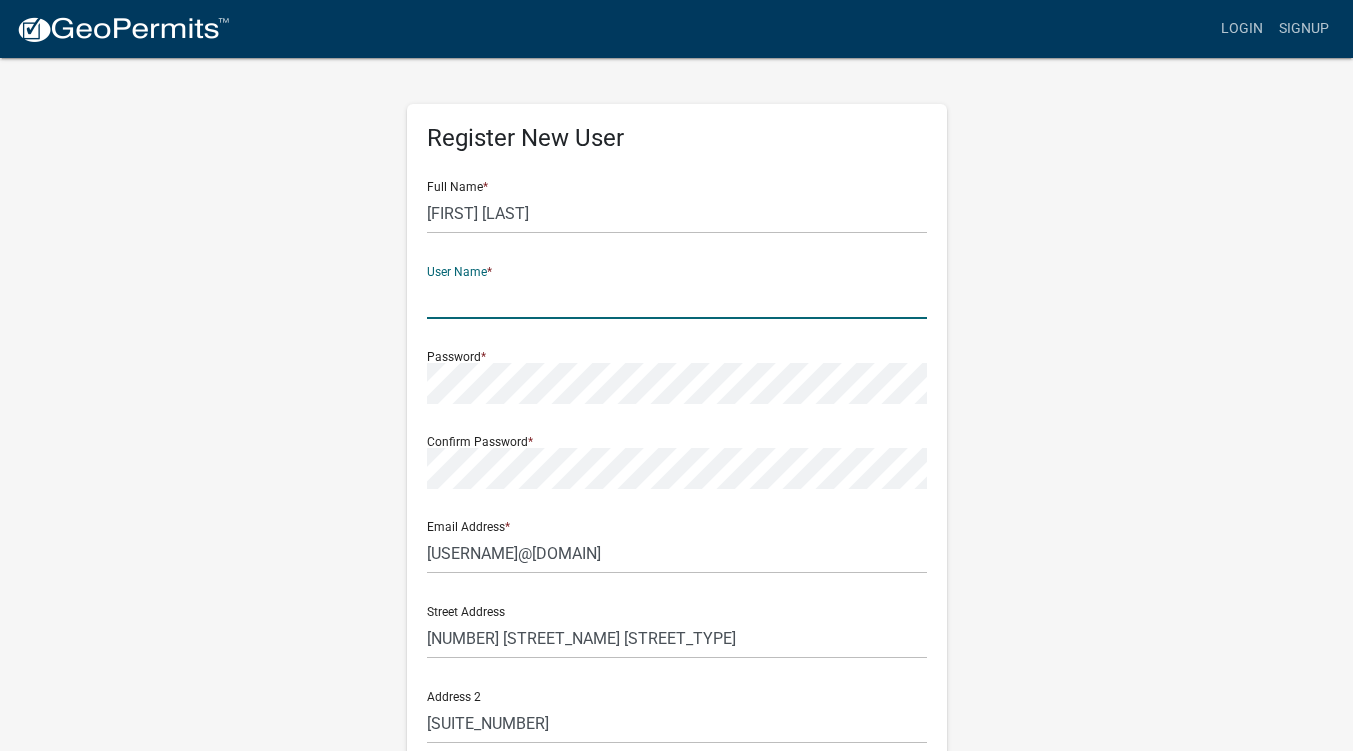 click 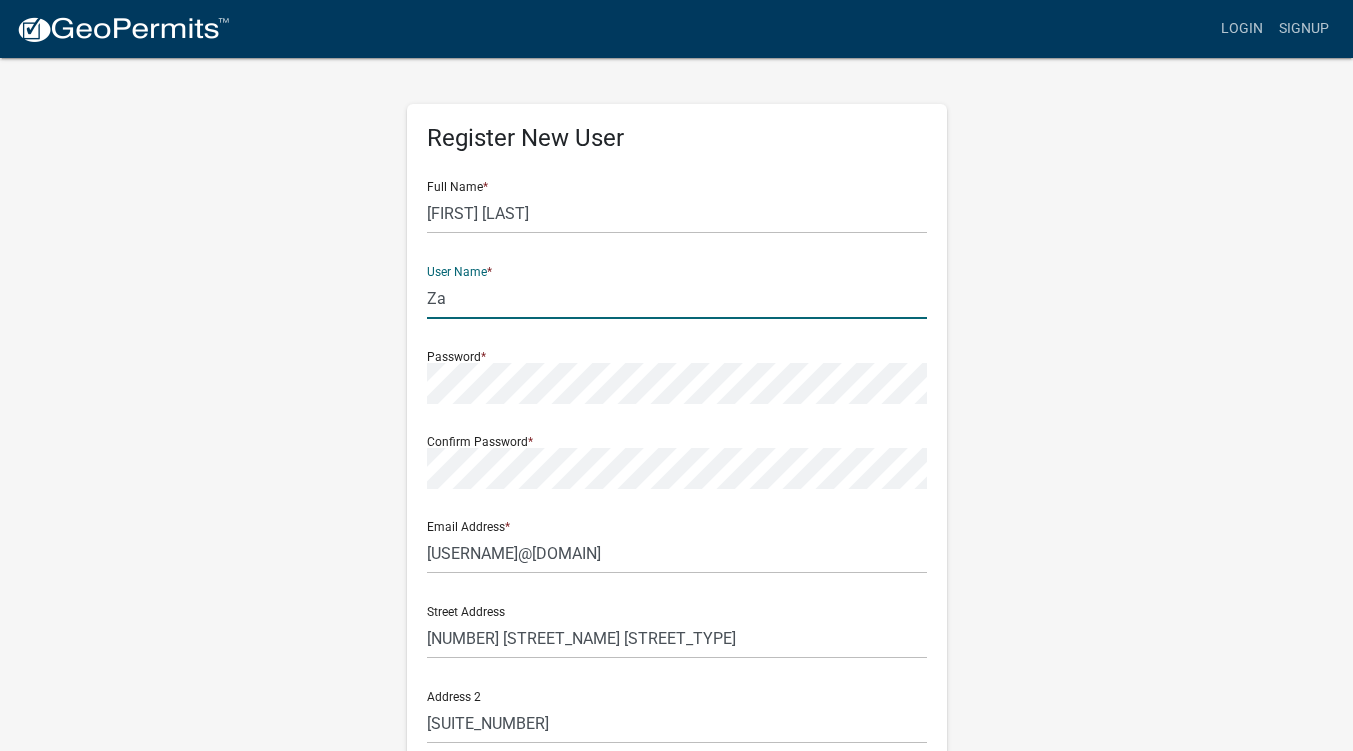 type on "Z" 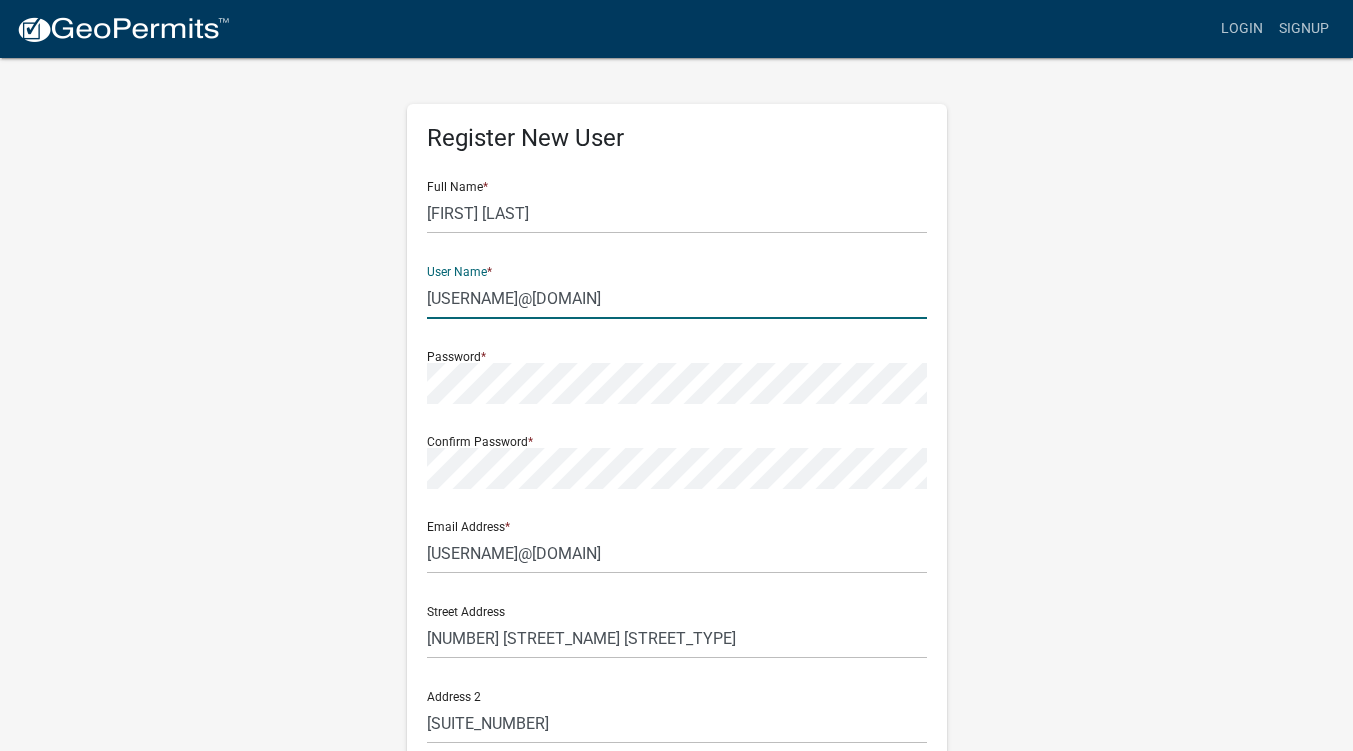 type on "[USERNAME]@[DOMAIN]" 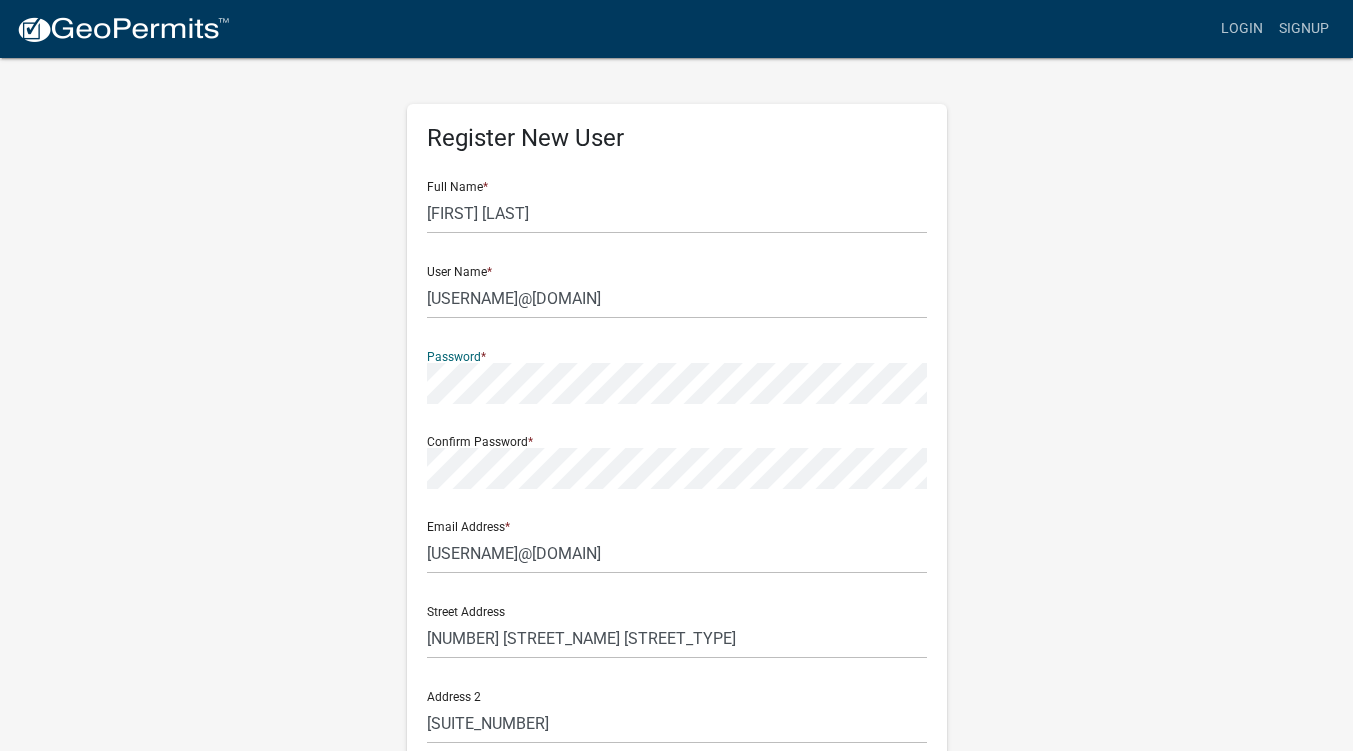 click on "Cancel" 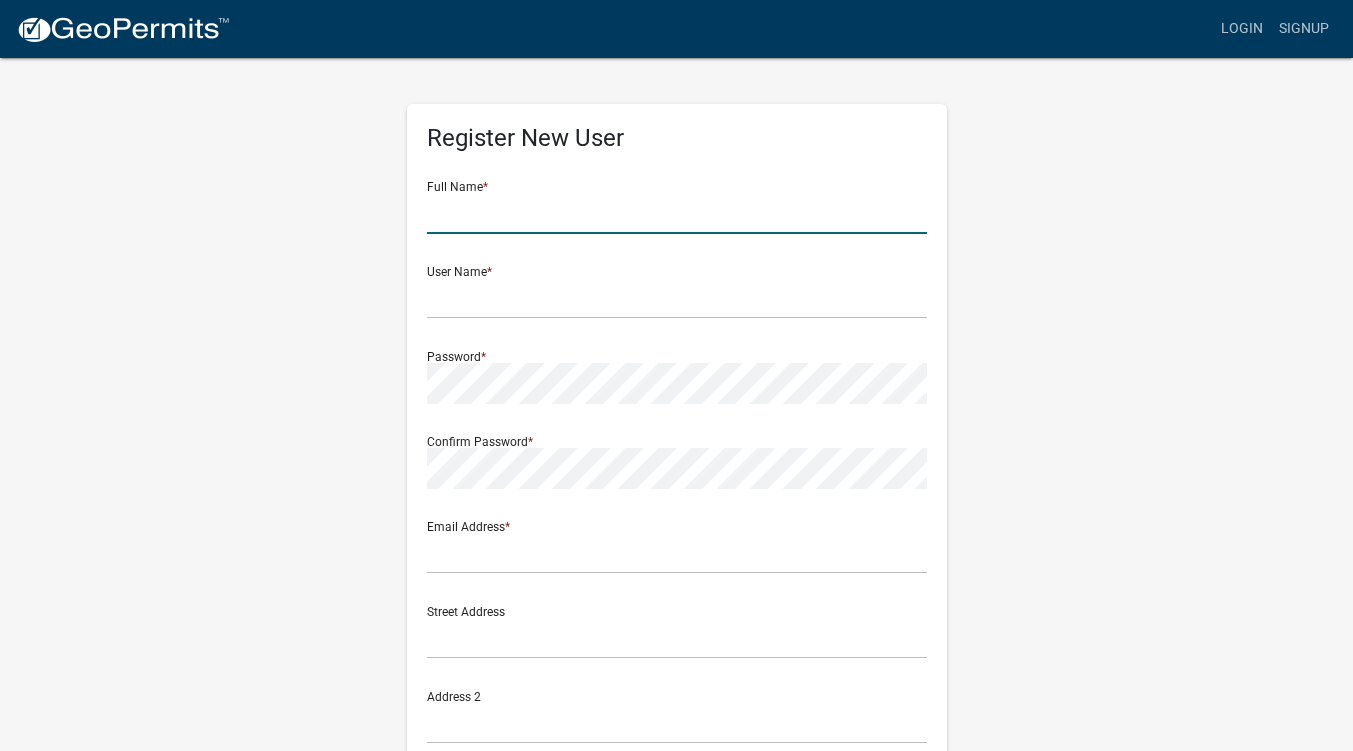 click 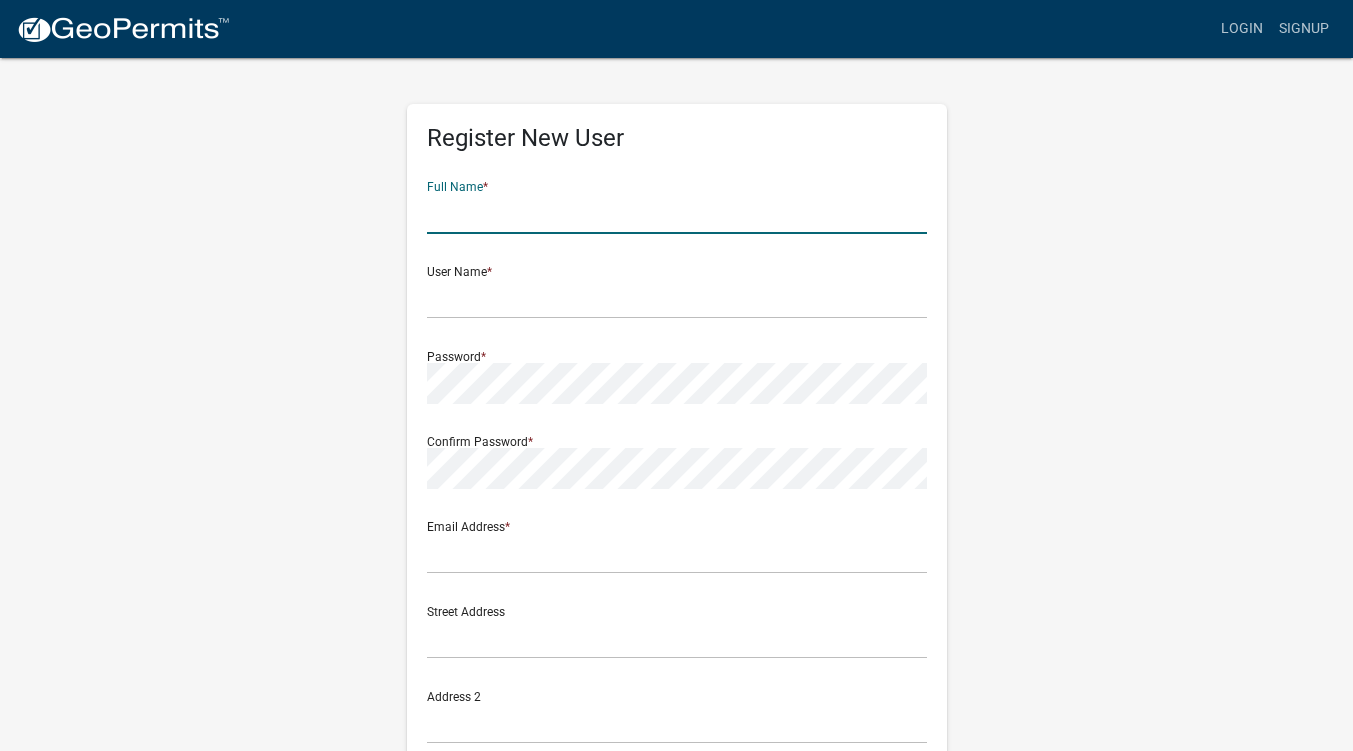 type on "[FIRST] [LAST]" 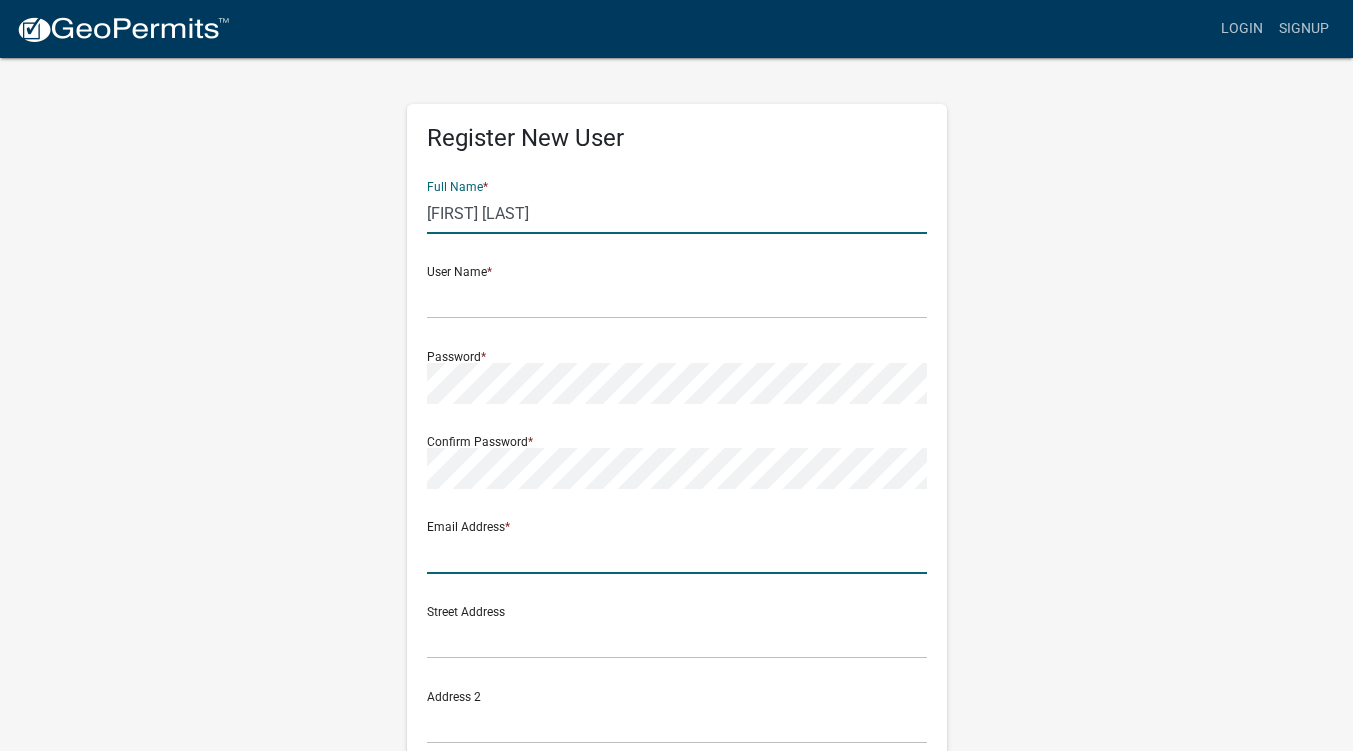 type on "zacharyz@scgpartnersllc.com" 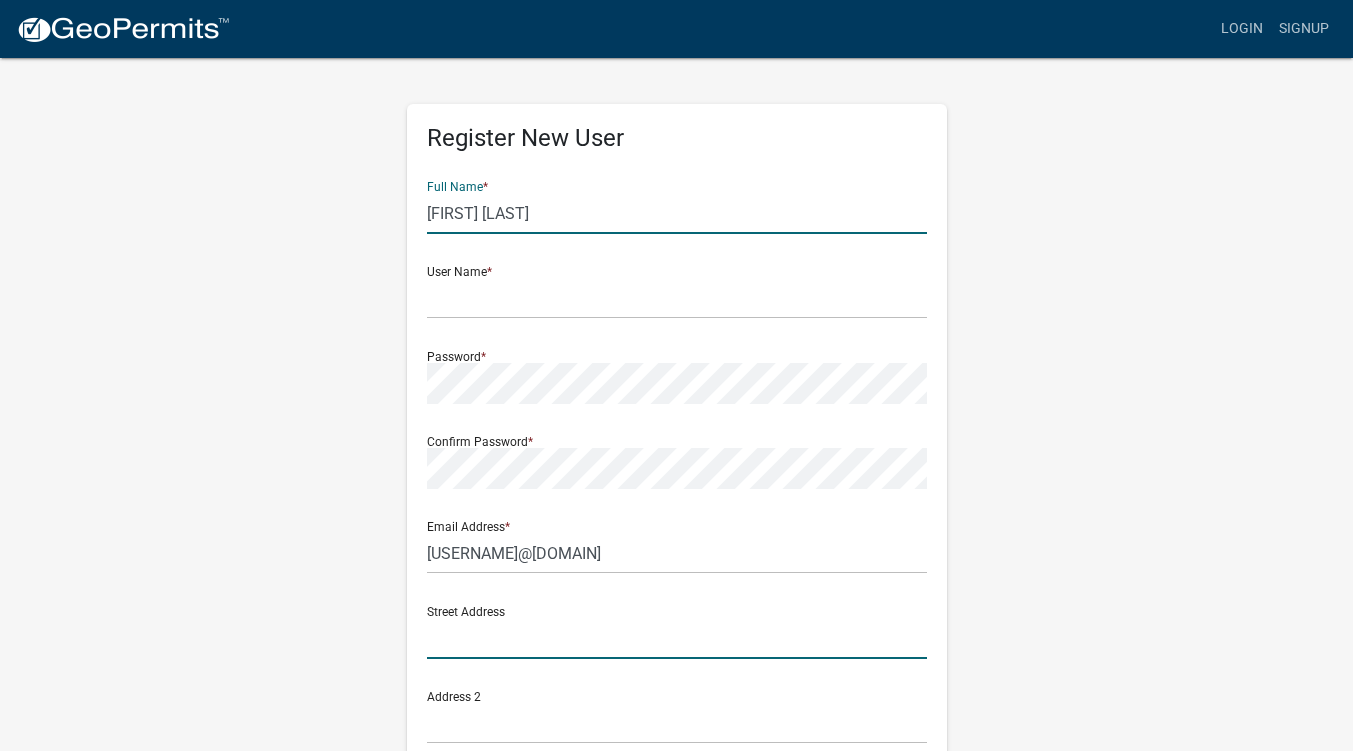 type on "[NUMBER] [STREET]" 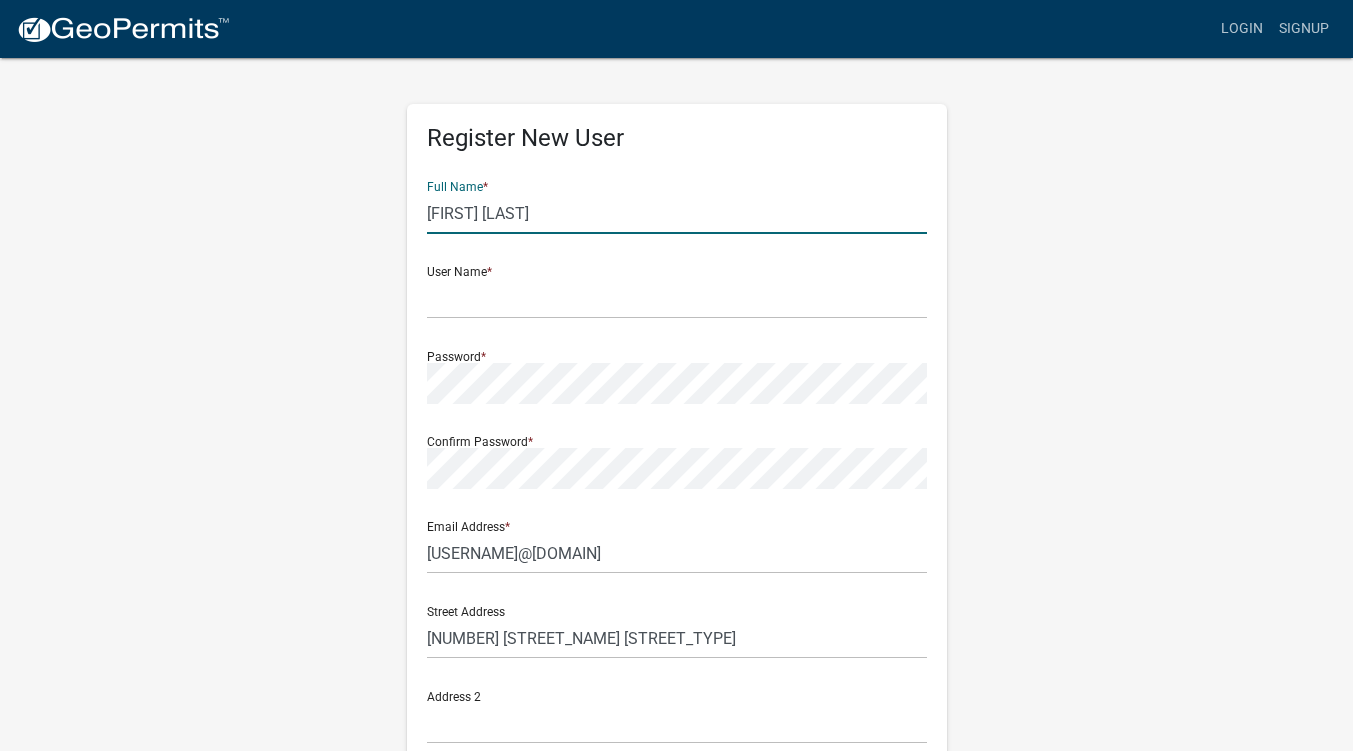 type on "suite 304" 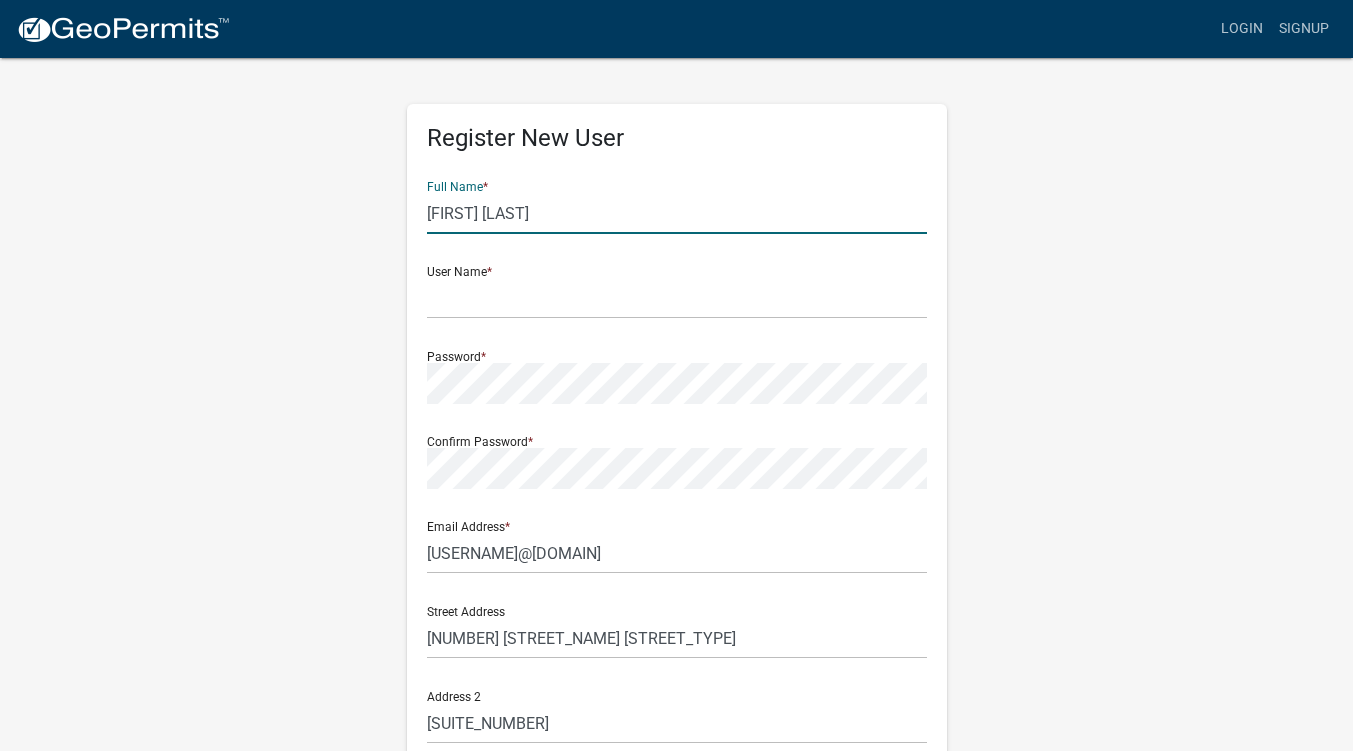 type on "[CITY]" 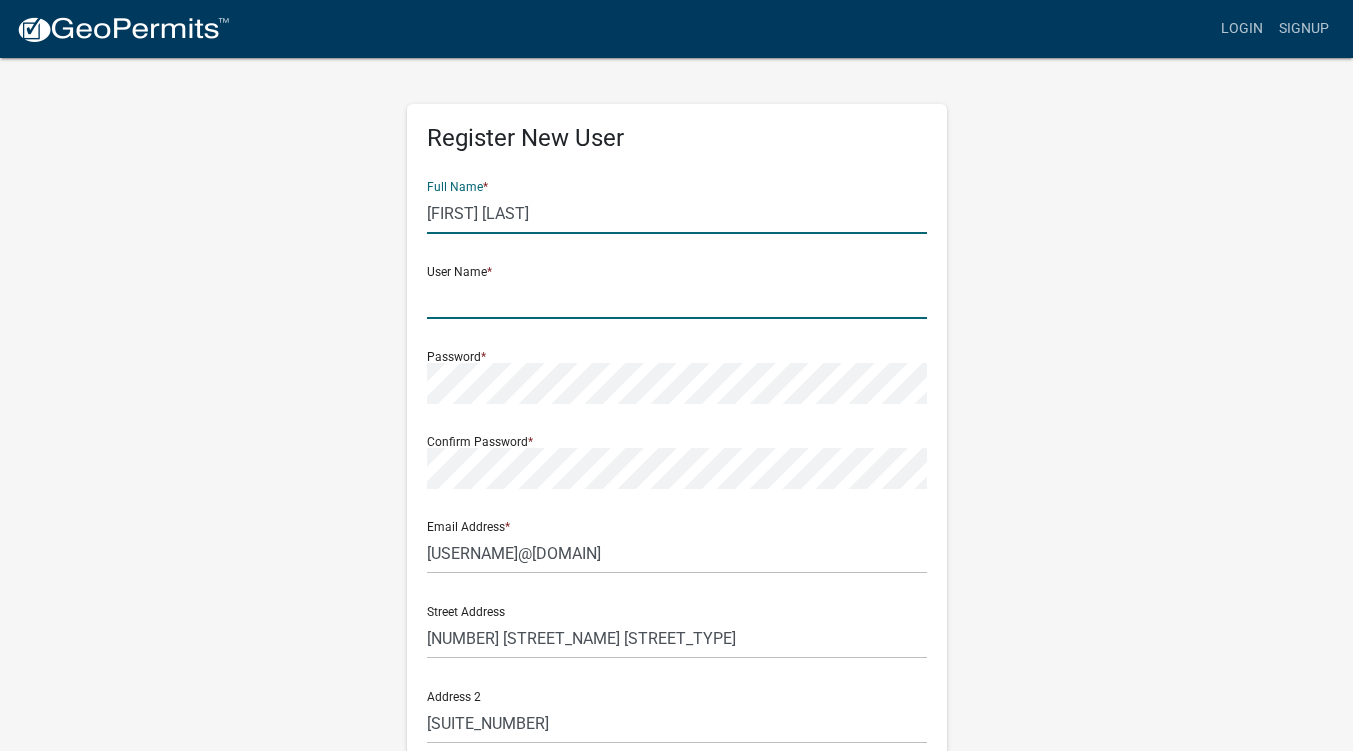click 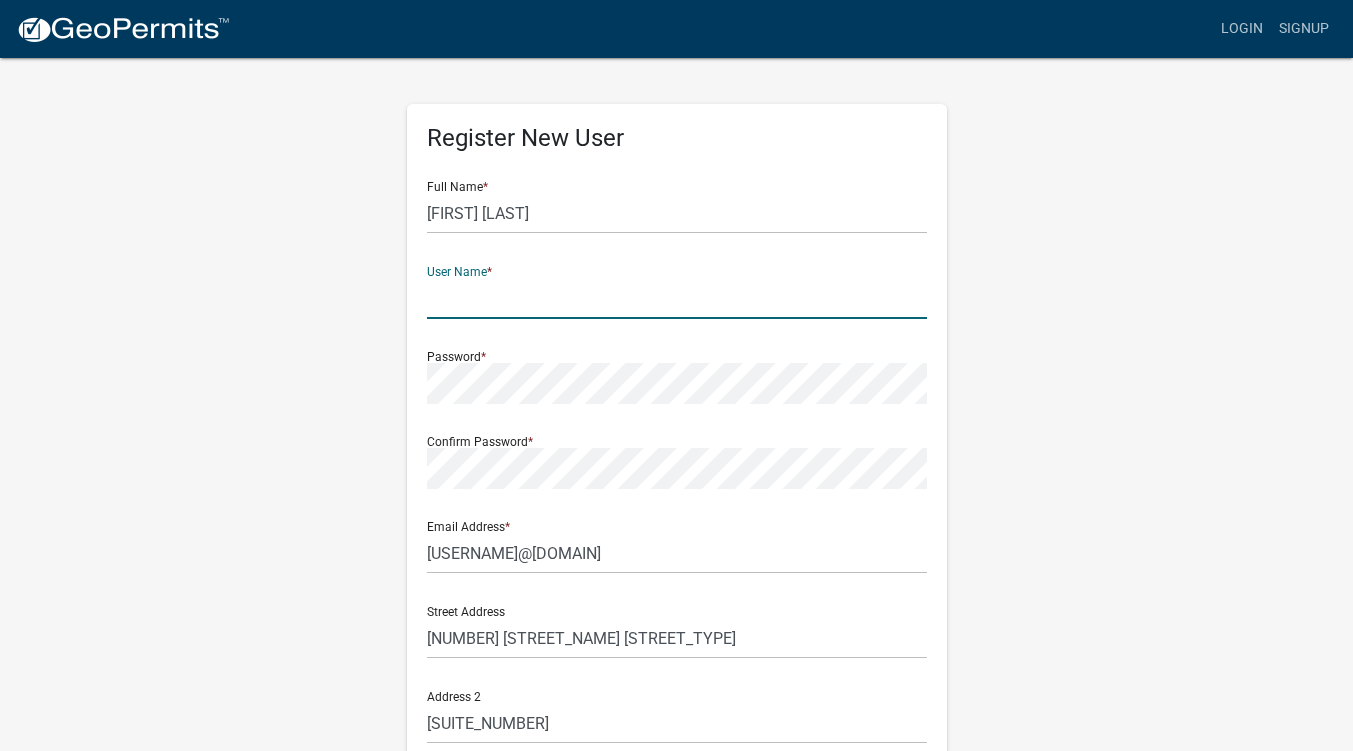 type on "[EMAIL]" 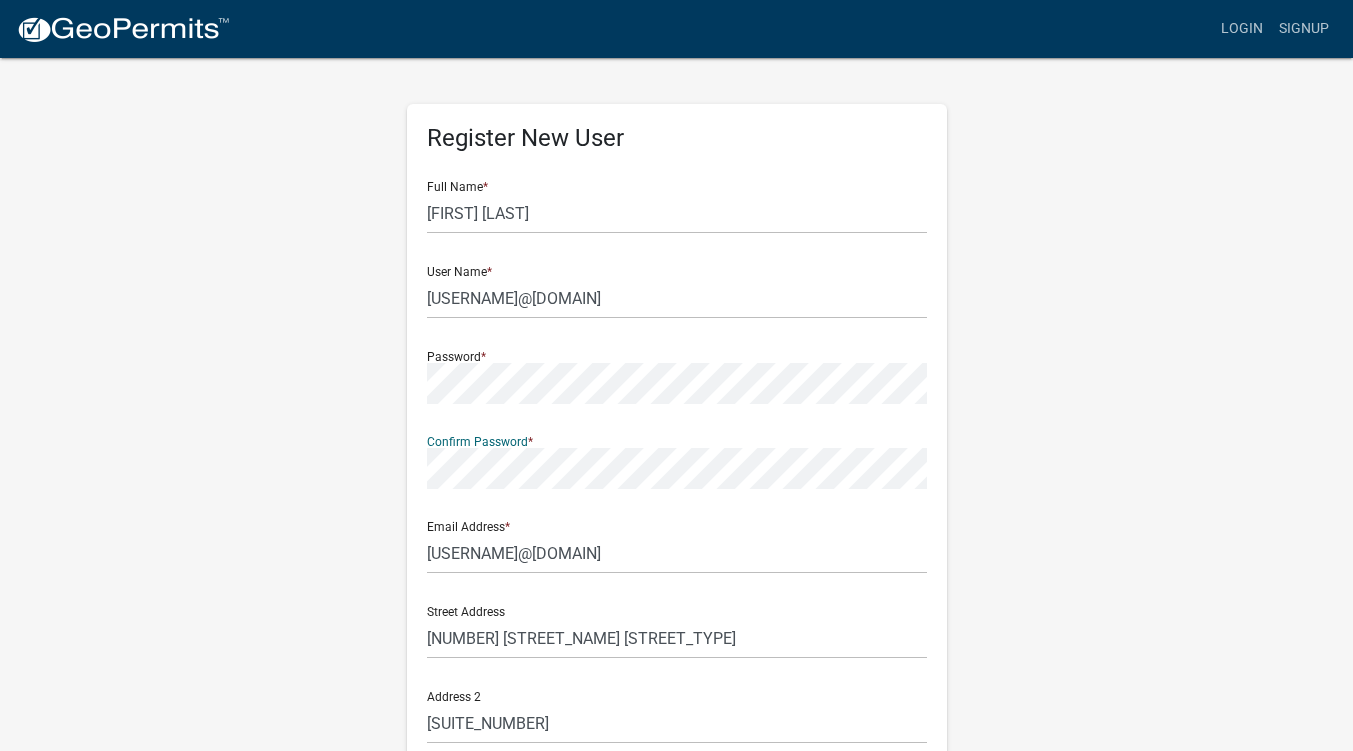 scroll, scrollTop: 166, scrollLeft: 0, axis: vertical 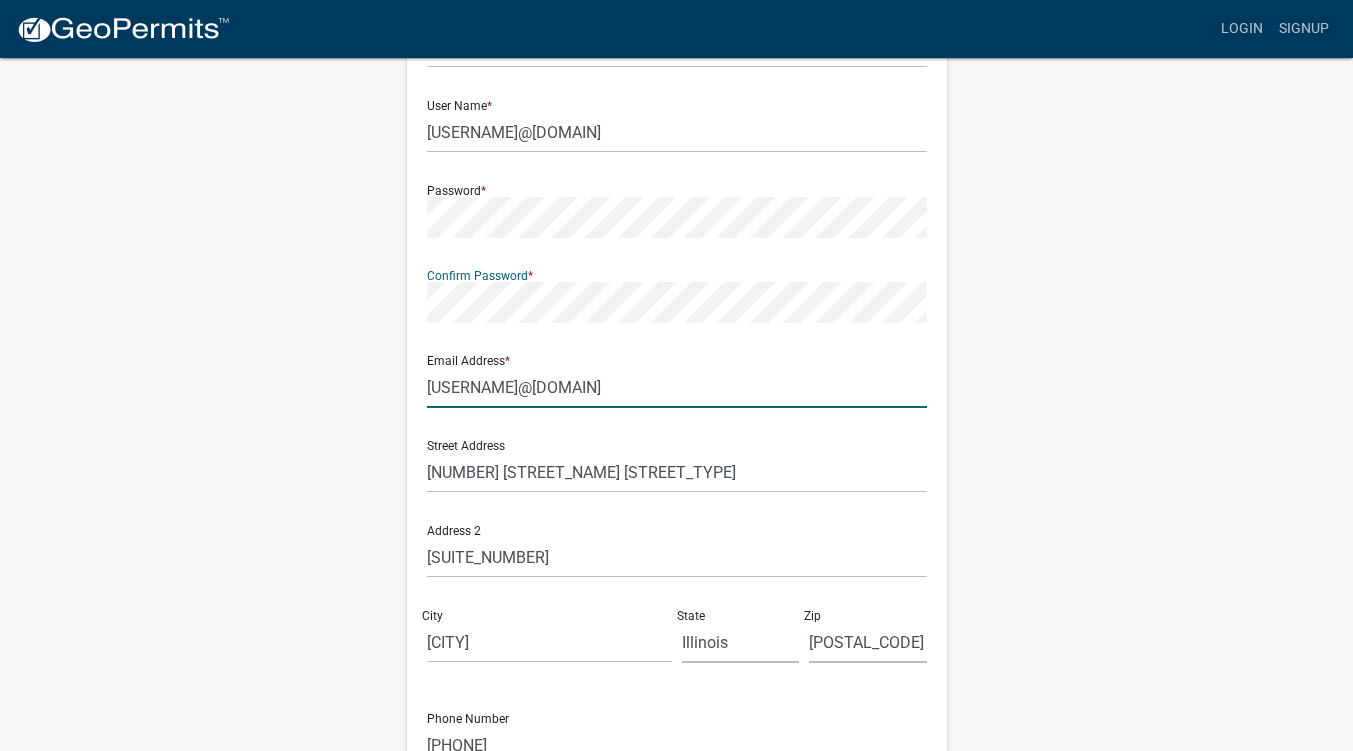 click on "zacharyz@scgpartnersllc.com" 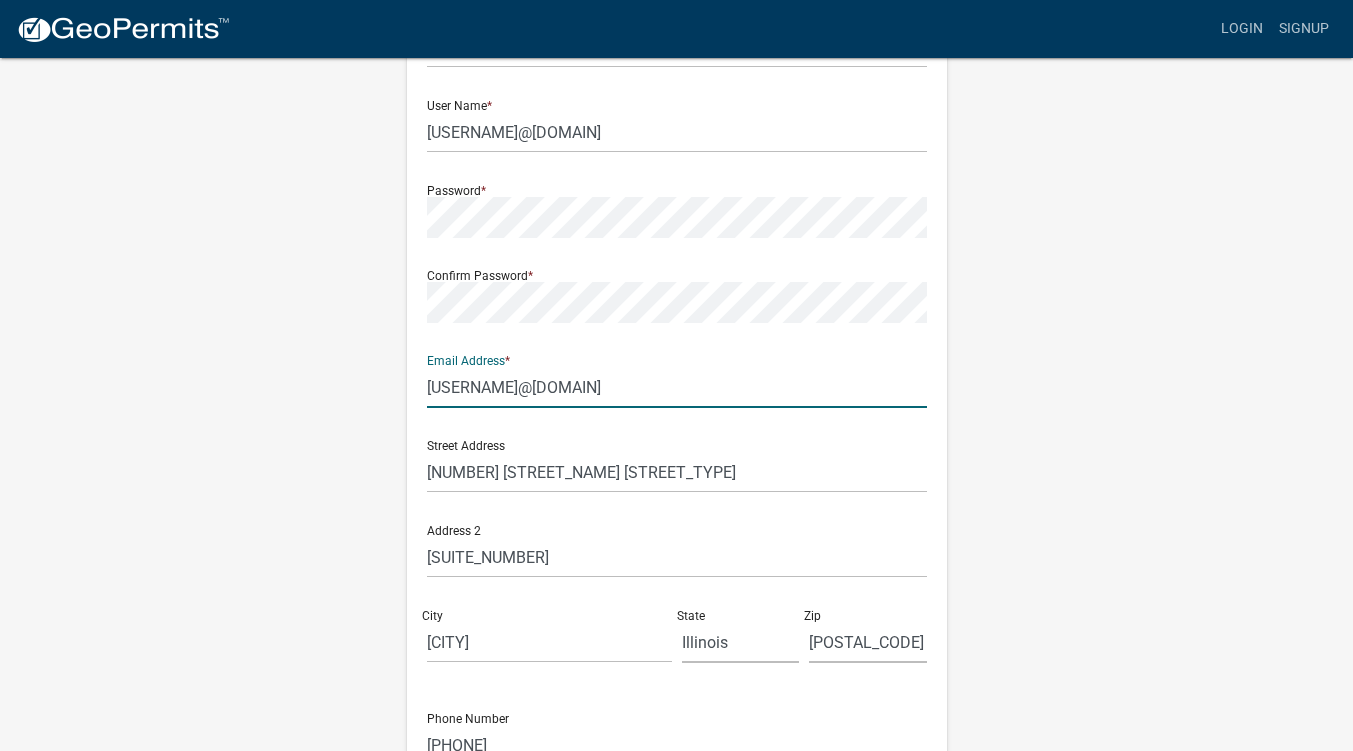 type on "[EMAIL]" 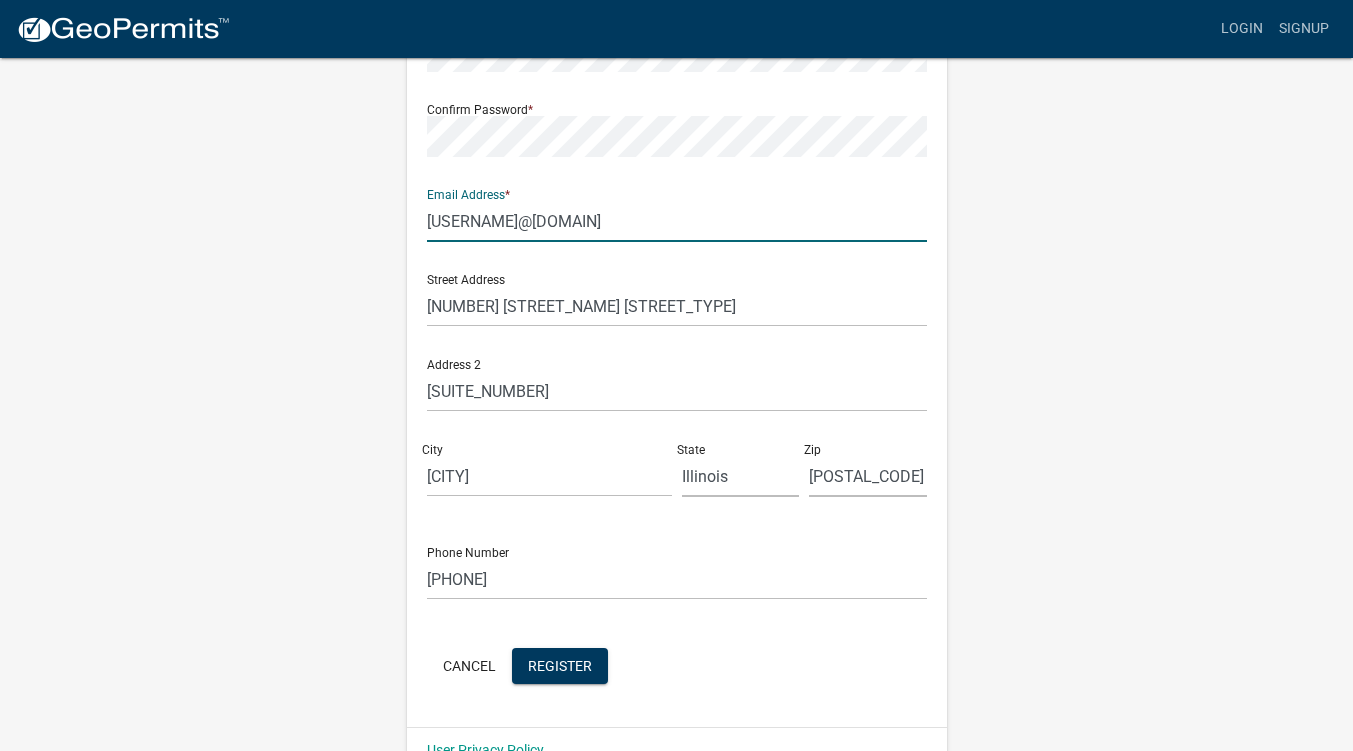 scroll, scrollTop: 375, scrollLeft: 0, axis: vertical 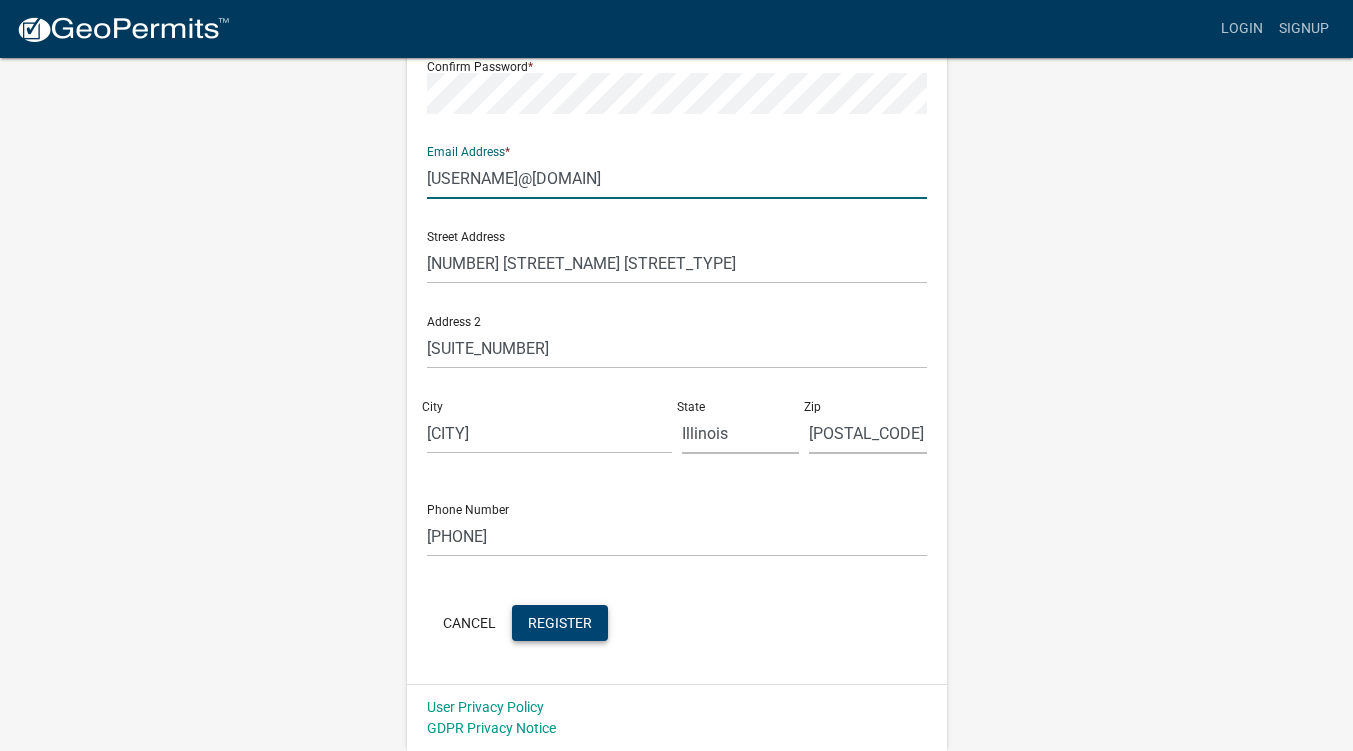 click on "Register" 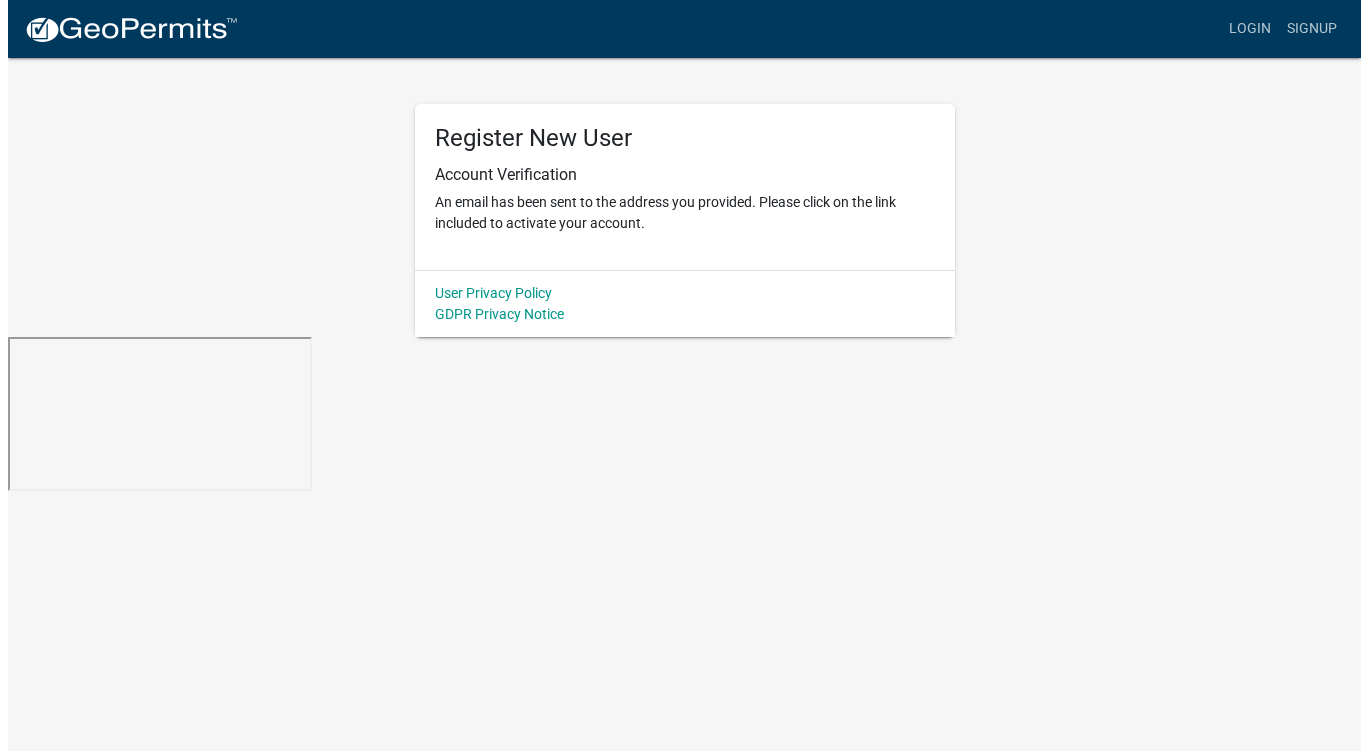 scroll, scrollTop: 0, scrollLeft: 0, axis: both 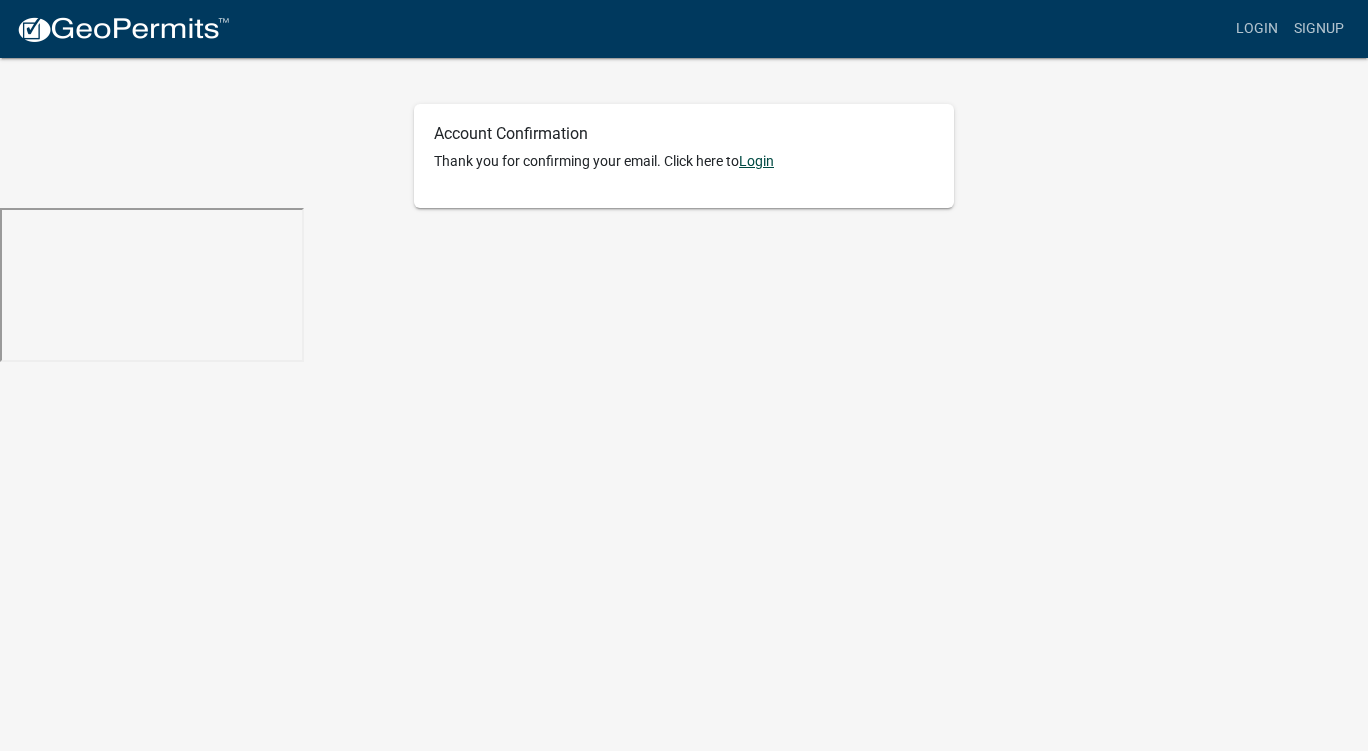 click on "Login" 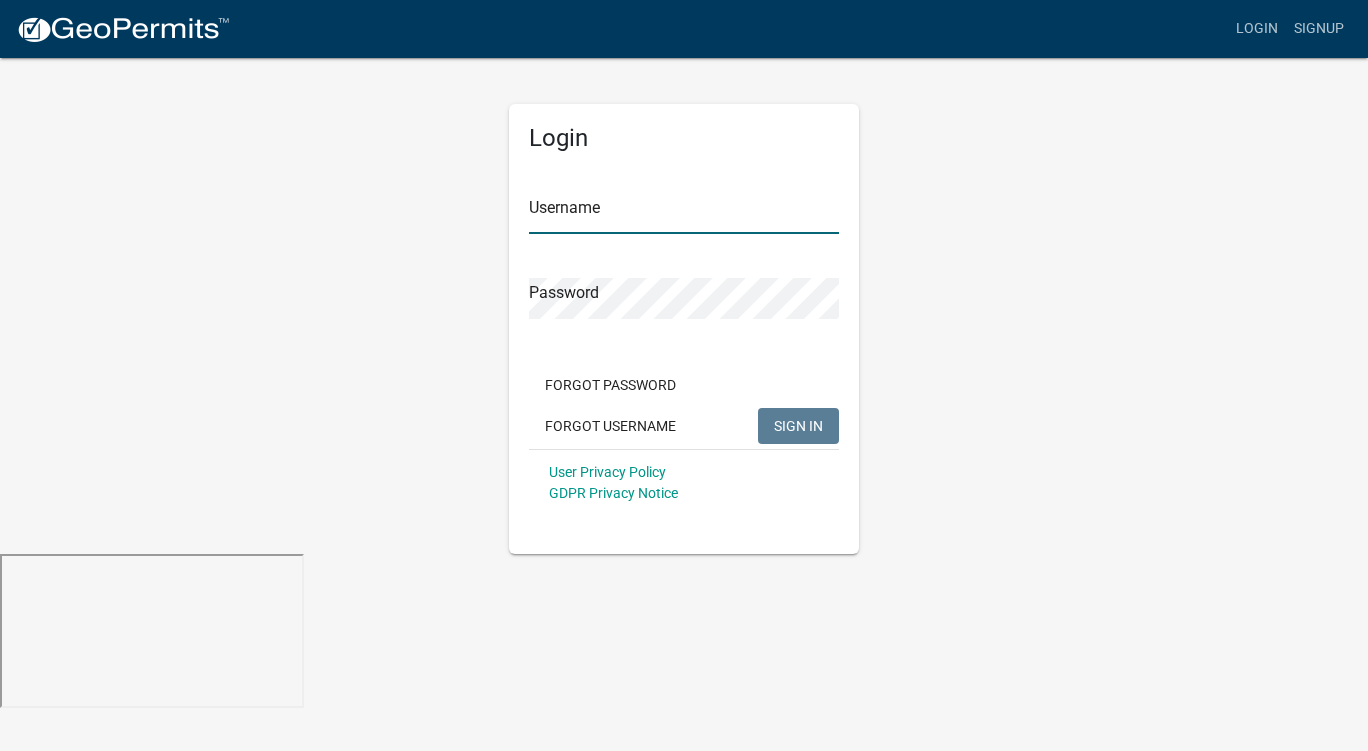 type on "[USERNAME]@[DOMAIN].com" 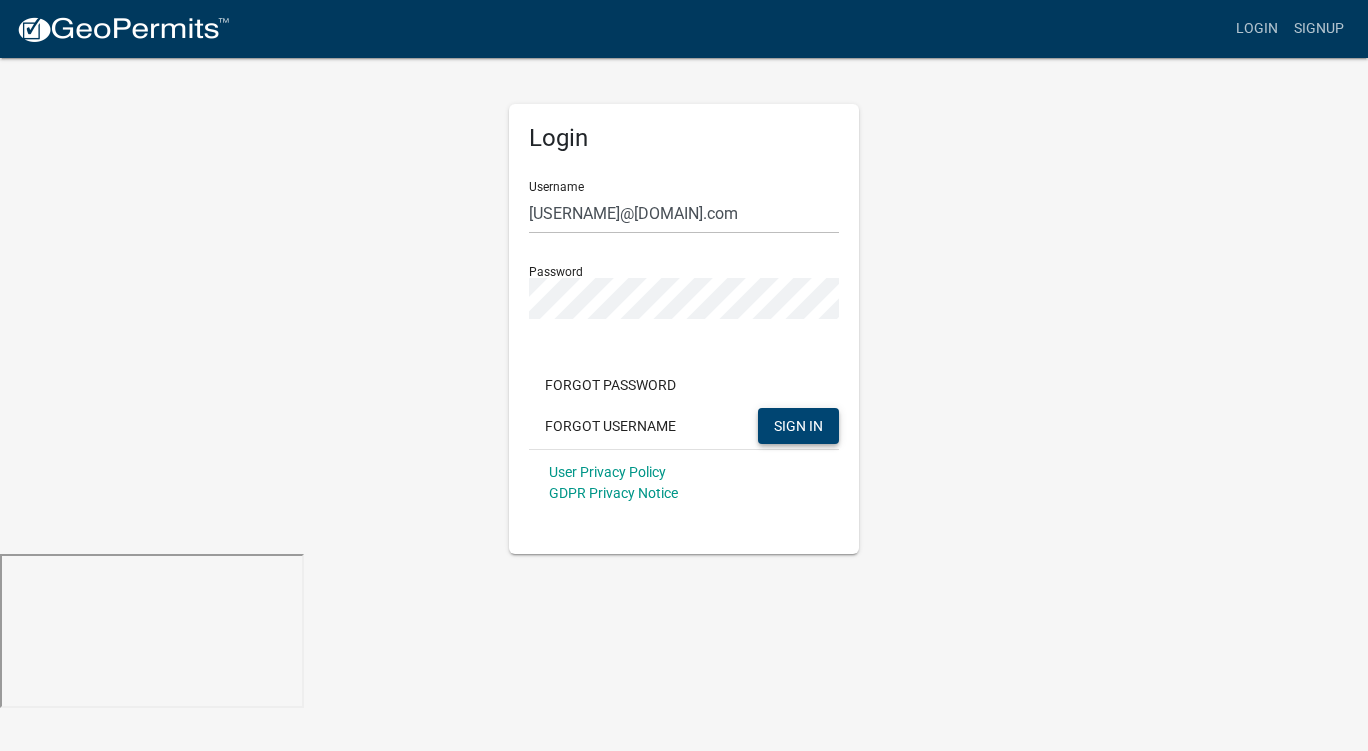 click on "SIGN IN" 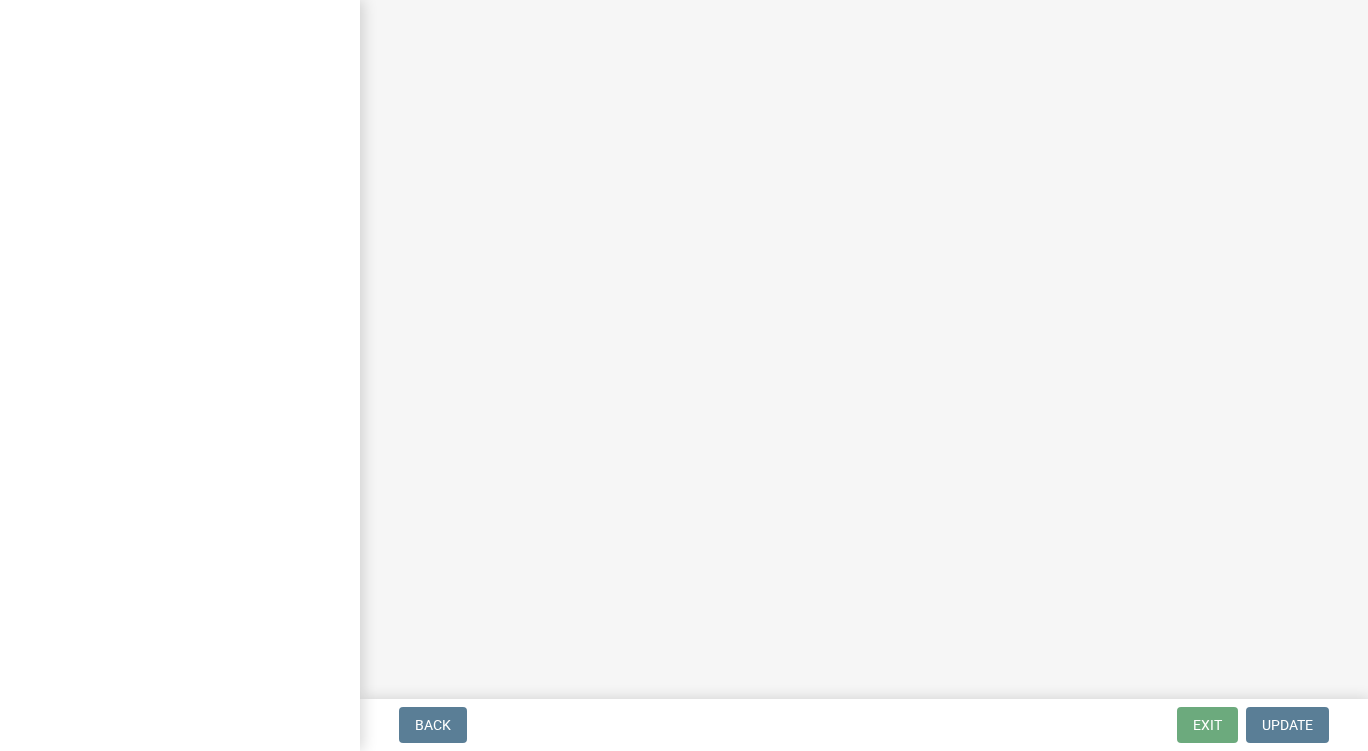 scroll, scrollTop: 0, scrollLeft: 0, axis: both 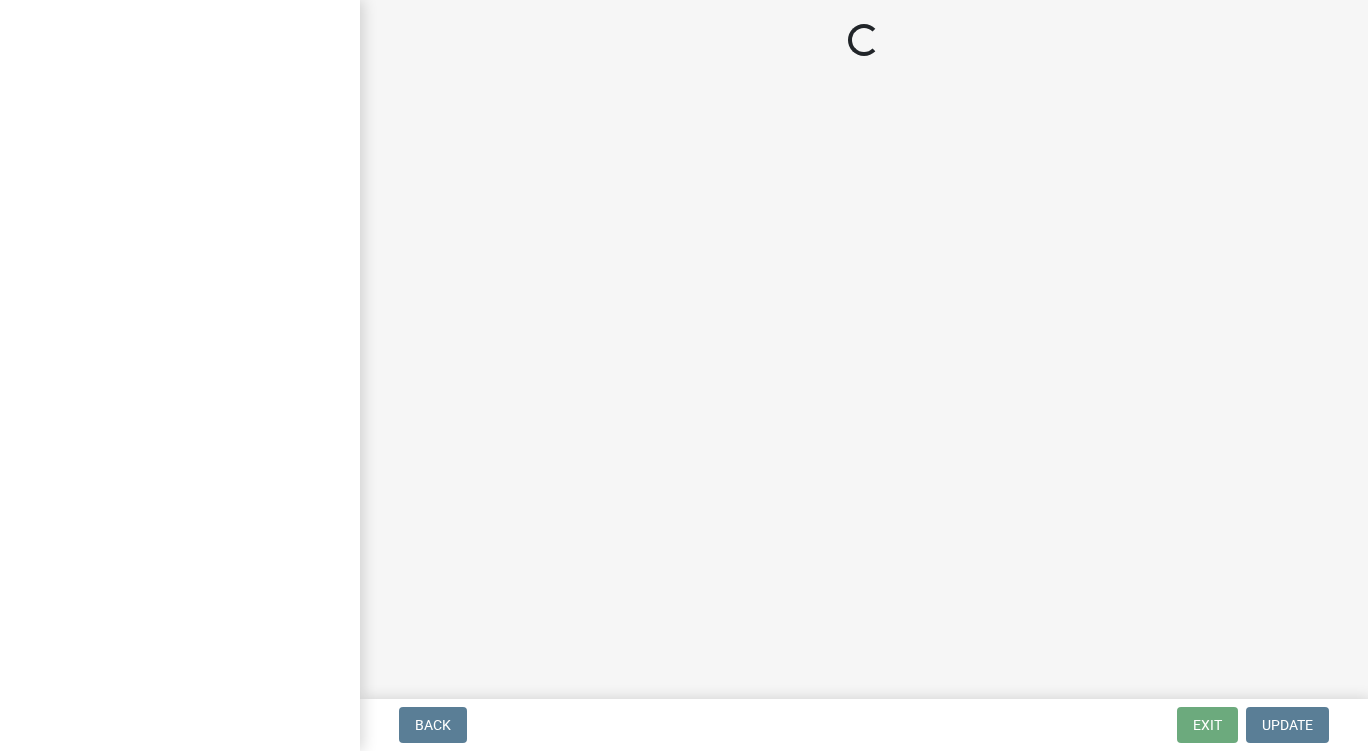 select on "Illinois" 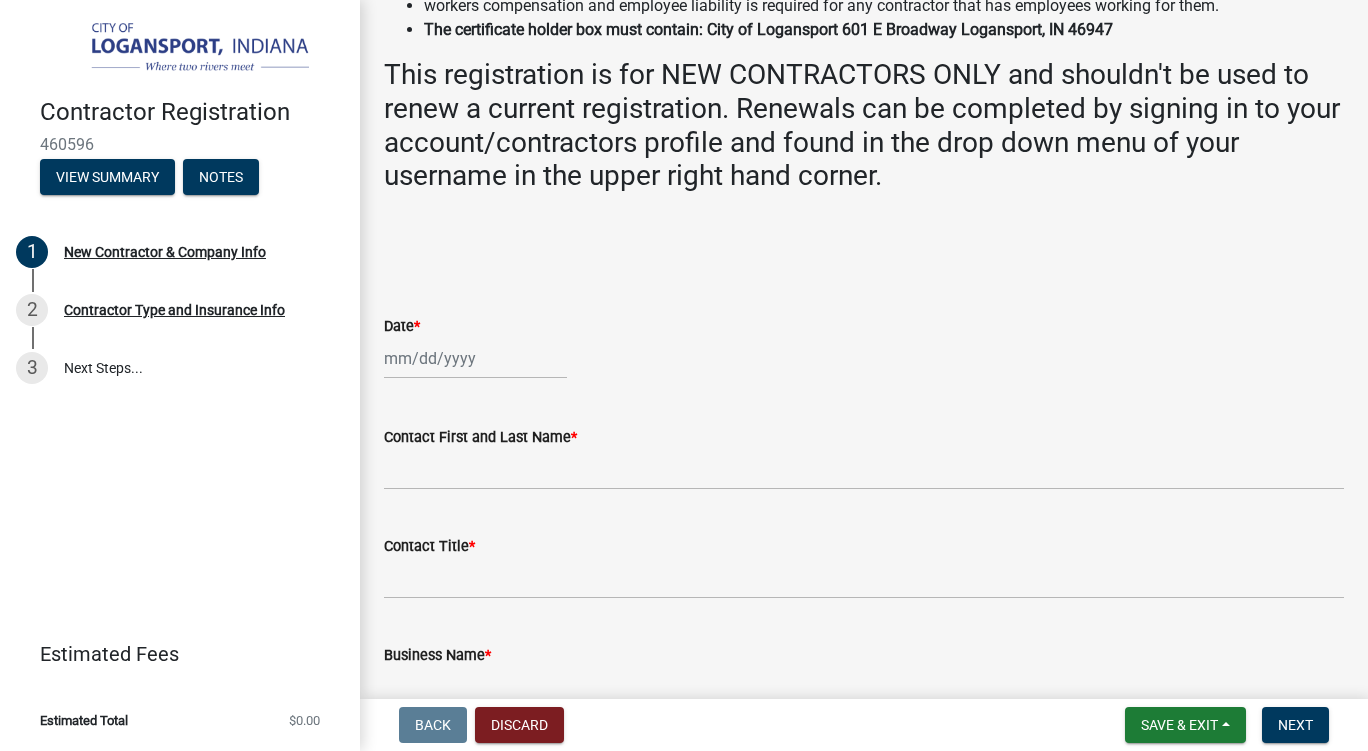 scroll, scrollTop: 500, scrollLeft: 0, axis: vertical 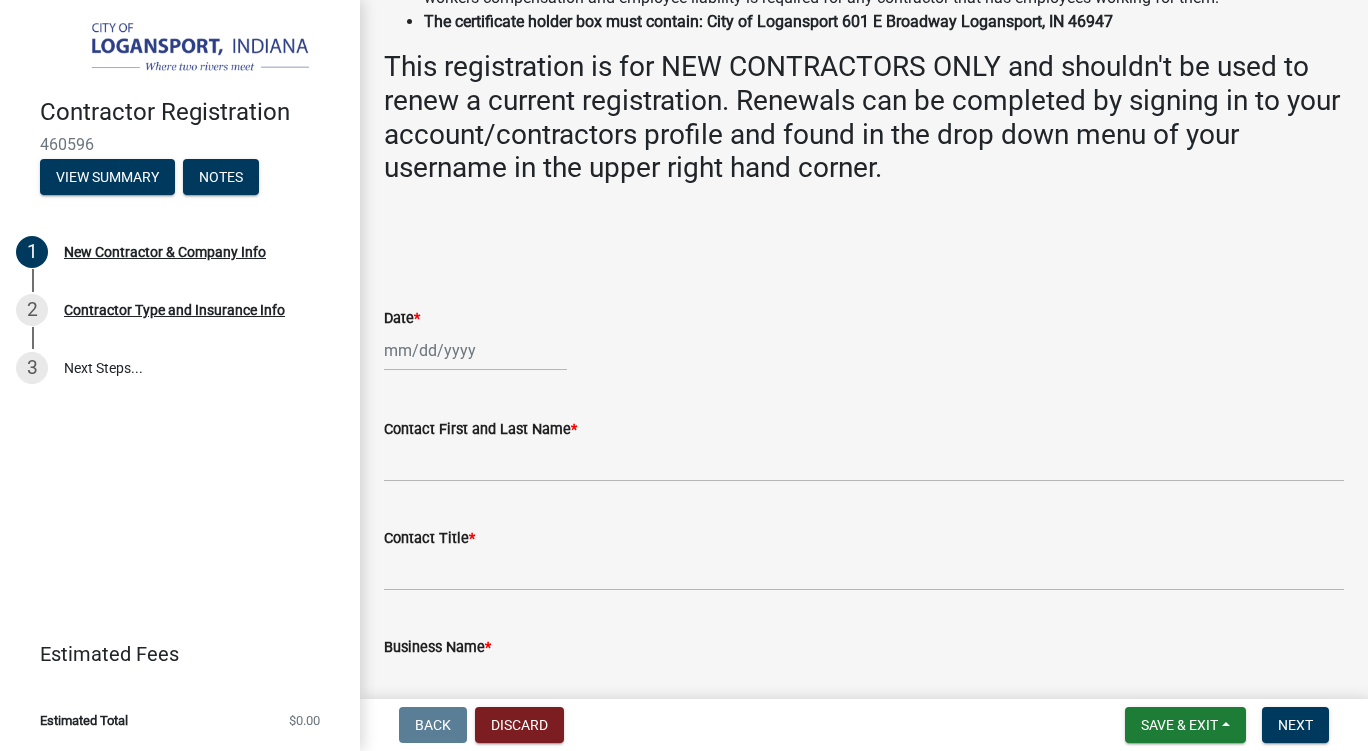select on "8" 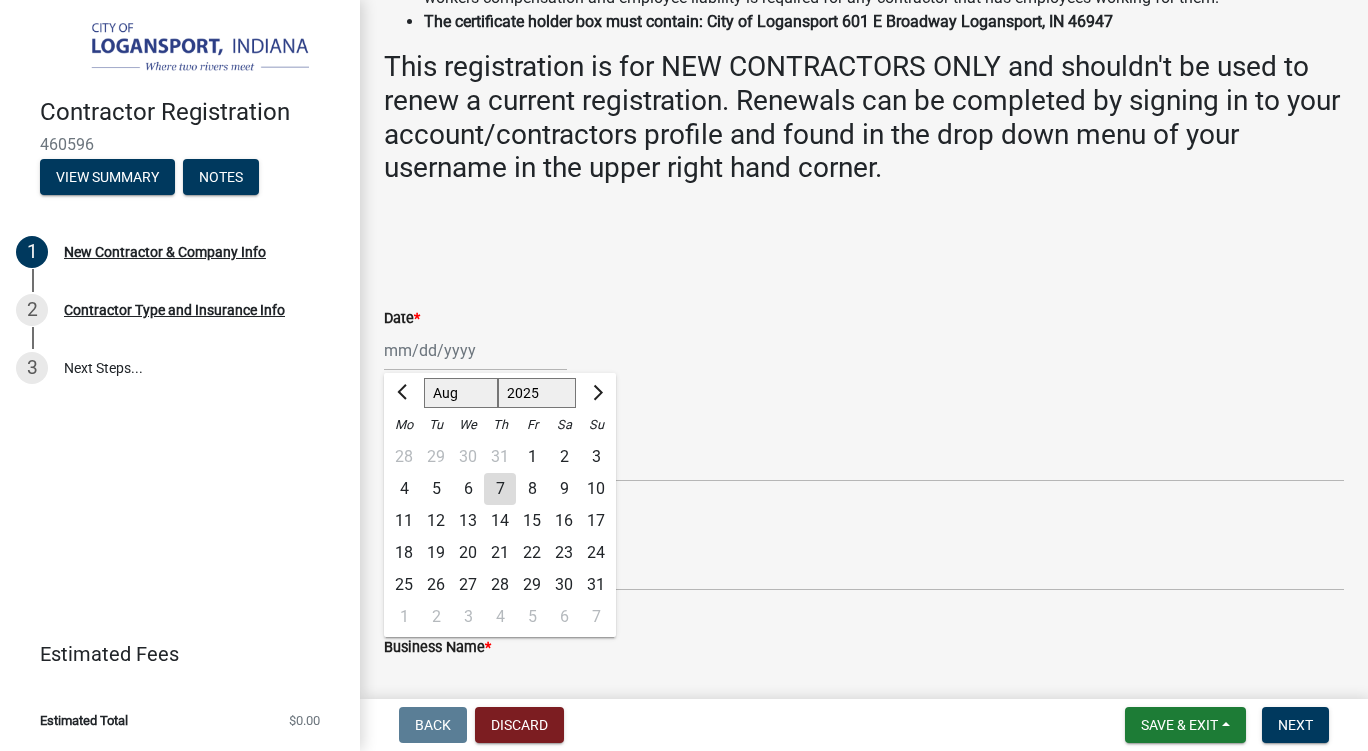 click on "Jan Feb Mar Apr May Jun Jul Aug Sep Oct Nov Dec 1525 1526 1527 1528 1529 1530 1531 1532 1533 1534 1535 1536 1537 1538 1539 1540 1541 1542 1543 1544 1545 1546 1547 1548 1549 1550 1551 1552 1553 1554 1555 1556 1557 1558 1559 1560 1561 1562 1563 1564 1565 1566 1567 1568 1569 1570 1571 1572 1573 1574 1575 1576 1577 1578 1579 1580 1581 1582 1583 1584 1585 1586 1587 1588 1589 1590 1591 1592 1593 1594 1595 1596 1597 1598 1599 1600 1601 1602 1603 1604 1605 1606 1607 1608 1609 1610 1611 1612 1613 1614 1615 1616 1617 1618 1619 1620 1621 1622 1623 1624 1625 1626 1627 1628 1629 1630 1631 1632 1633 1634 1635 1636 1637 1638 1639 1640 1641 1642 1643 1644 1645 1646 1647 1648 1649 1650 1651 1652 1653 1654 1655 1656 1657 1658 1659 1660 1661 1662 1663 1664 1665 1666 1667 1668 1669 1670 1671 1672 1673 1674 1675 1676 1677 1678 1679 1680 1681 1682 1683 1684 1685 1686 1687 1688 1689 1690 1691 1692 1693 1694 1695 1696 1697 1698 1699 1700 1701 1702 1703 1704 1705 1706 1707 1708 1709 1710 1711 1712 1713 1714 1715 1716 1717 1718 1719 1" 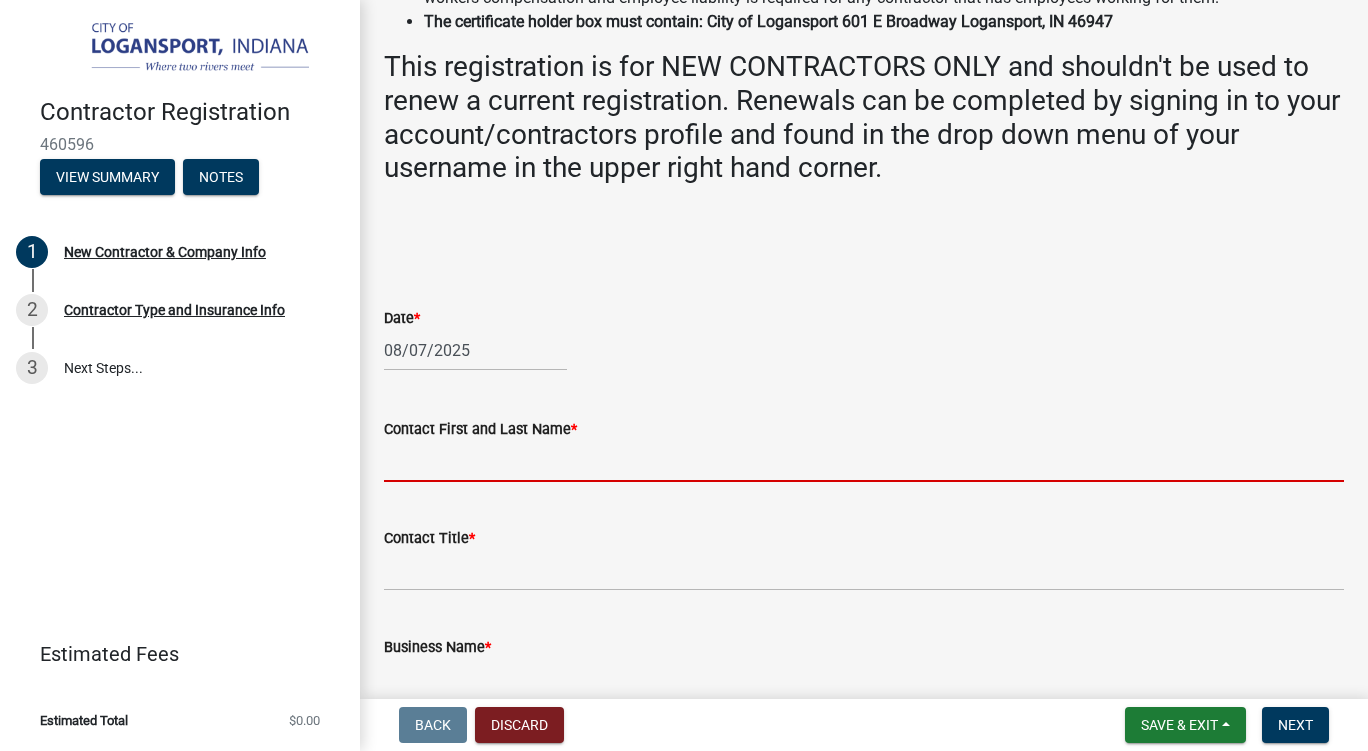 click on "Contact First and Last Name  *" at bounding box center (864, 461) 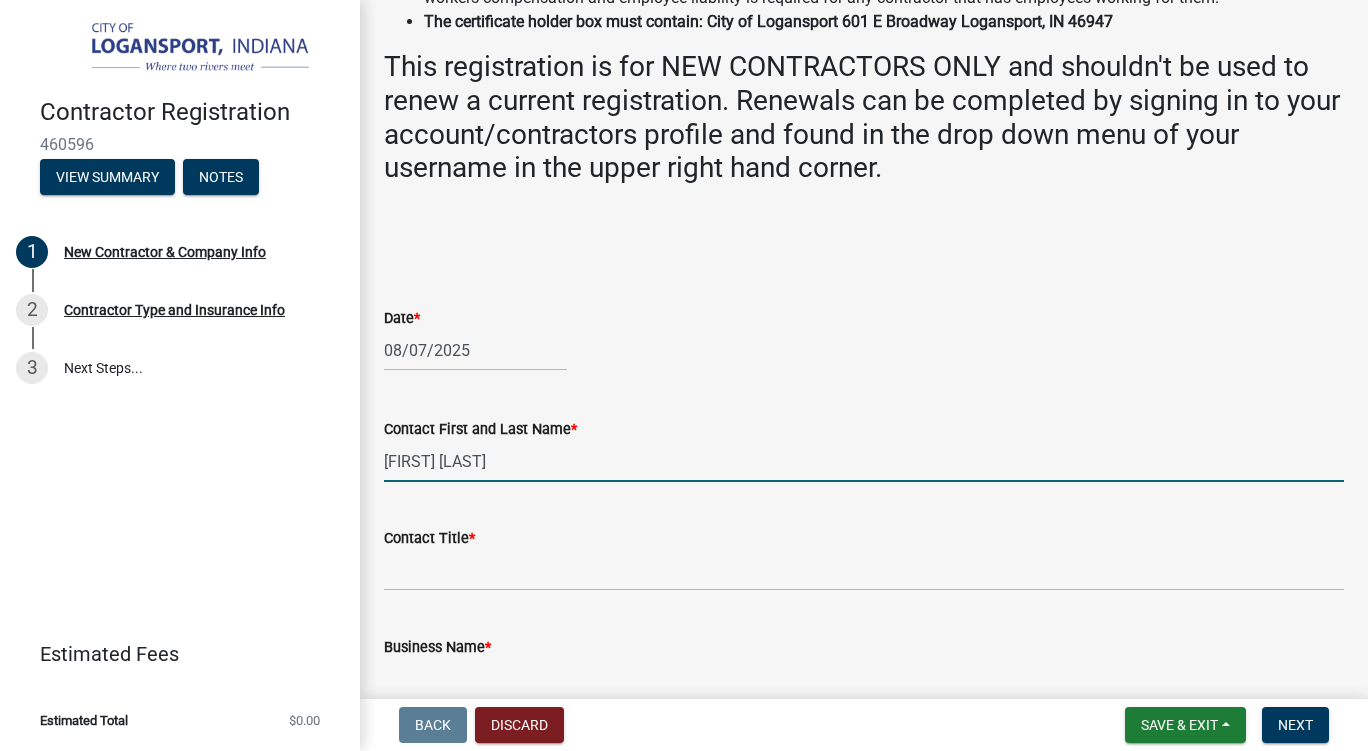 type on "[COMPANY_NAME]" 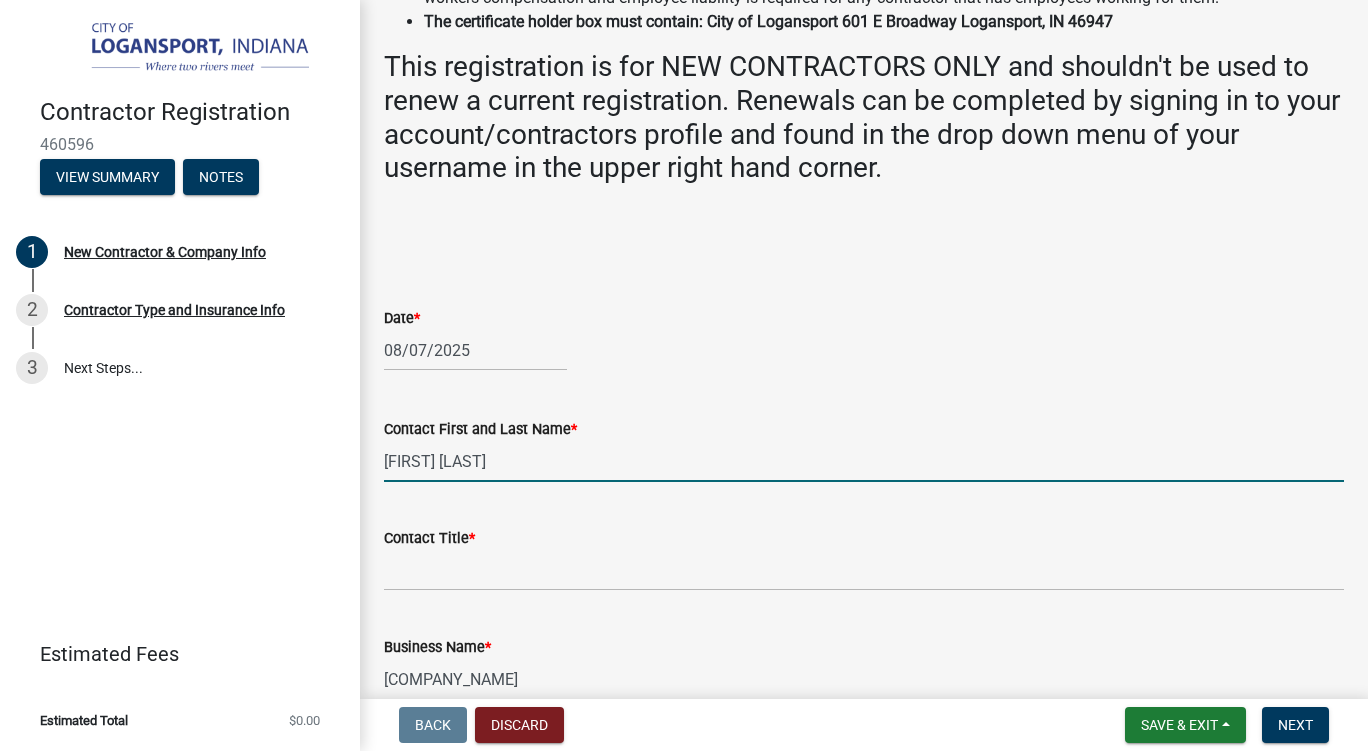 select on "IL" 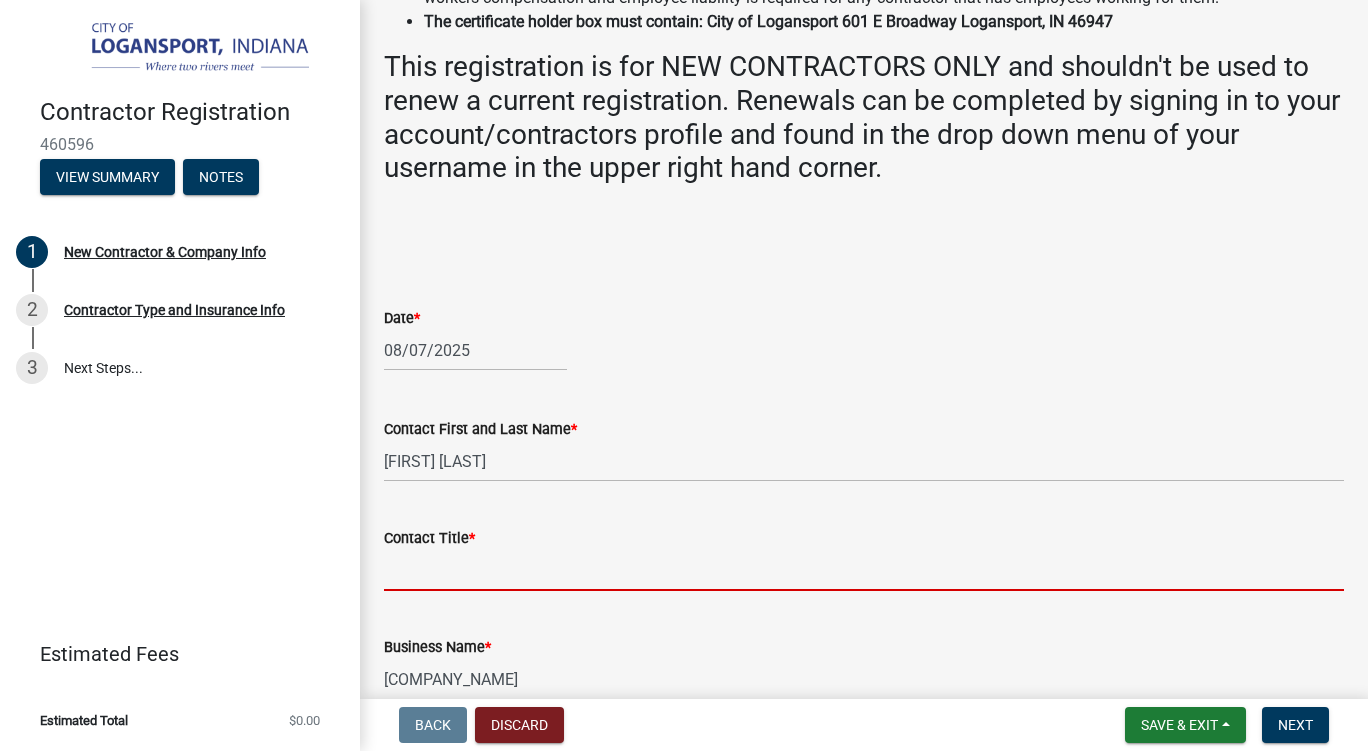 click on "Contact Title  *" at bounding box center [864, 570] 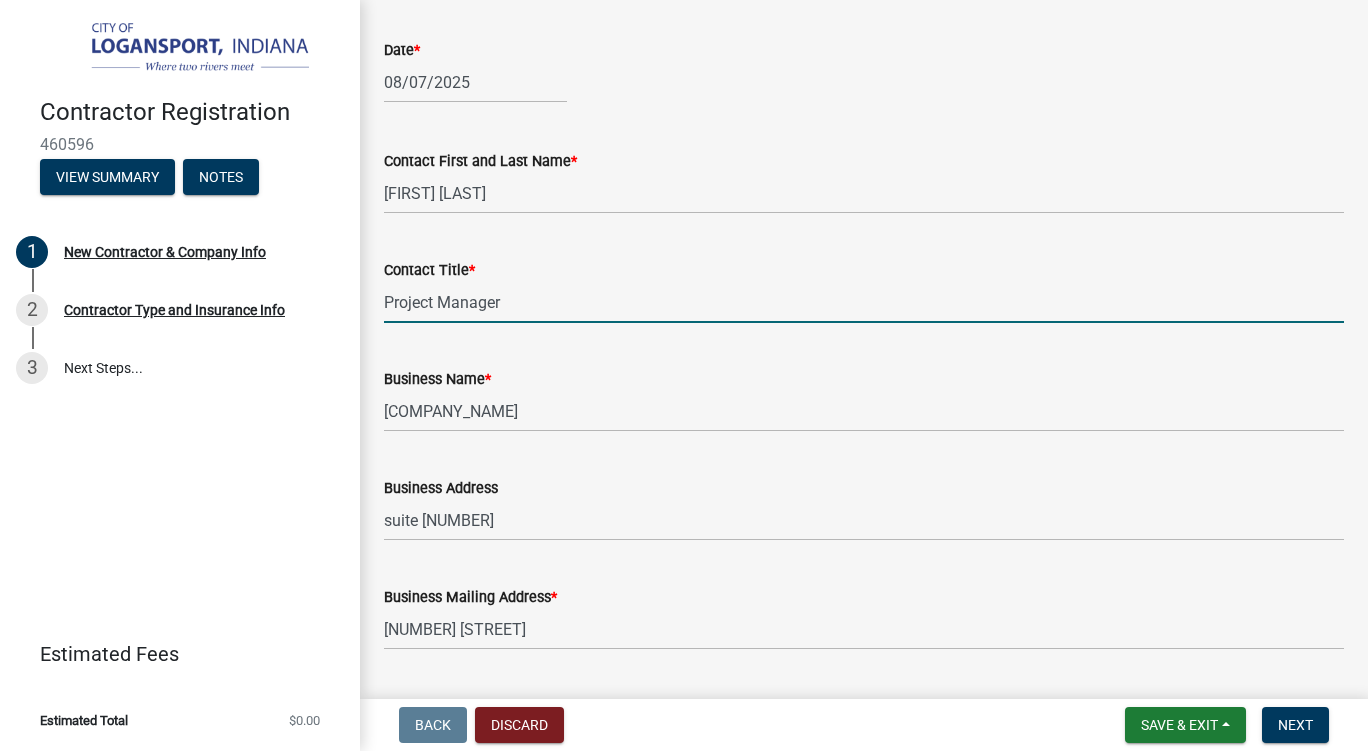 scroll, scrollTop: 833, scrollLeft: 0, axis: vertical 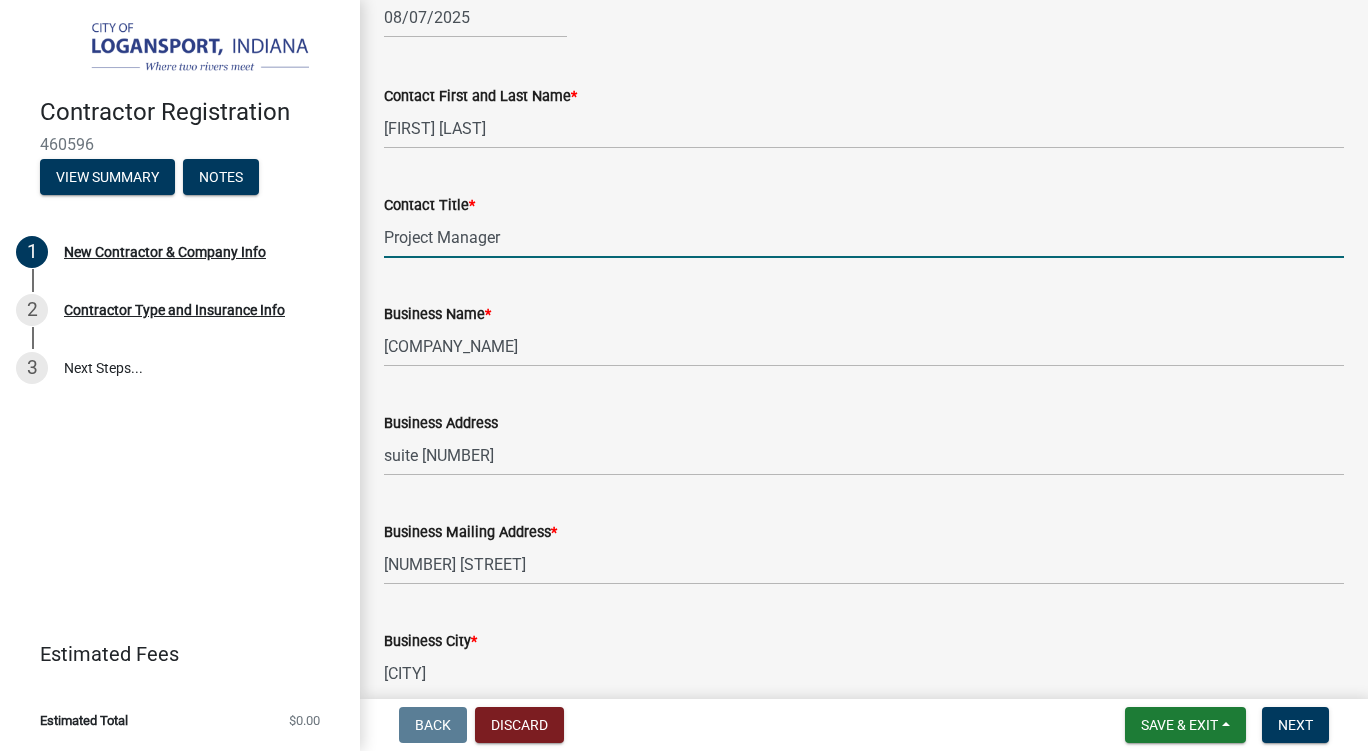 type on "Project Manager" 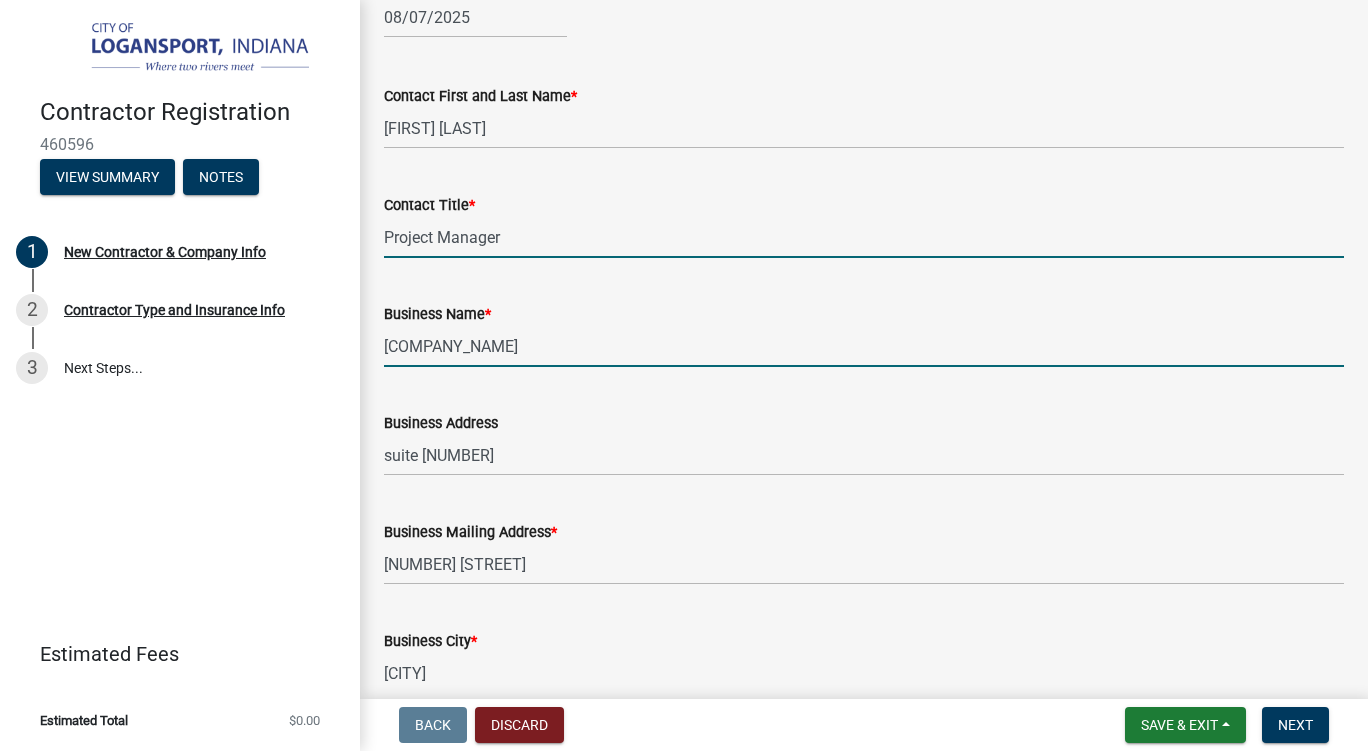 click on "[COMPANY_NAME]" at bounding box center [864, 346] 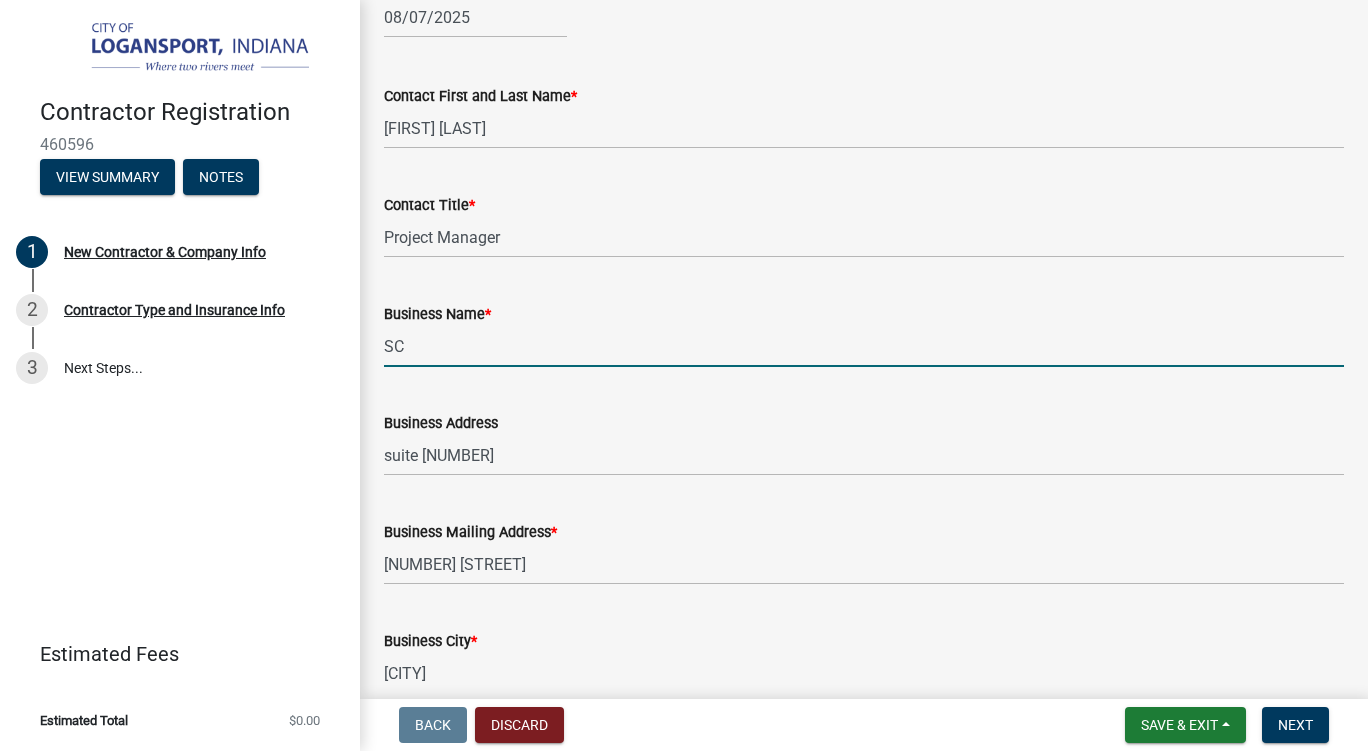 type on "S" 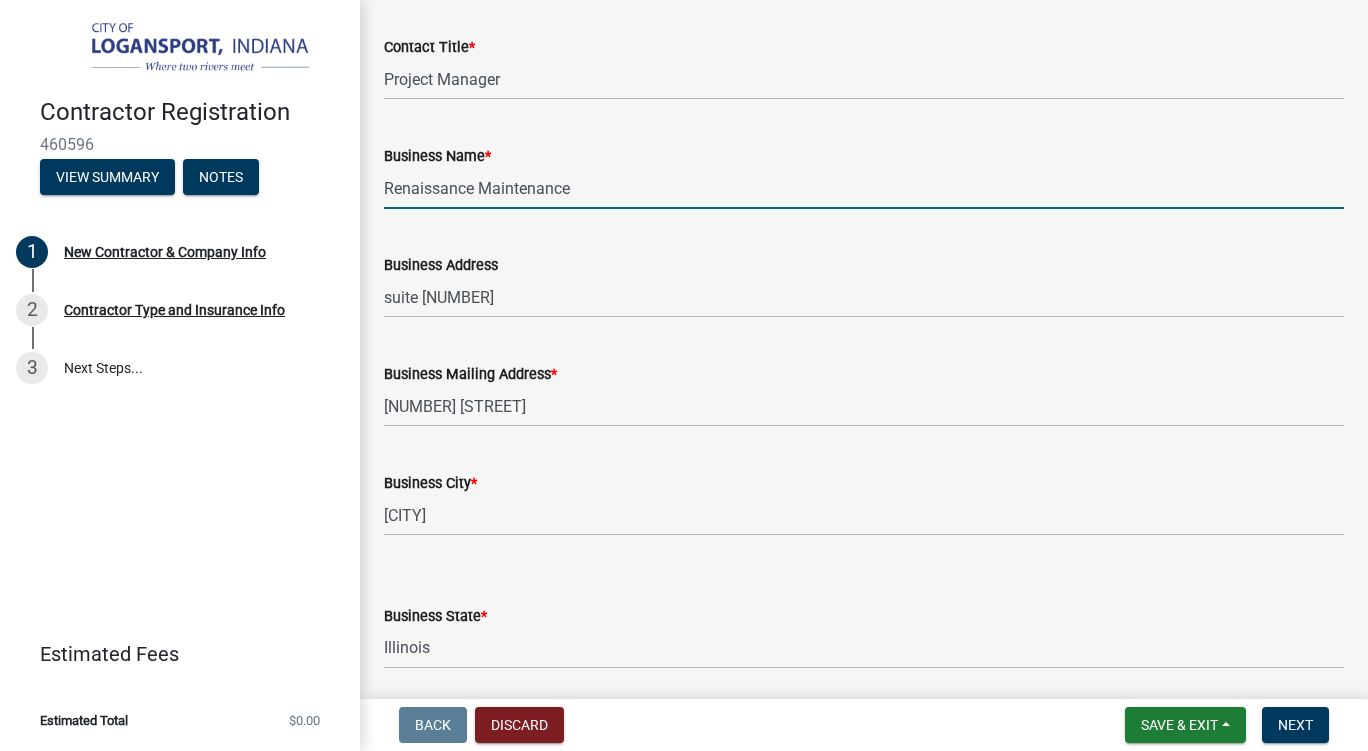 scroll, scrollTop: 1000, scrollLeft: 0, axis: vertical 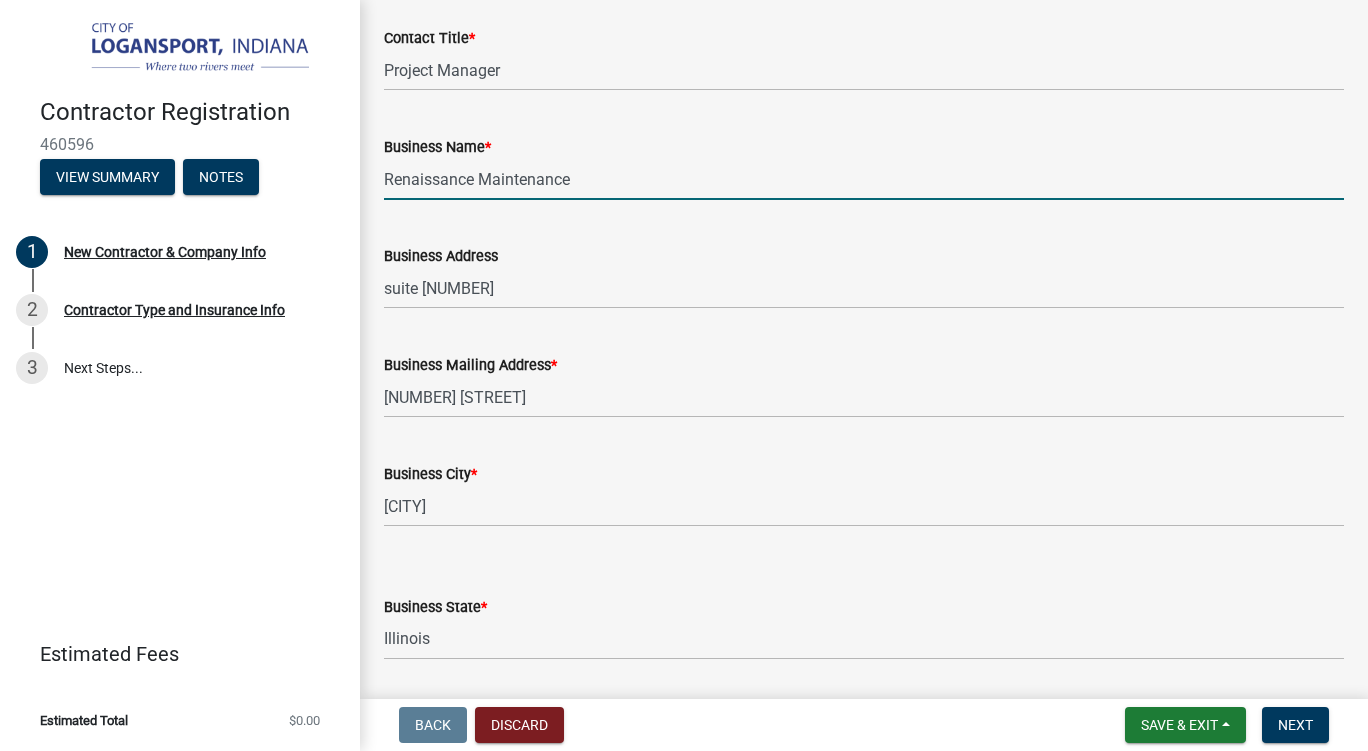 type on "Renaissance Maintenance" 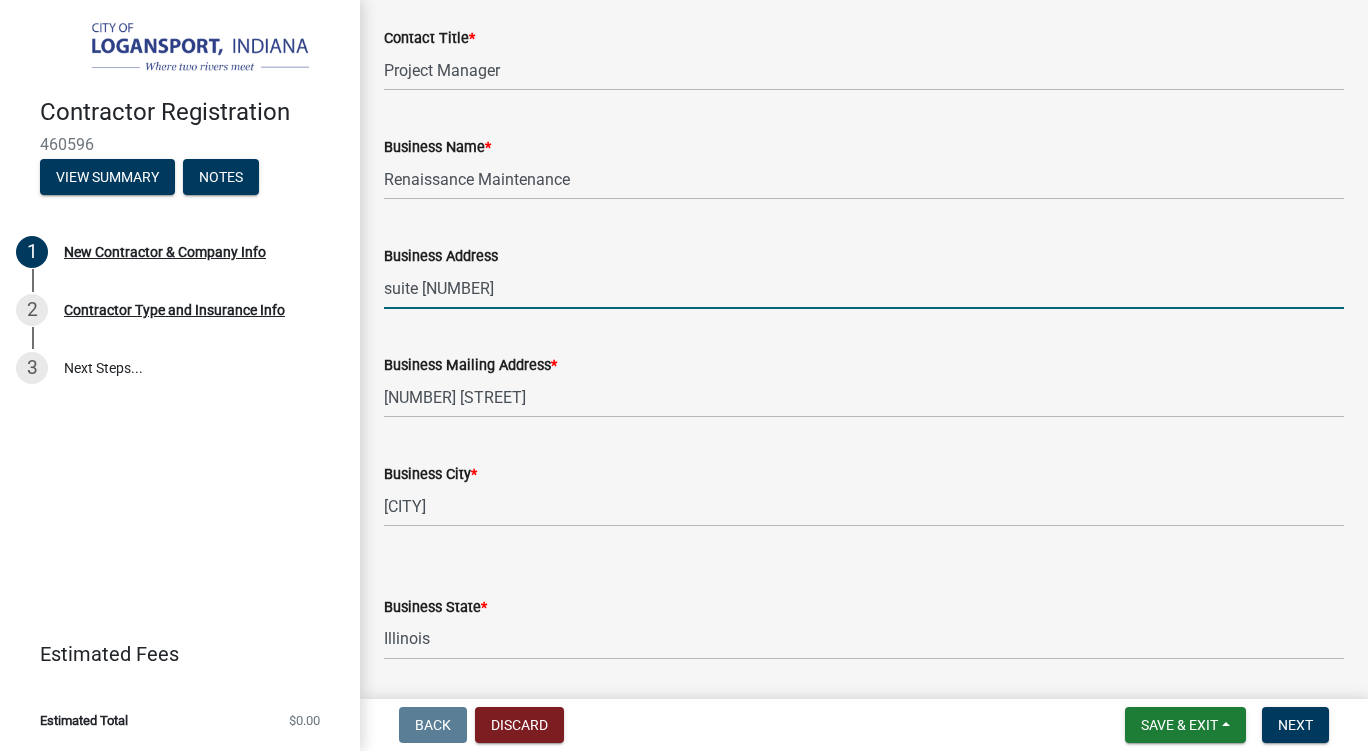 click on "suite [NUMBER]" at bounding box center [864, 288] 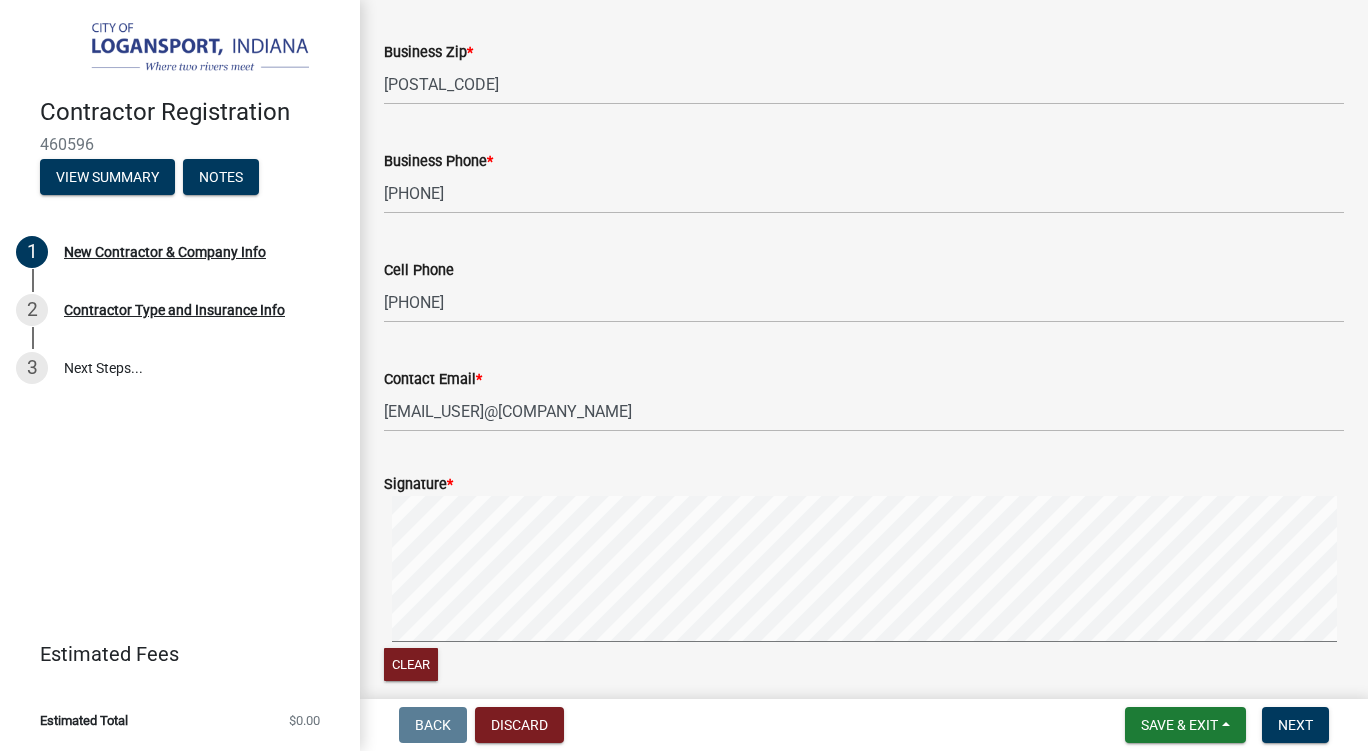 scroll, scrollTop: 1666, scrollLeft: 0, axis: vertical 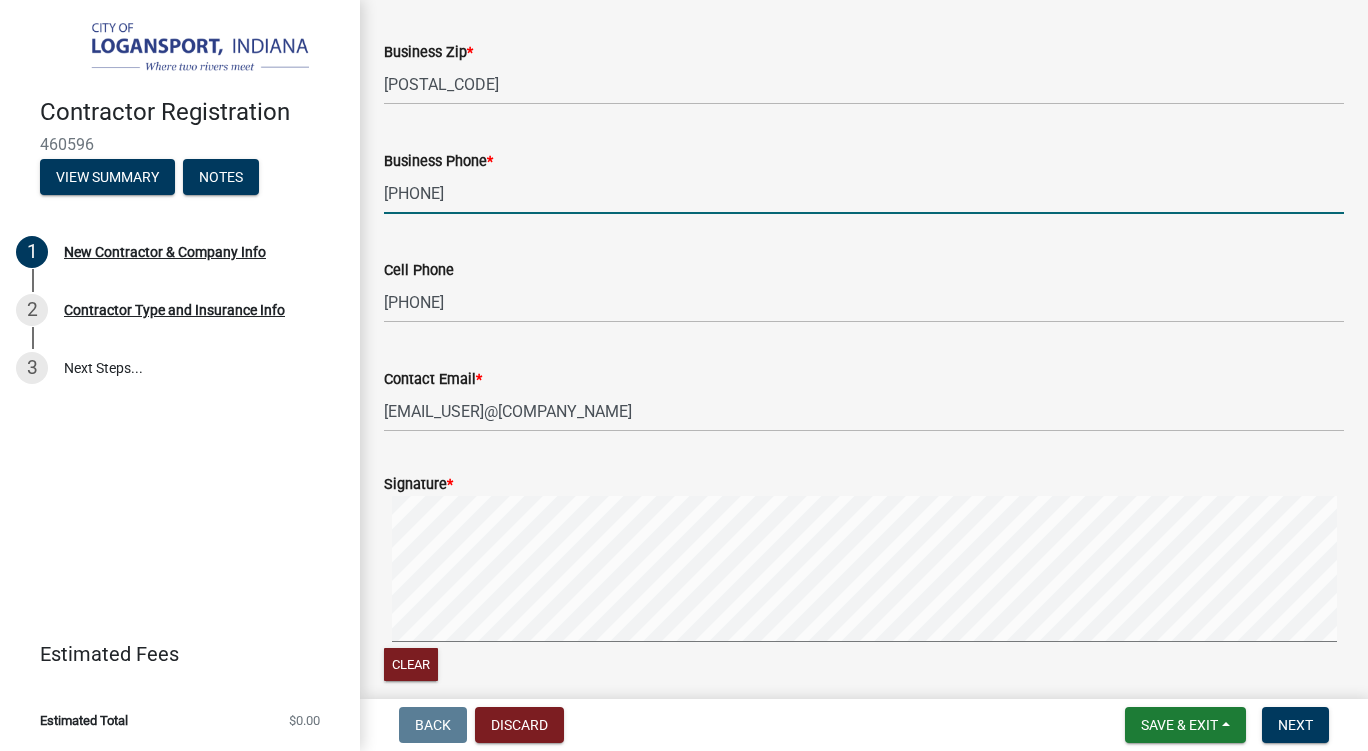 click on "[PHONE]" at bounding box center (864, 193) 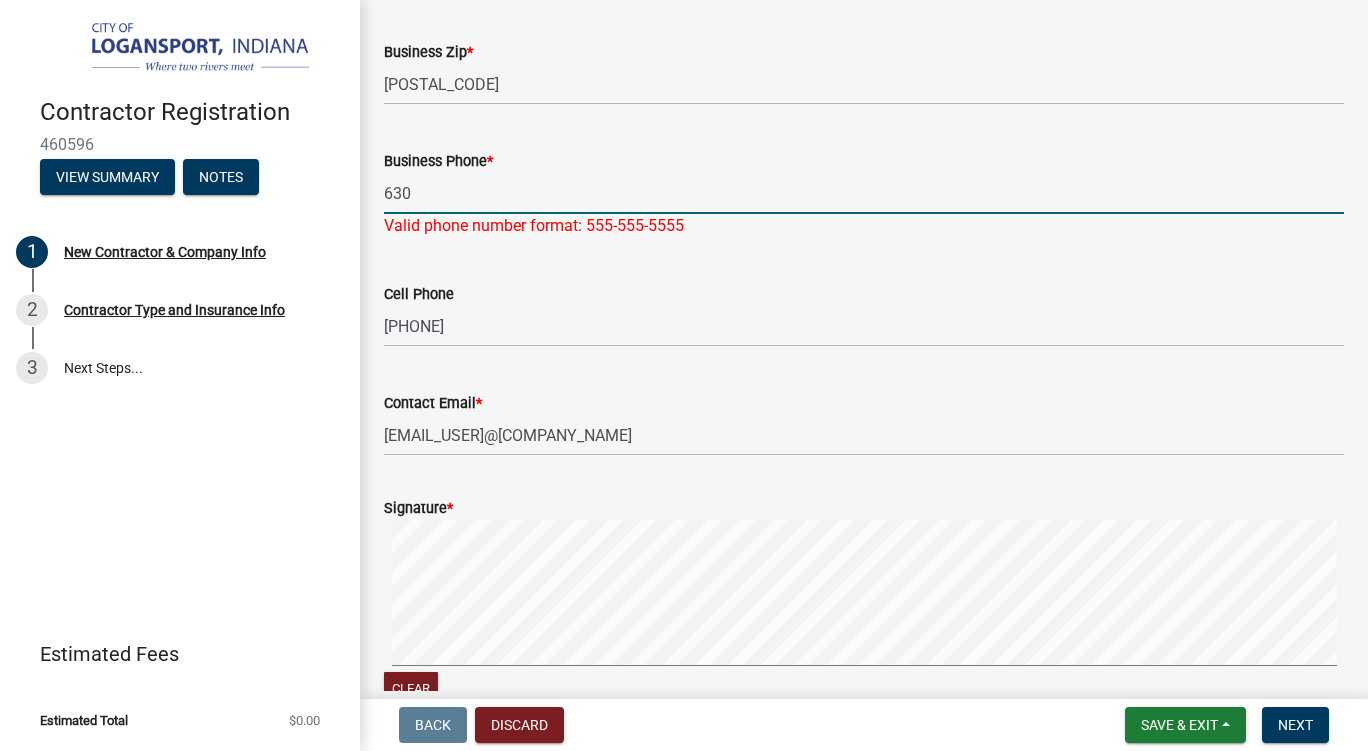 click on "630" at bounding box center [864, 193] 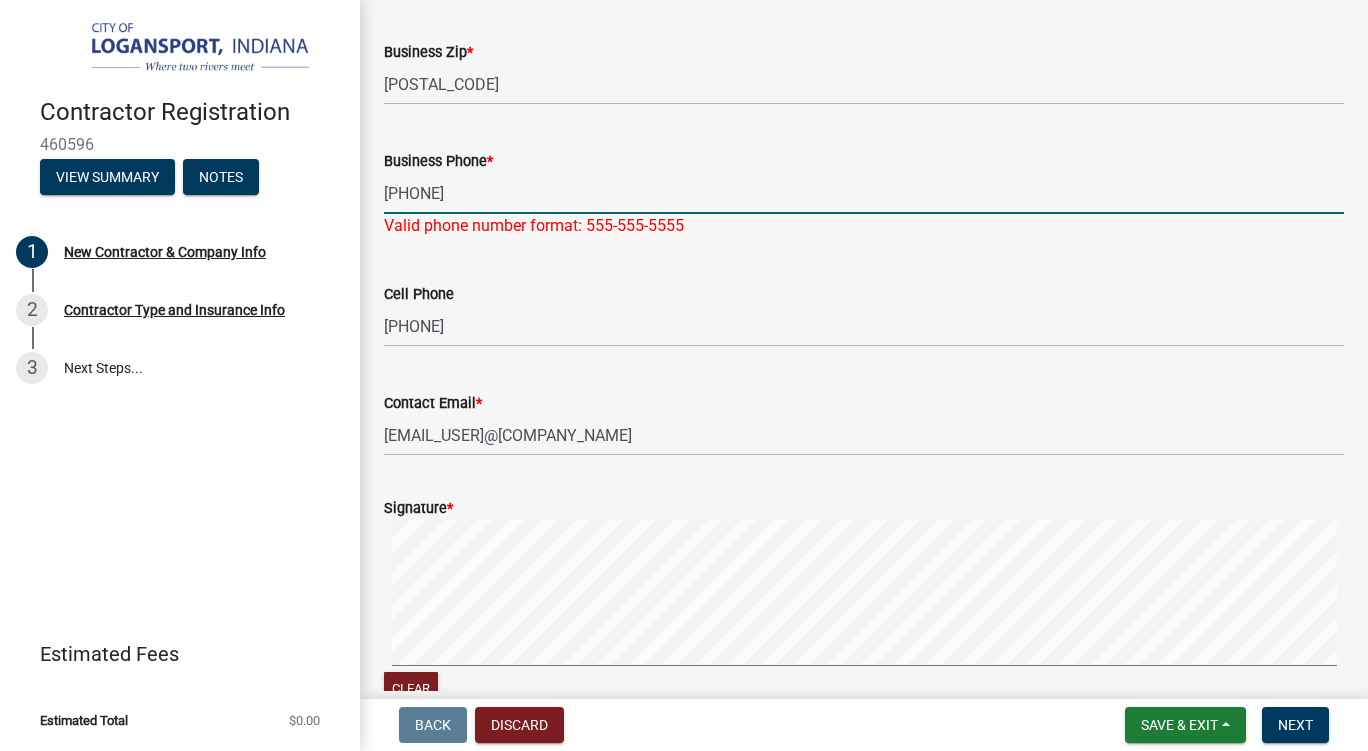 type on "[PHONE]" 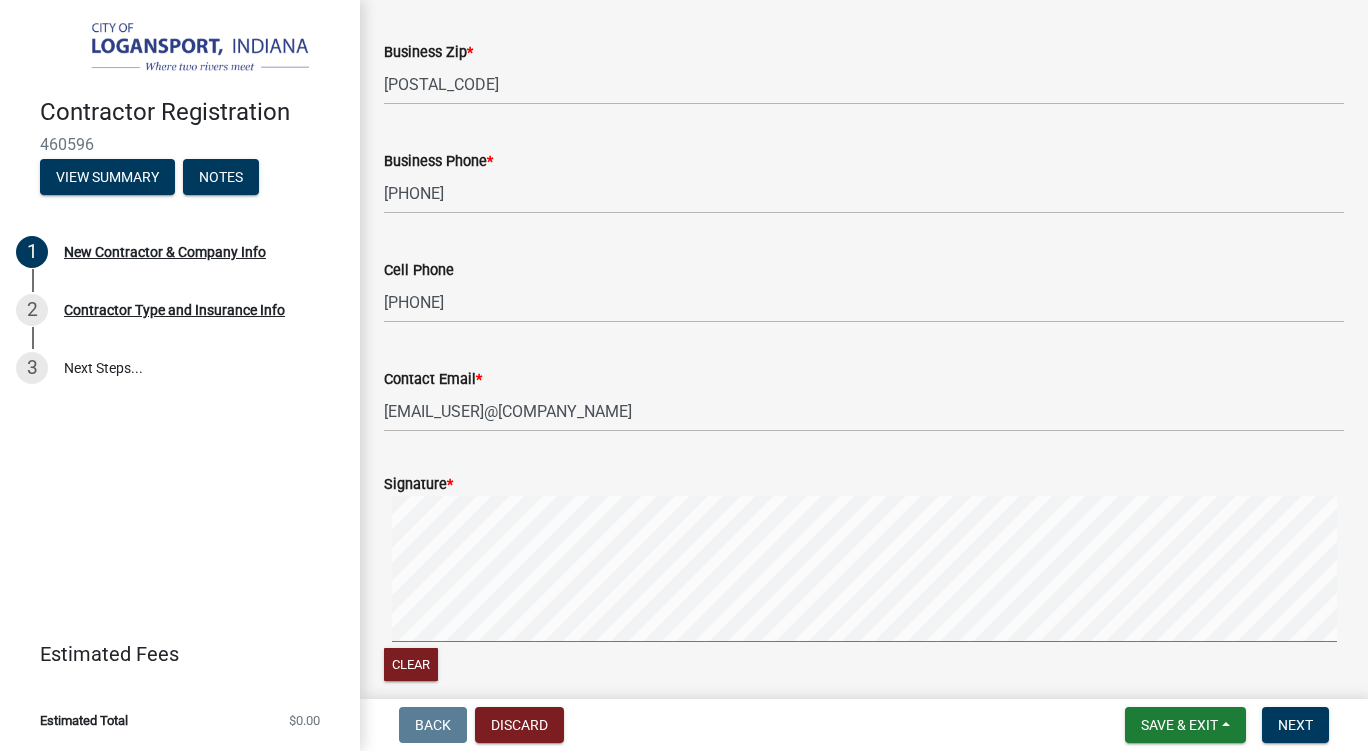 scroll, scrollTop: 1756, scrollLeft: 0, axis: vertical 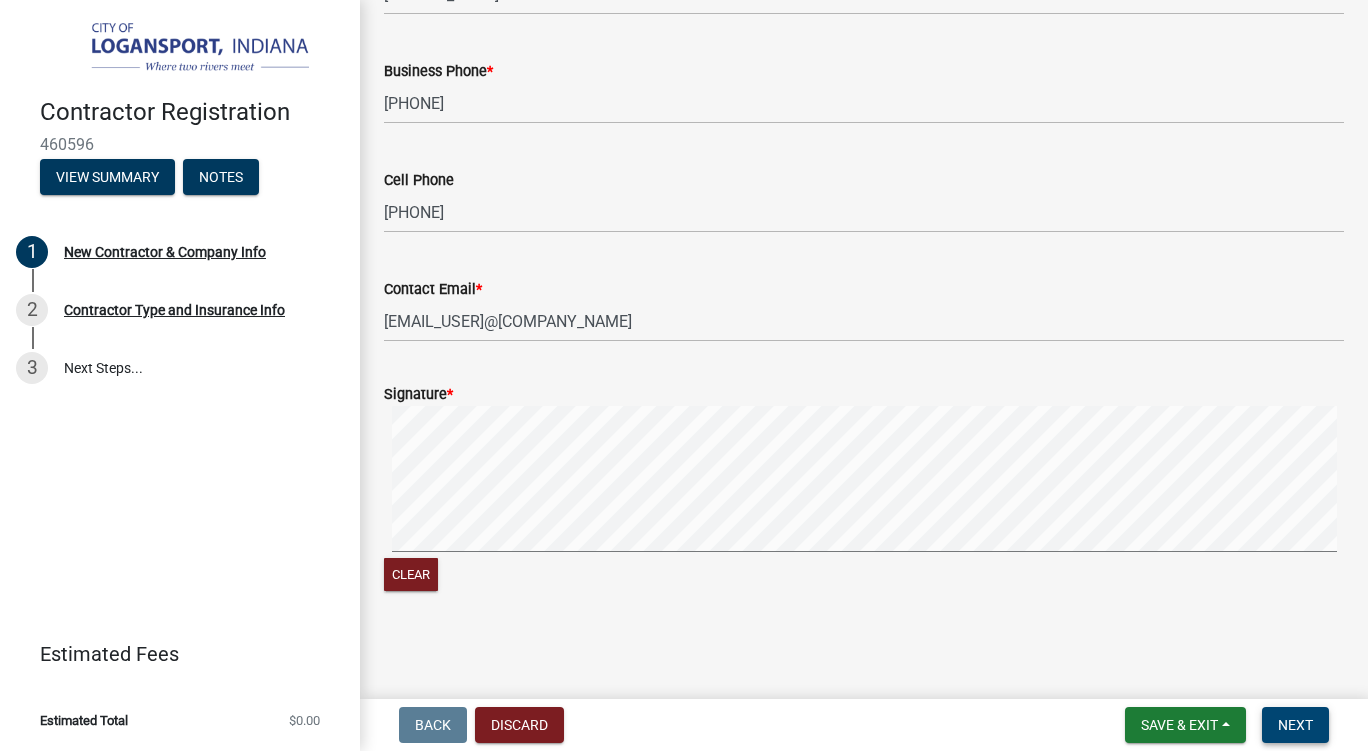 drag, startPoint x: 309, startPoint y: 517, endPoint x: 1304, endPoint y: 729, distance: 1017.3343 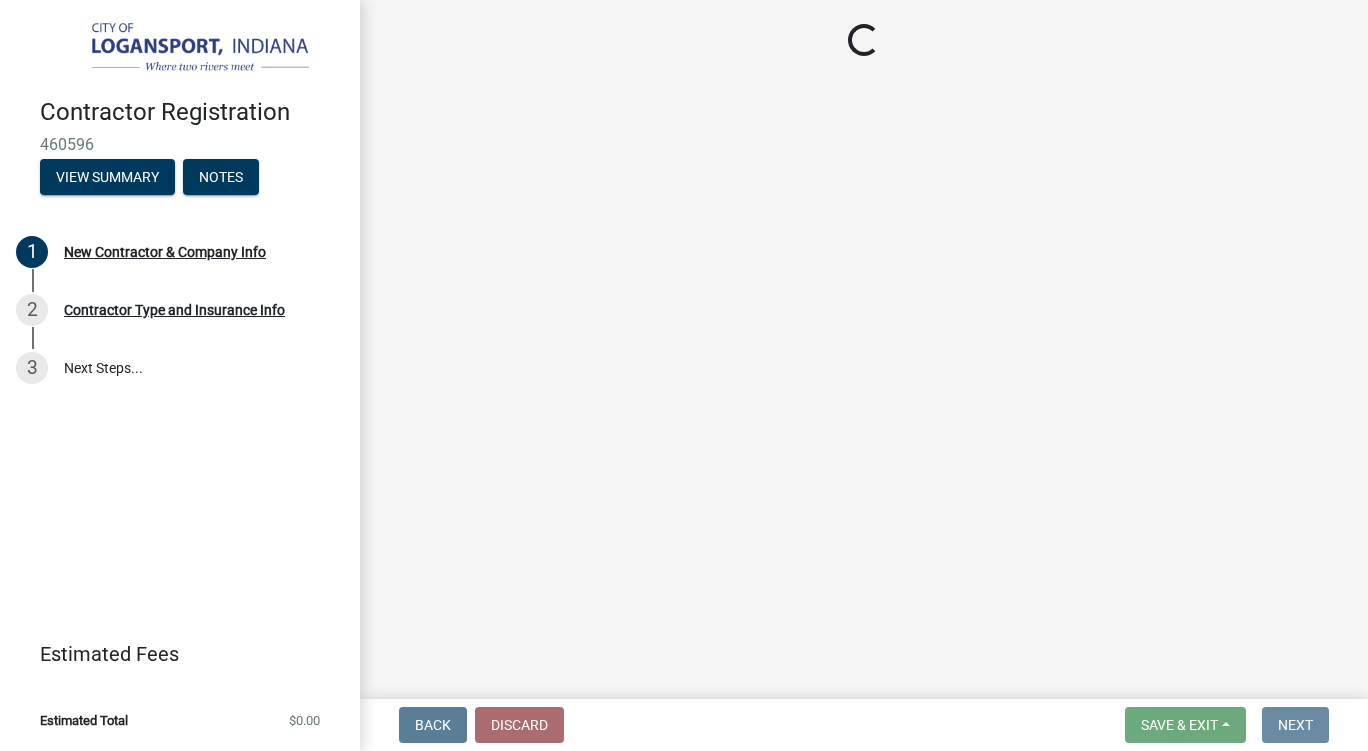 scroll, scrollTop: 0, scrollLeft: 0, axis: both 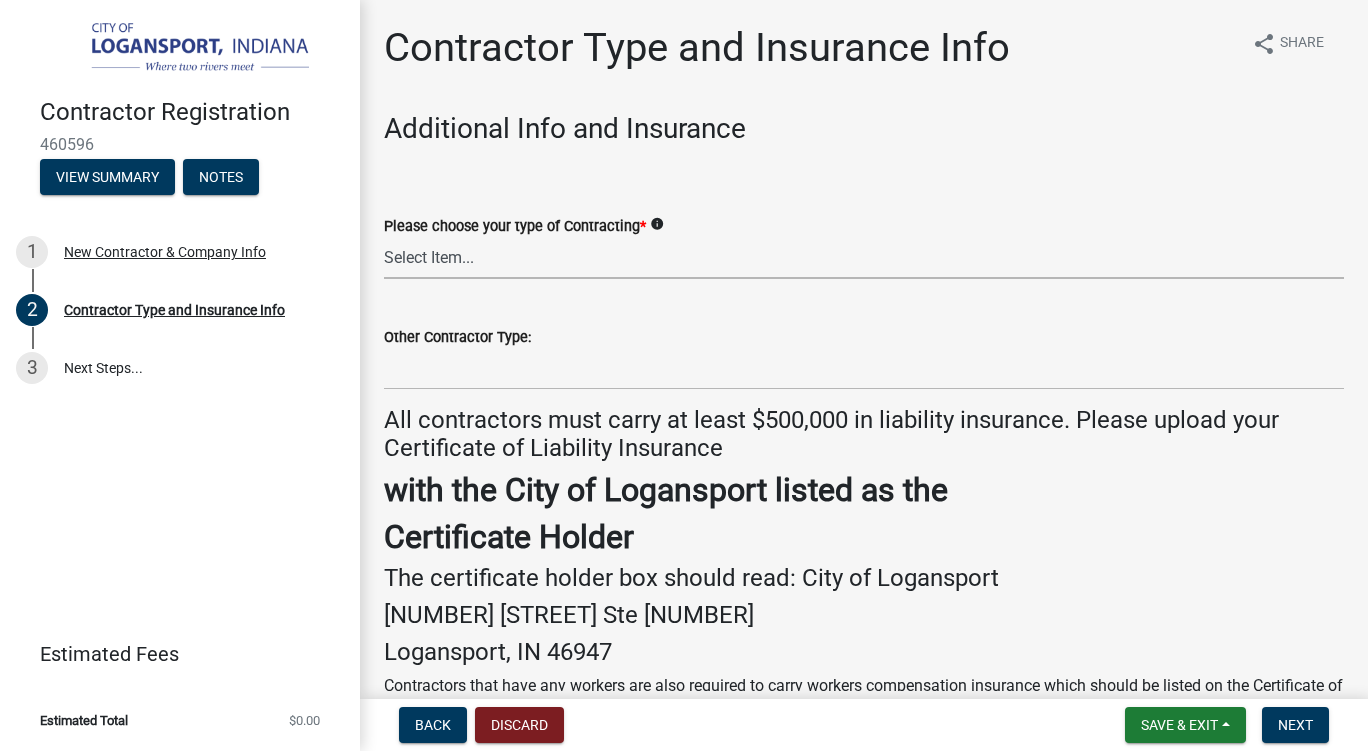 click on "Select Item...   Plumber   General   HVAC   Roofer   Tree Service   Demo   Other" at bounding box center [864, 258] 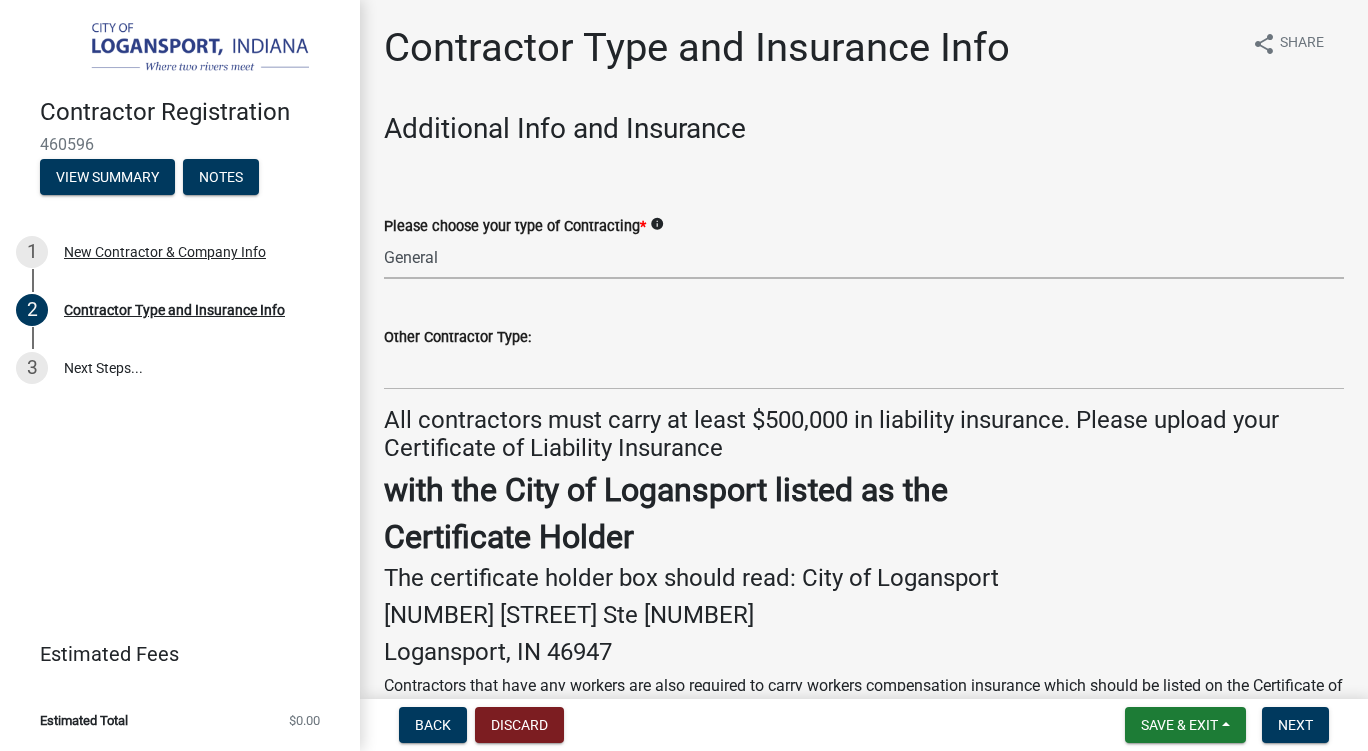 click on "Select Item...   Plumber   General   HVAC   Roofer   Tree Service   Demo   Other" at bounding box center [864, 258] 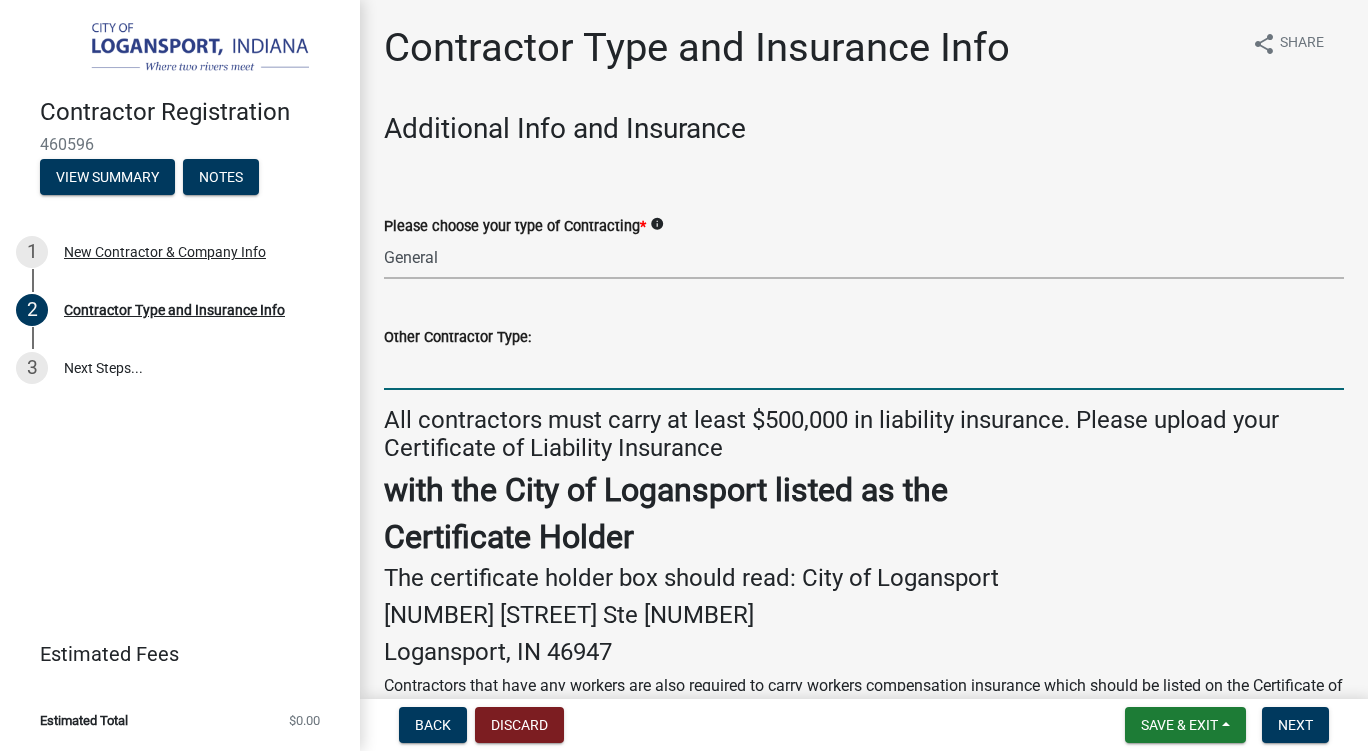 click on "Other Contractor Type:" at bounding box center (864, 369) 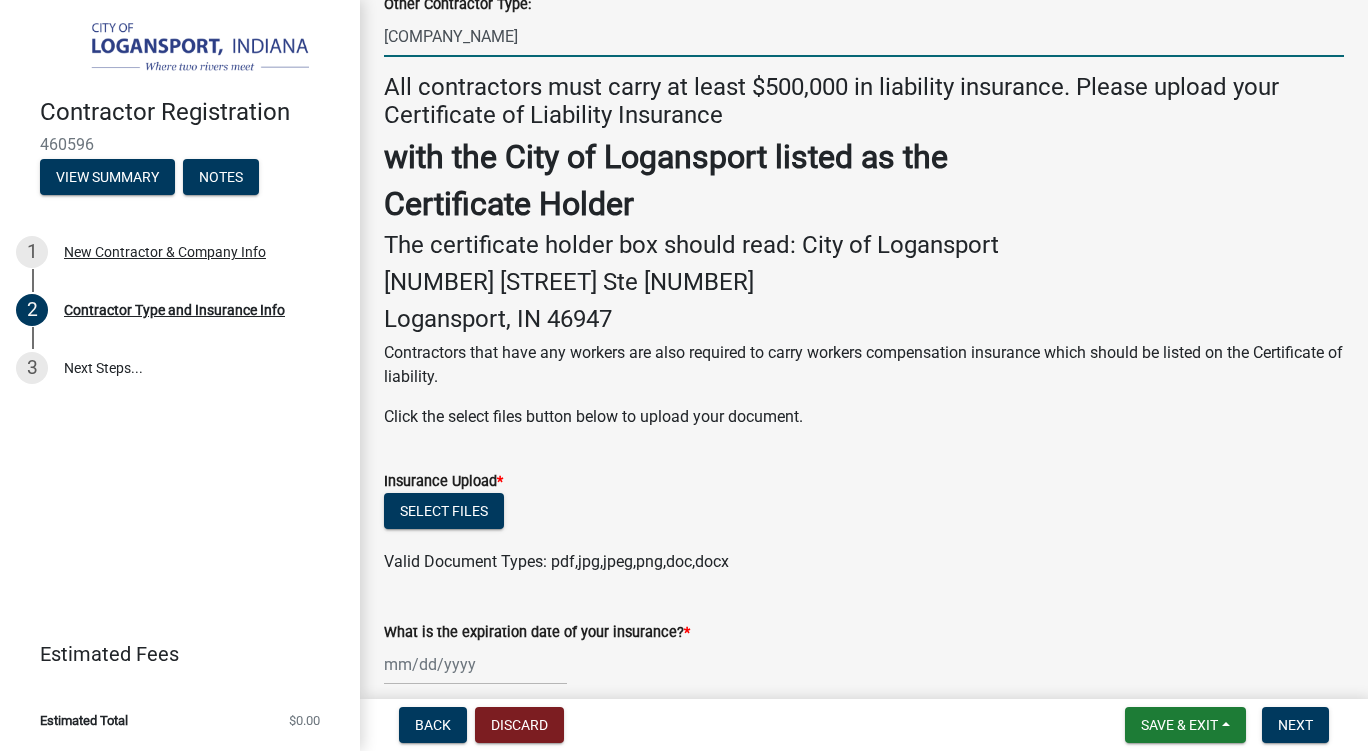 scroll, scrollTop: 500, scrollLeft: 0, axis: vertical 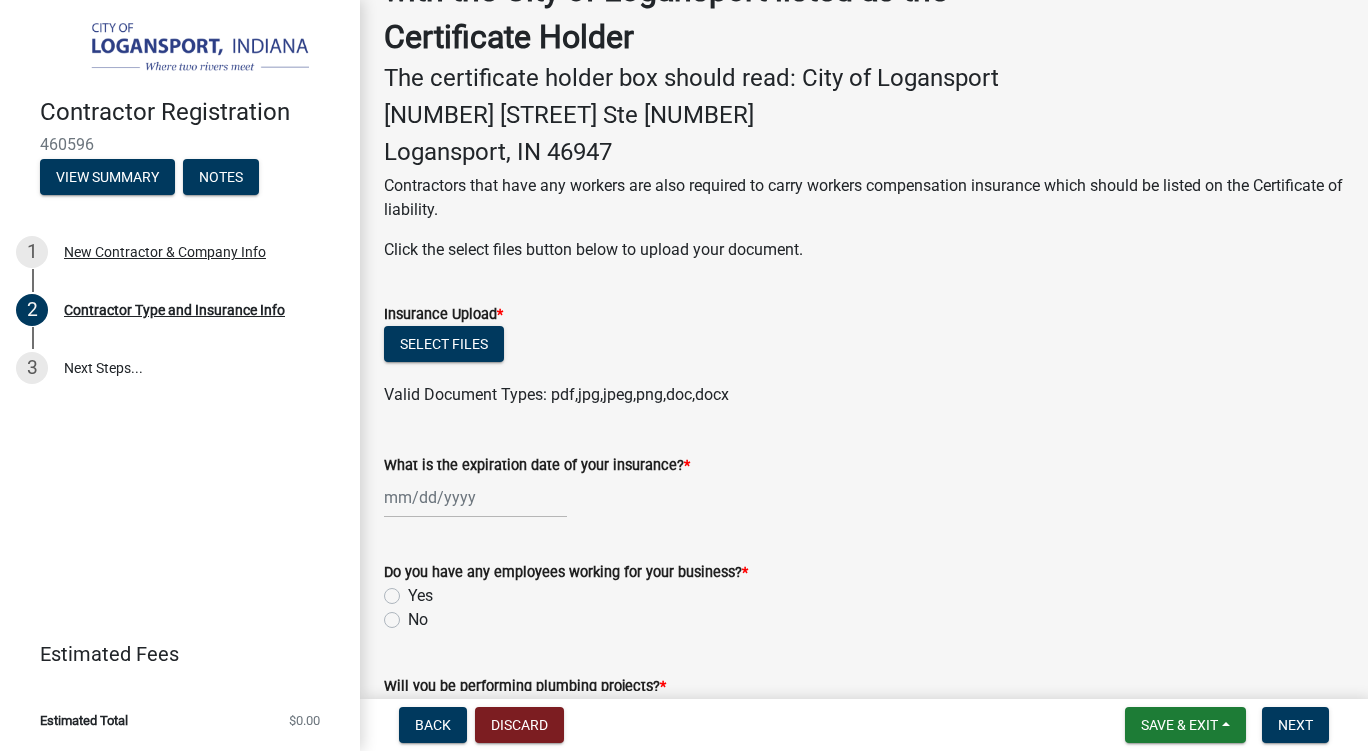 type on "[COMPANY_NAME]" 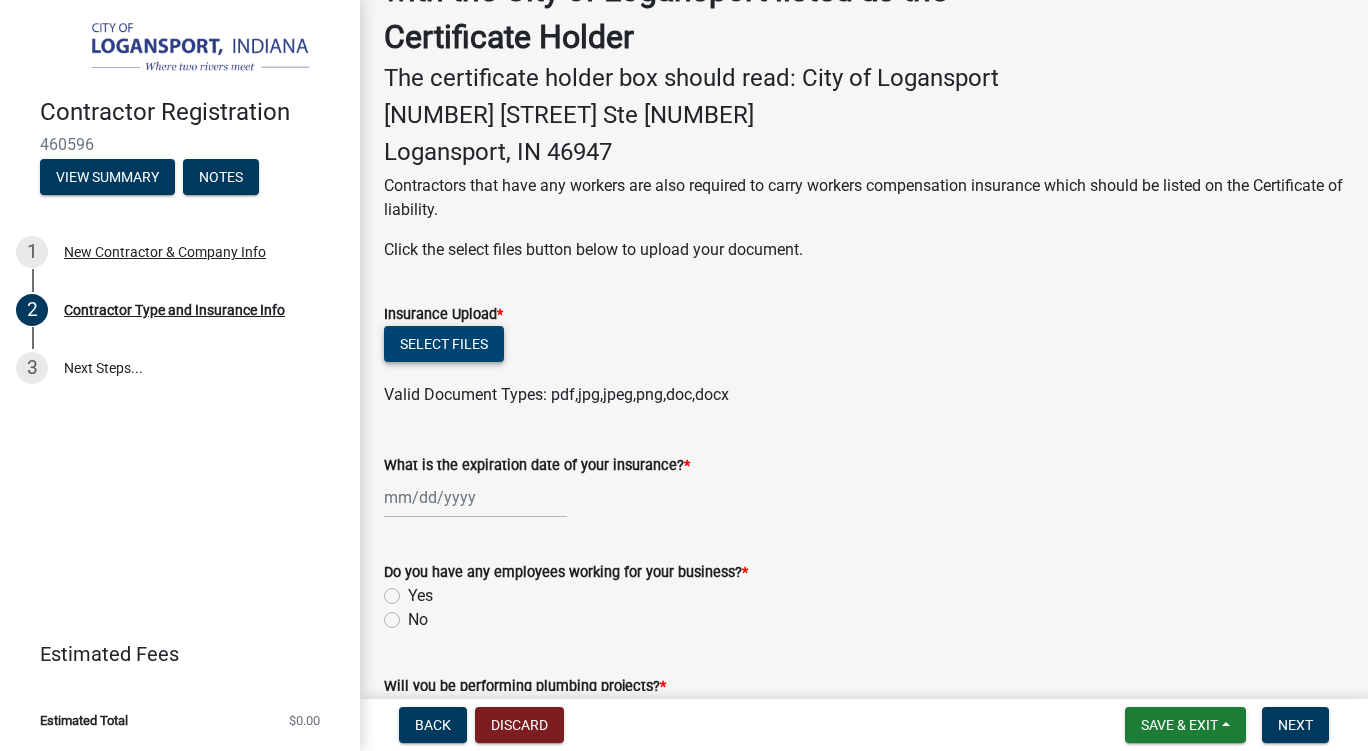 click on "Select files" 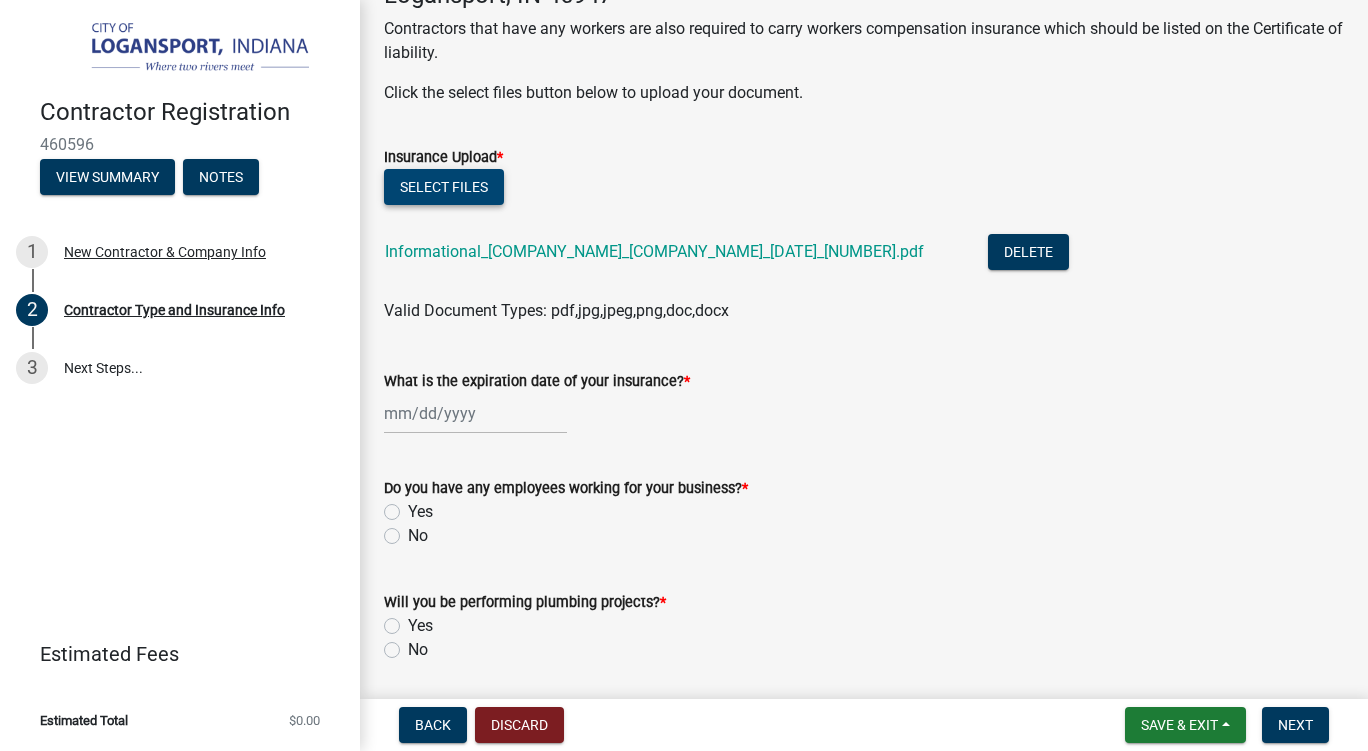 scroll, scrollTop: 666, scrollLeft: 0, axis: vertical 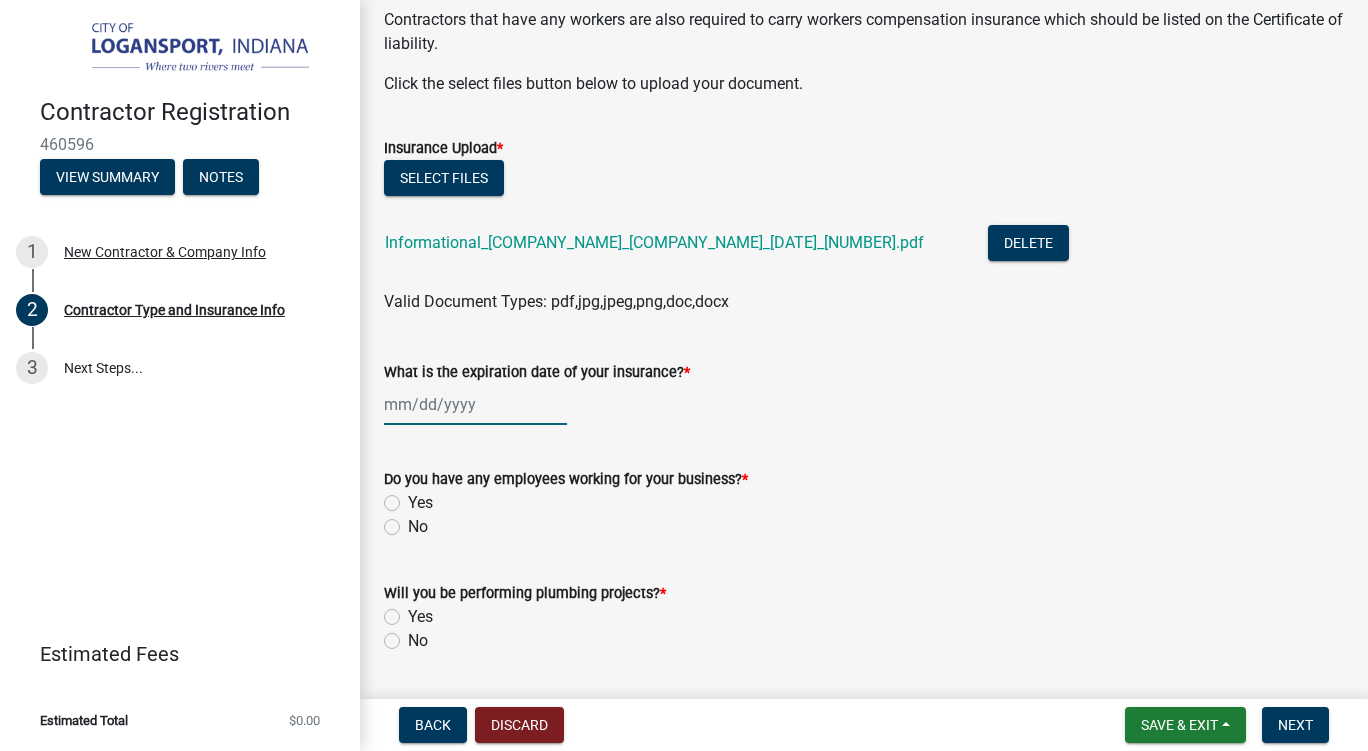 click 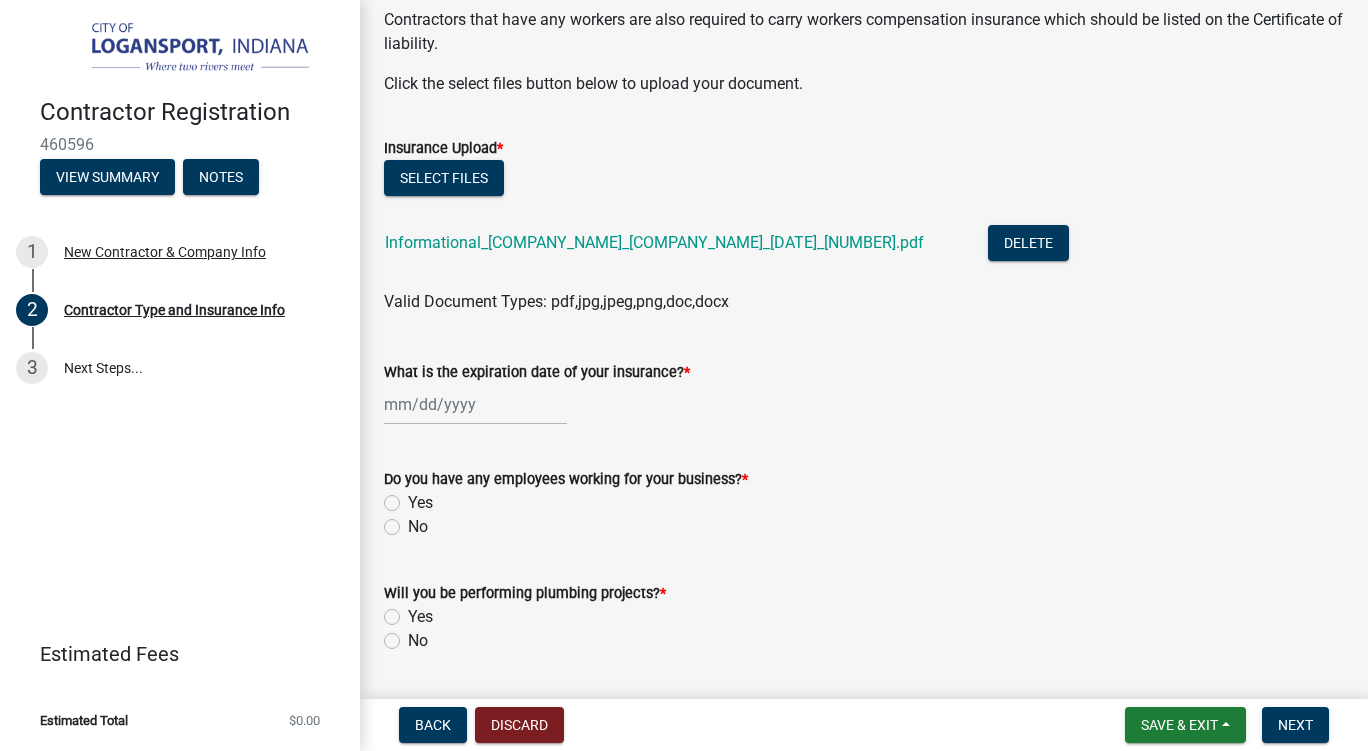 select on "8" 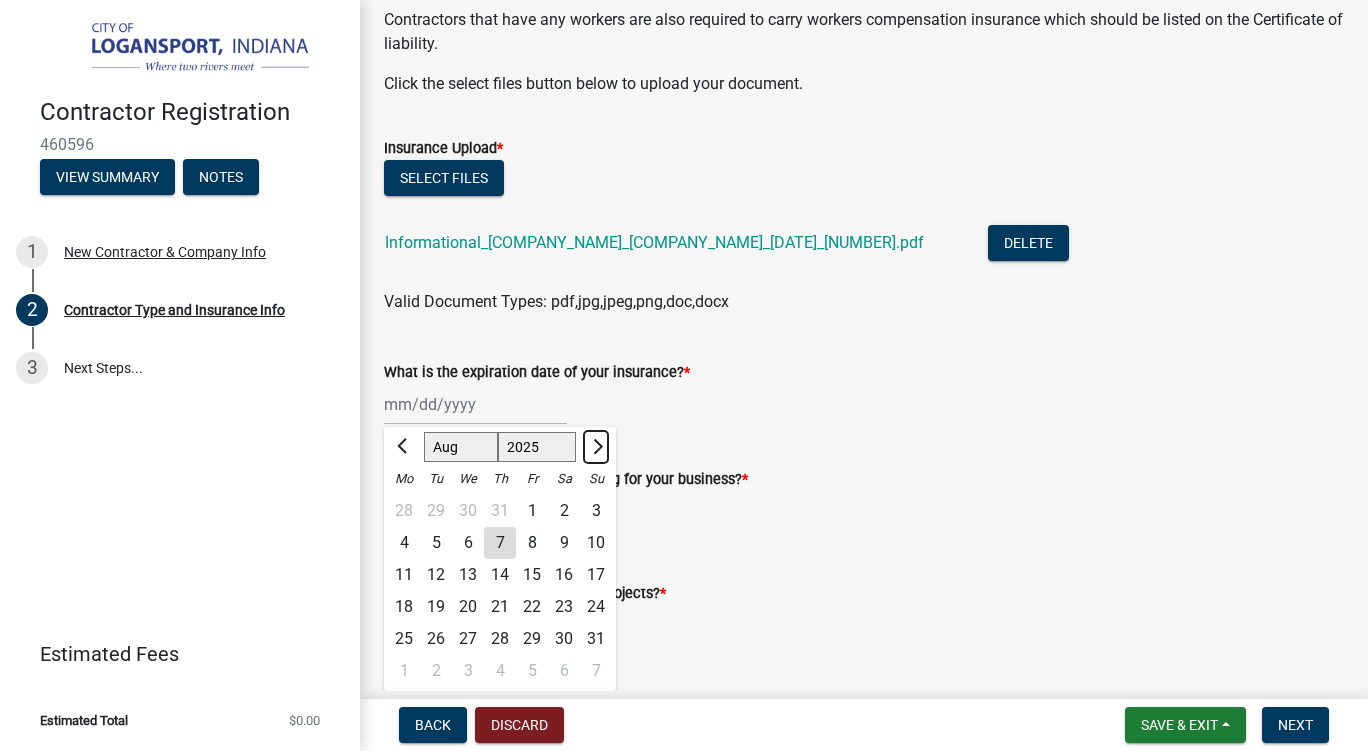 click 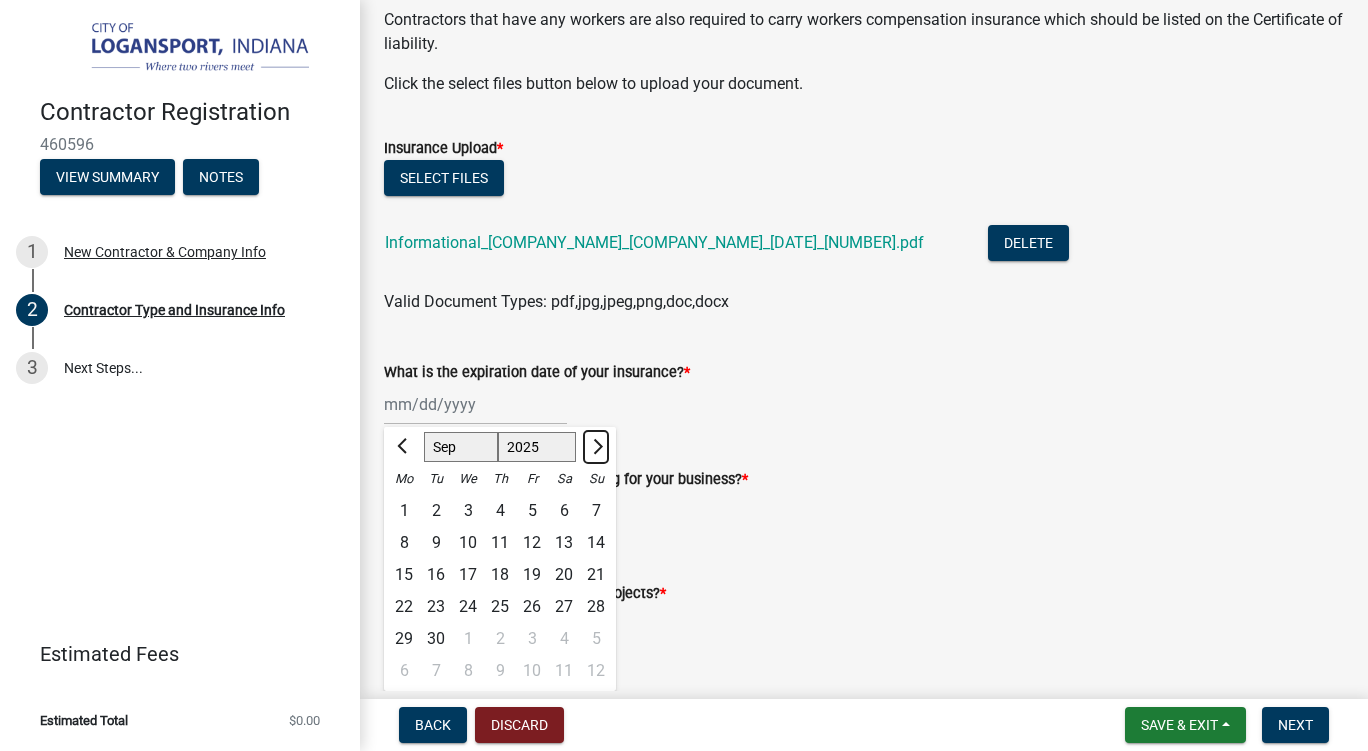 click 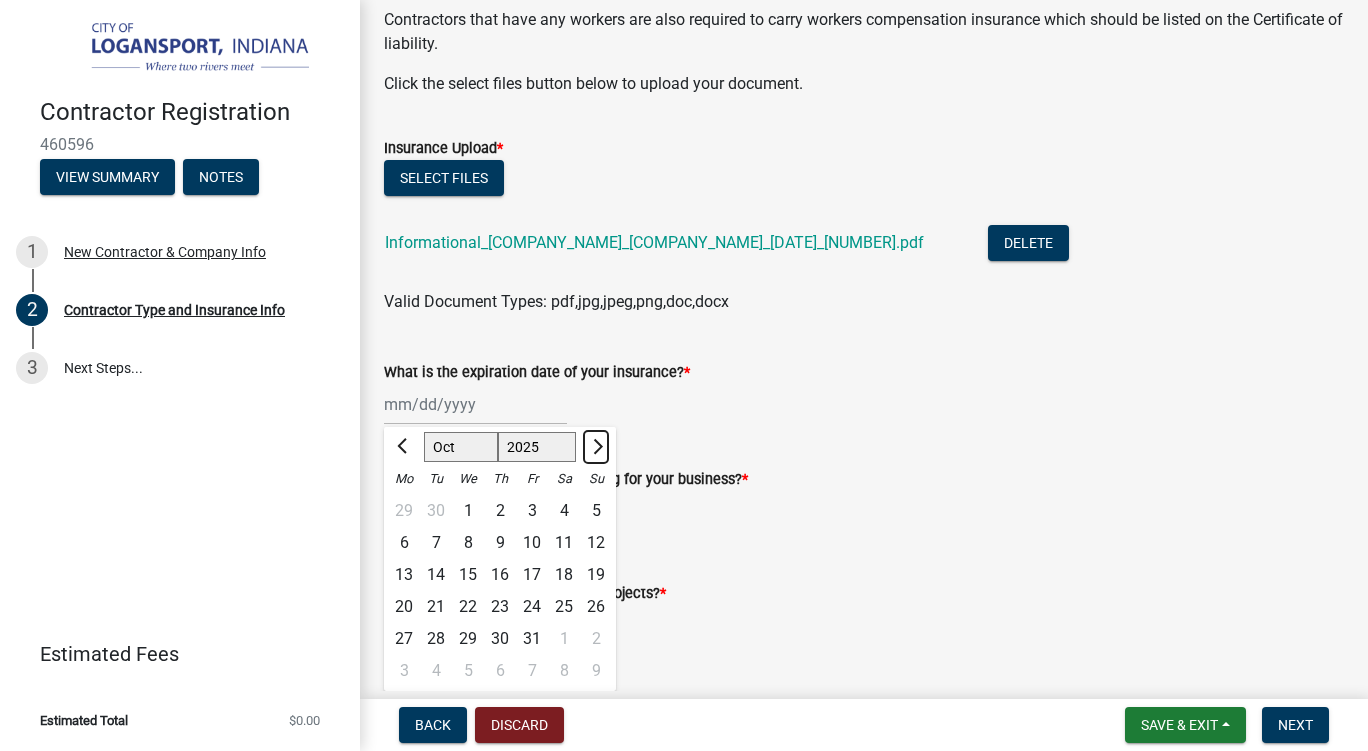 click 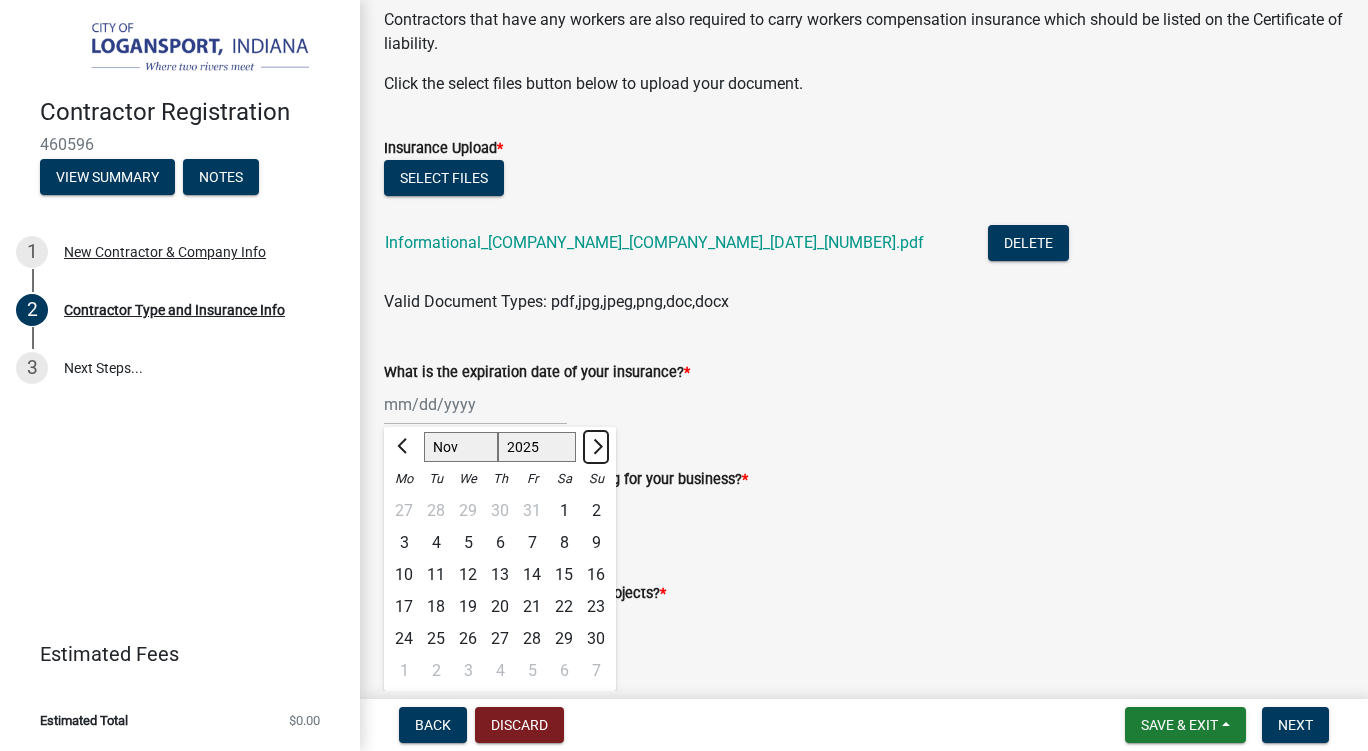 click 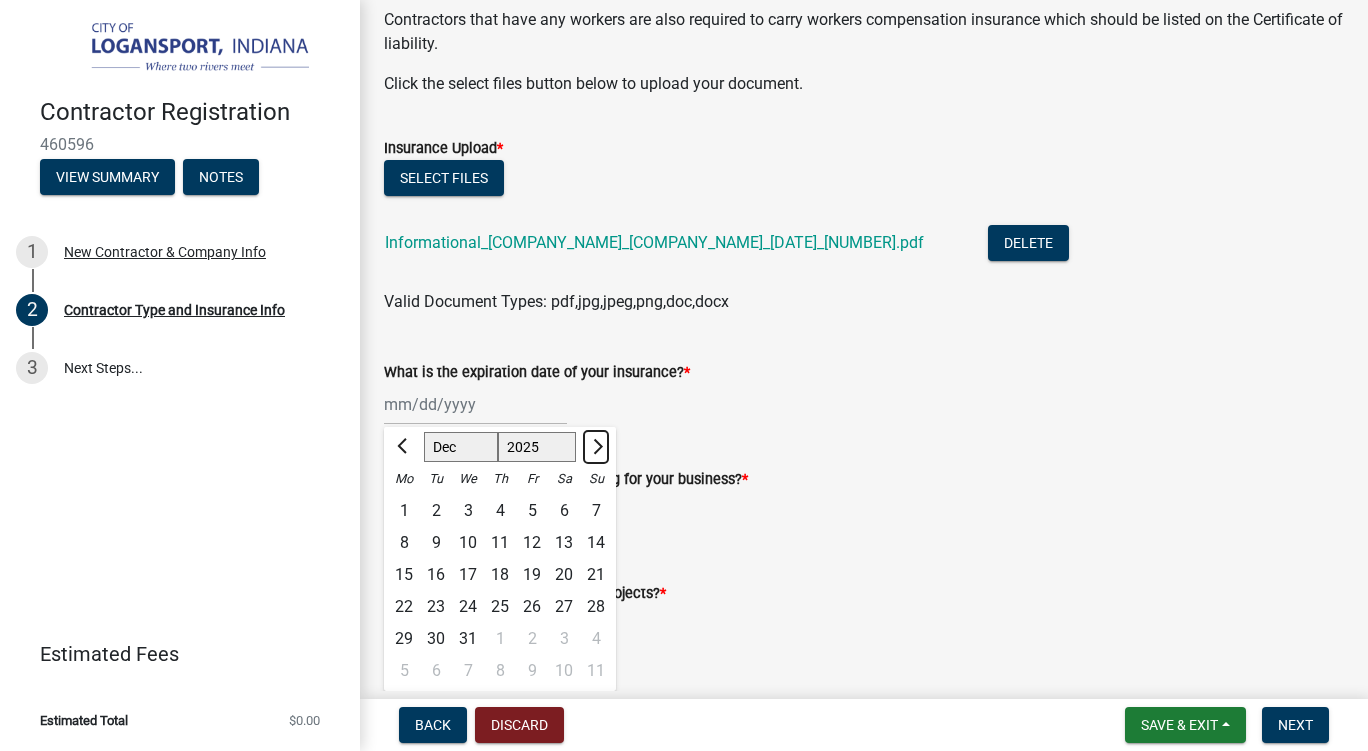 click 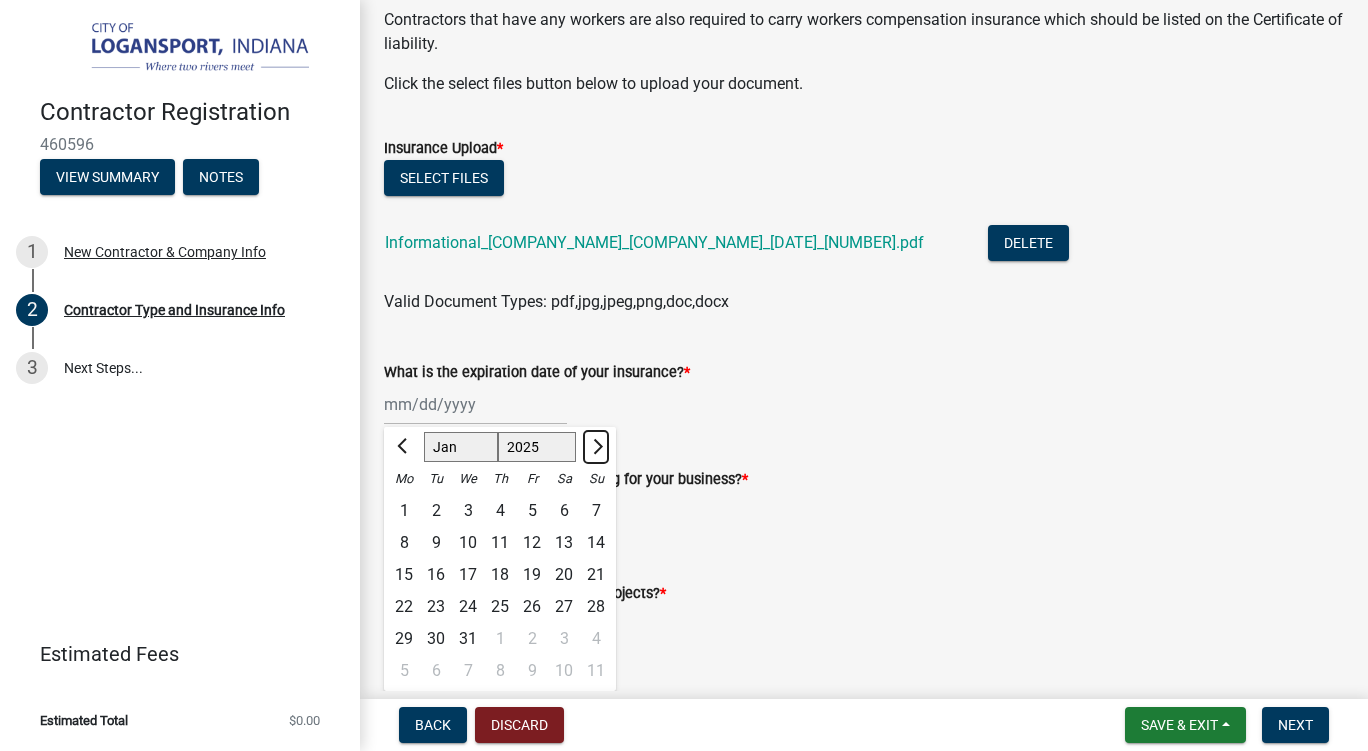select on "2026" 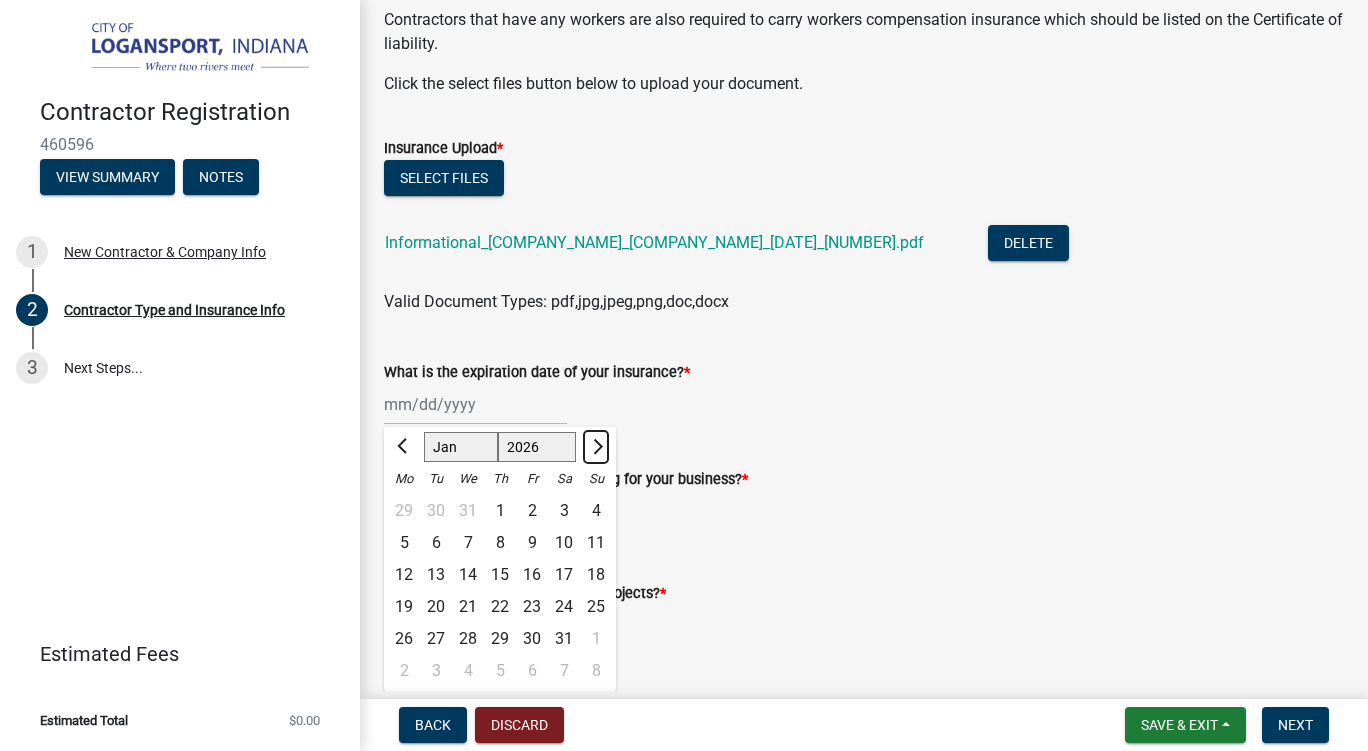 click 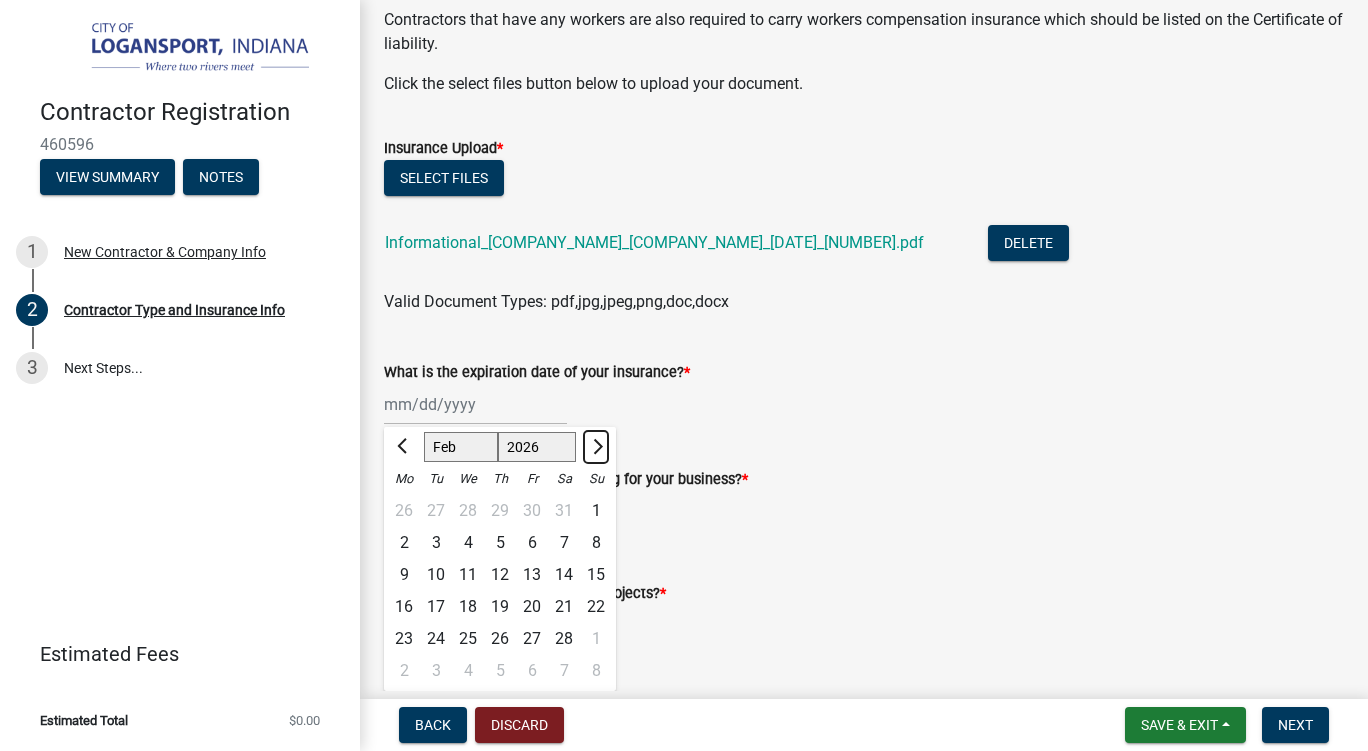 click 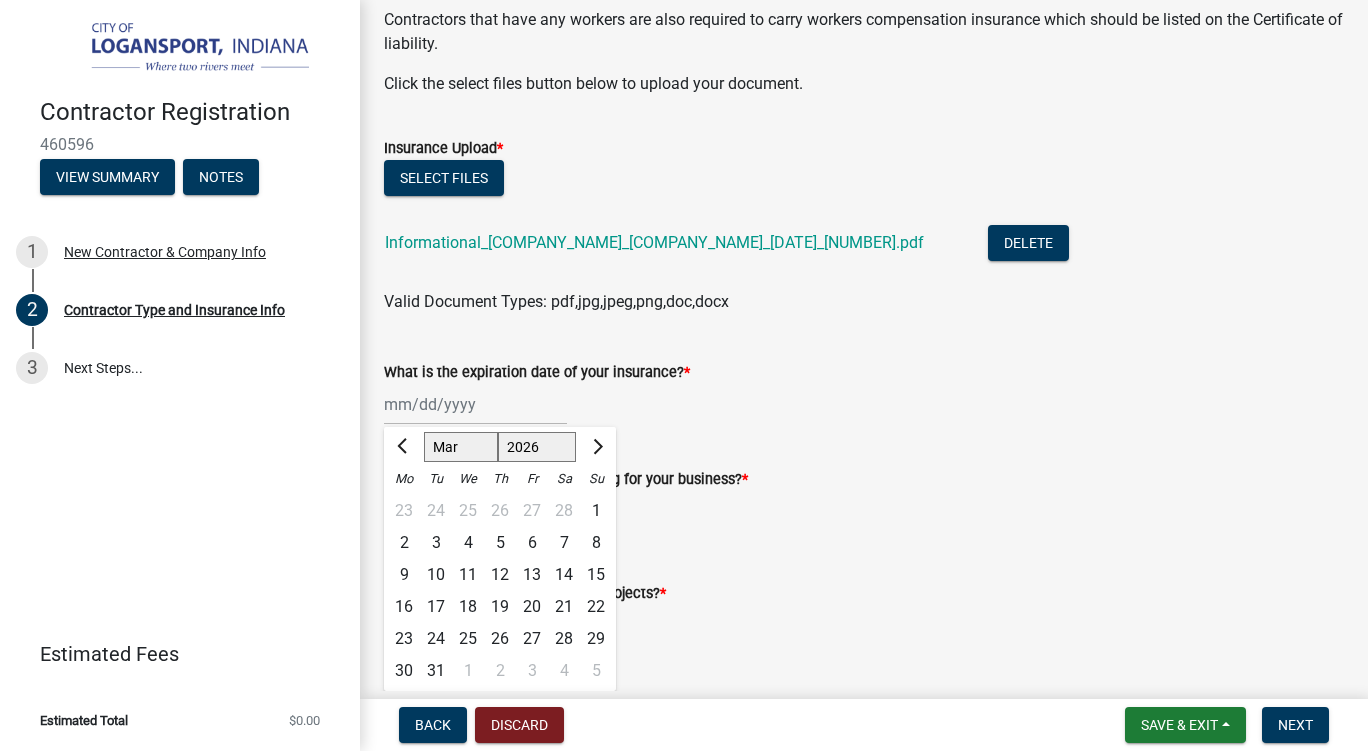click on "6" 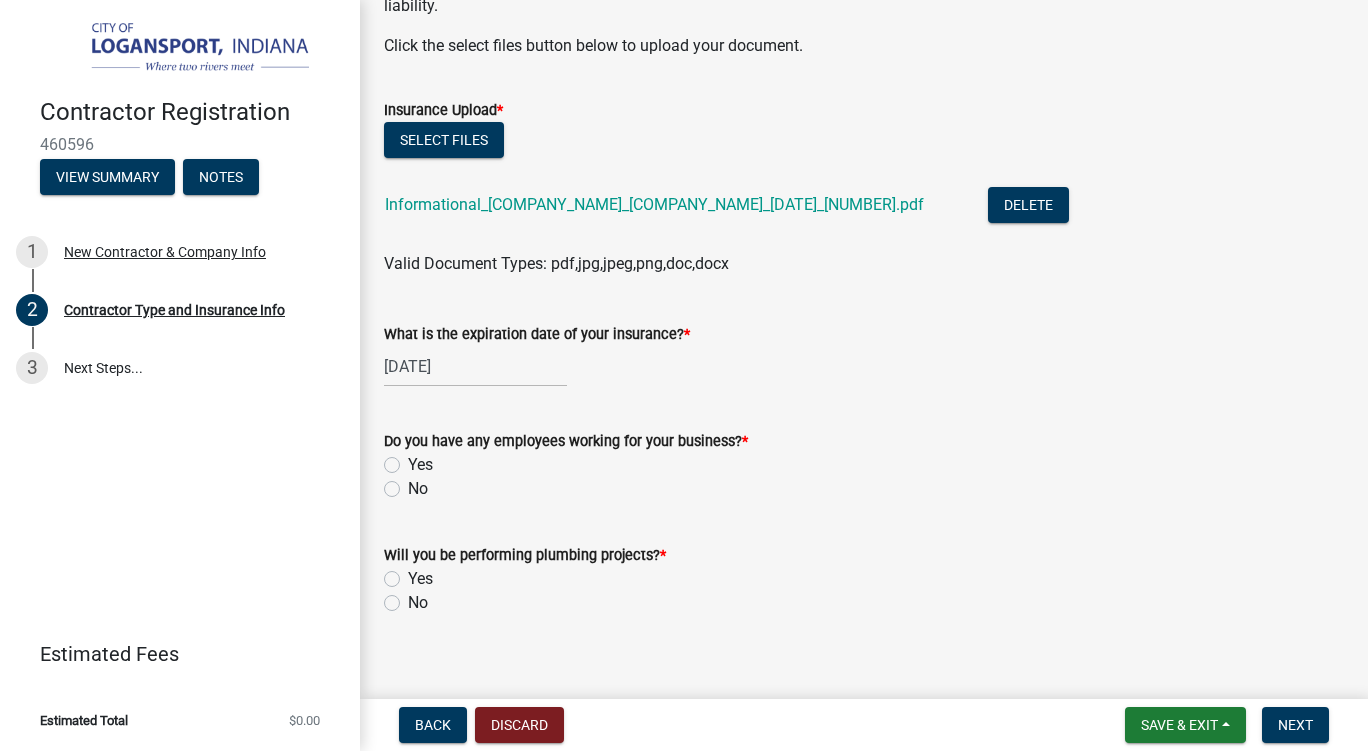 scroll, scrollTop: 724, scrollLeft: 0, axis: vertical 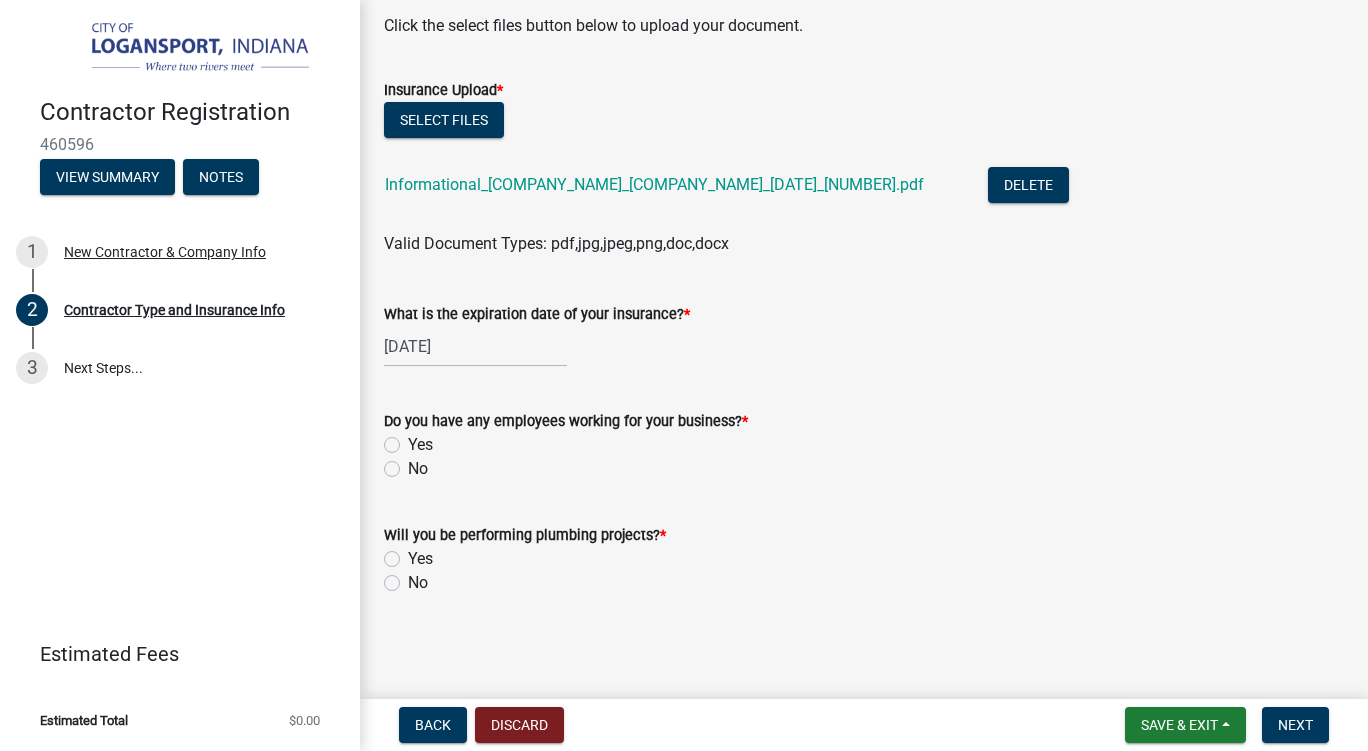 click on "Yes" 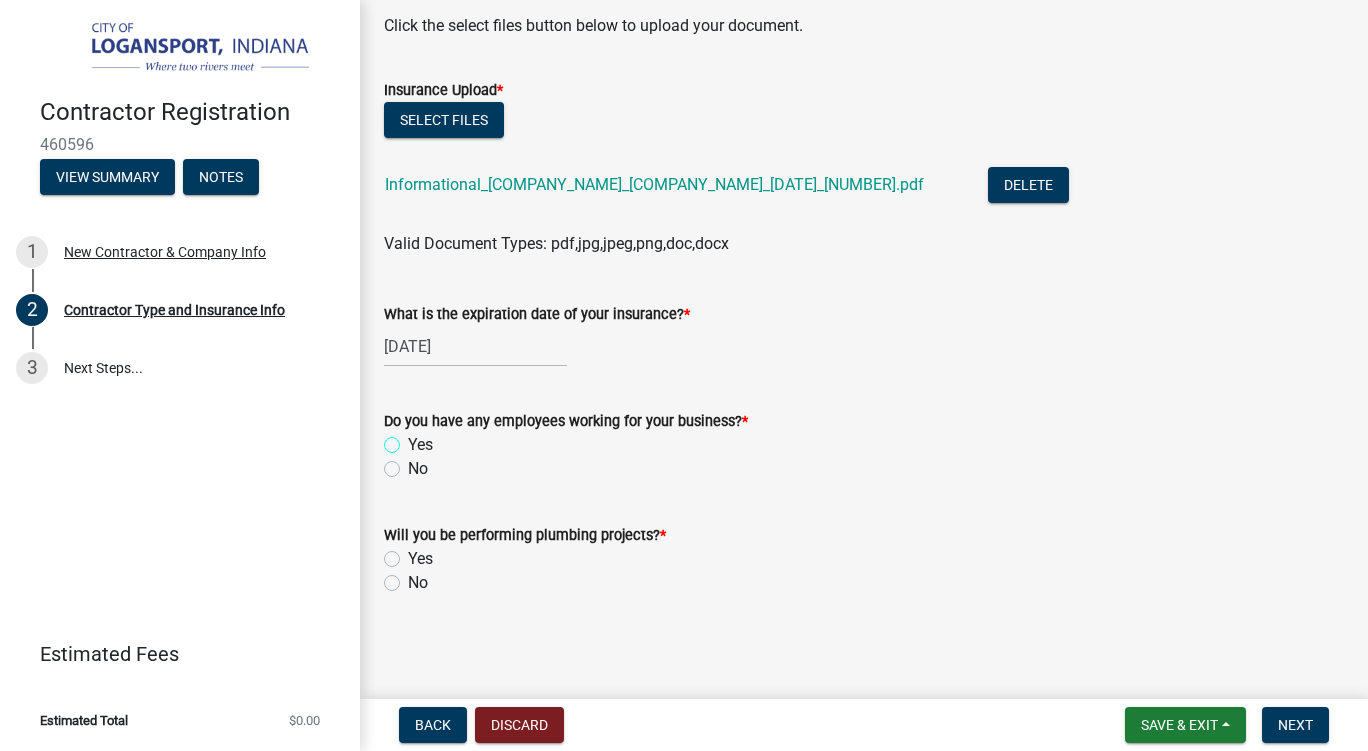 click on "Yes" at bounding box center (414, 439) 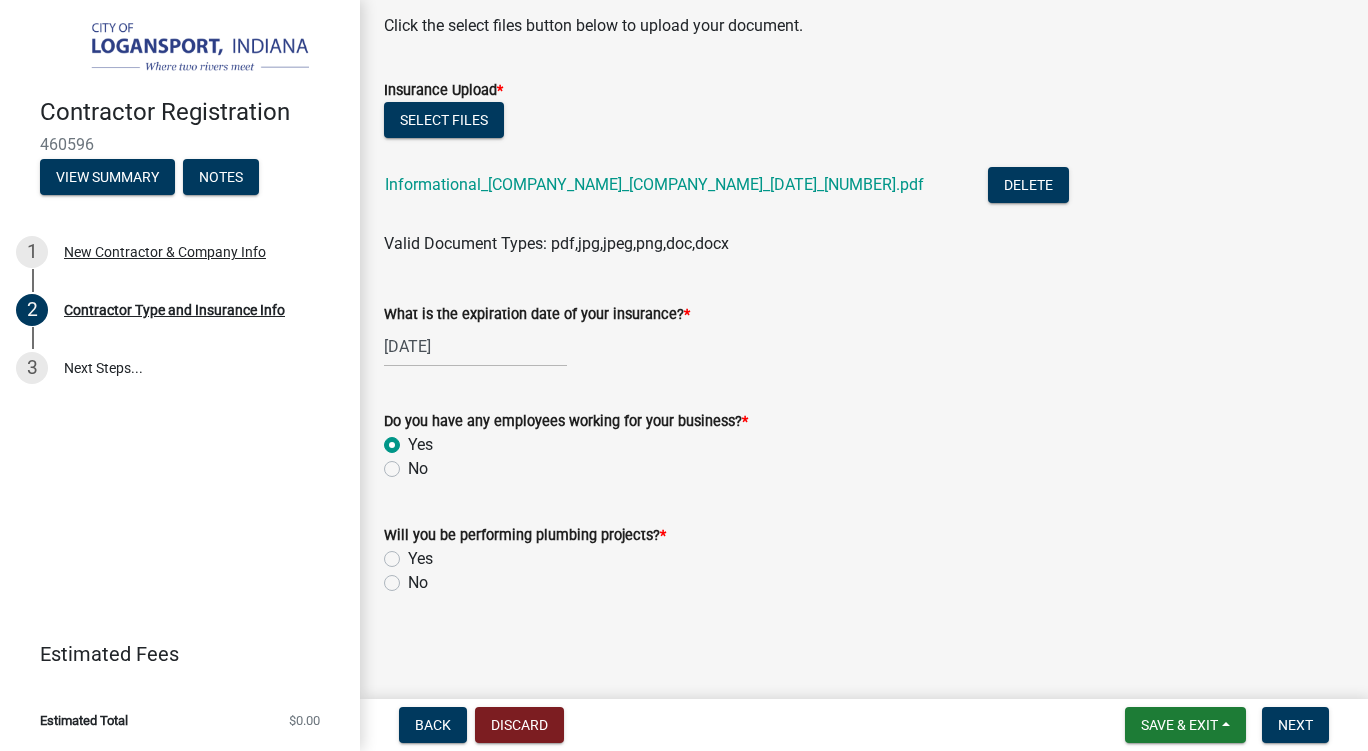 radio on "true" 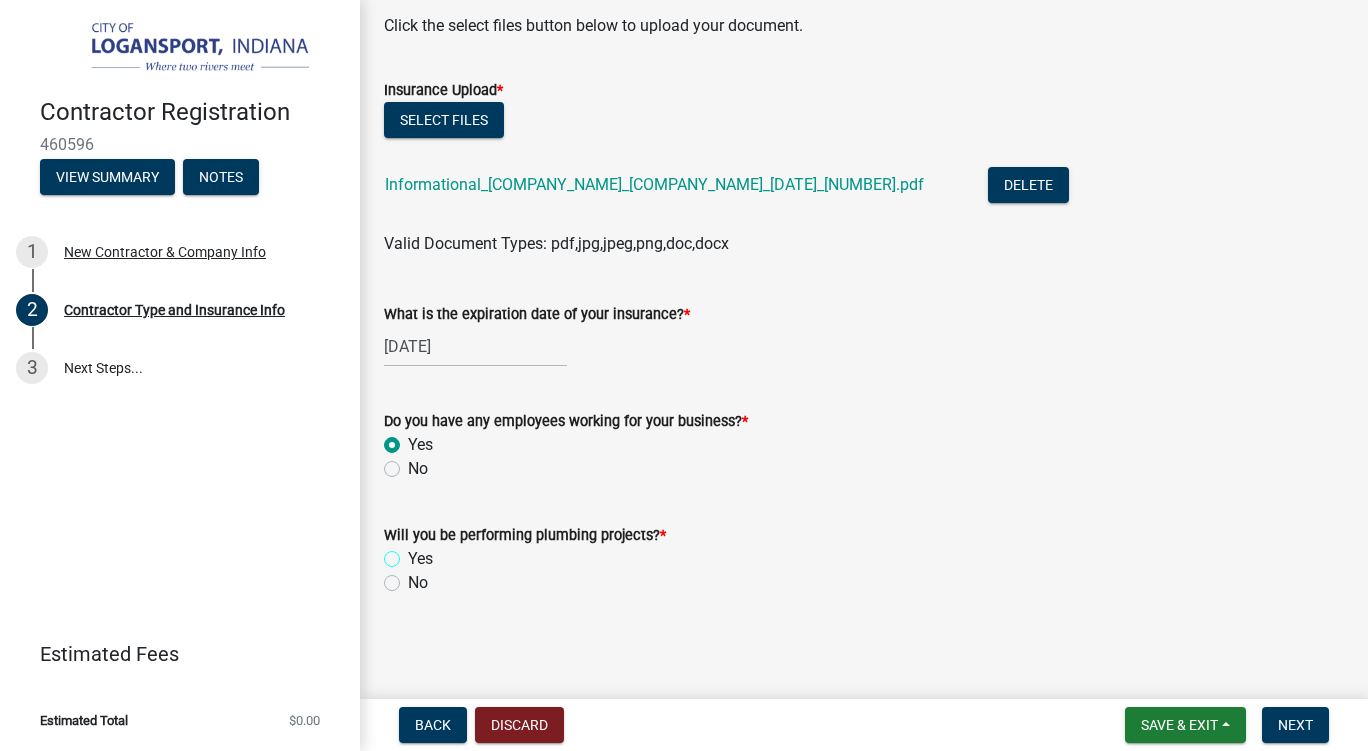 click on "Yes" at bounding box center [414, 553] 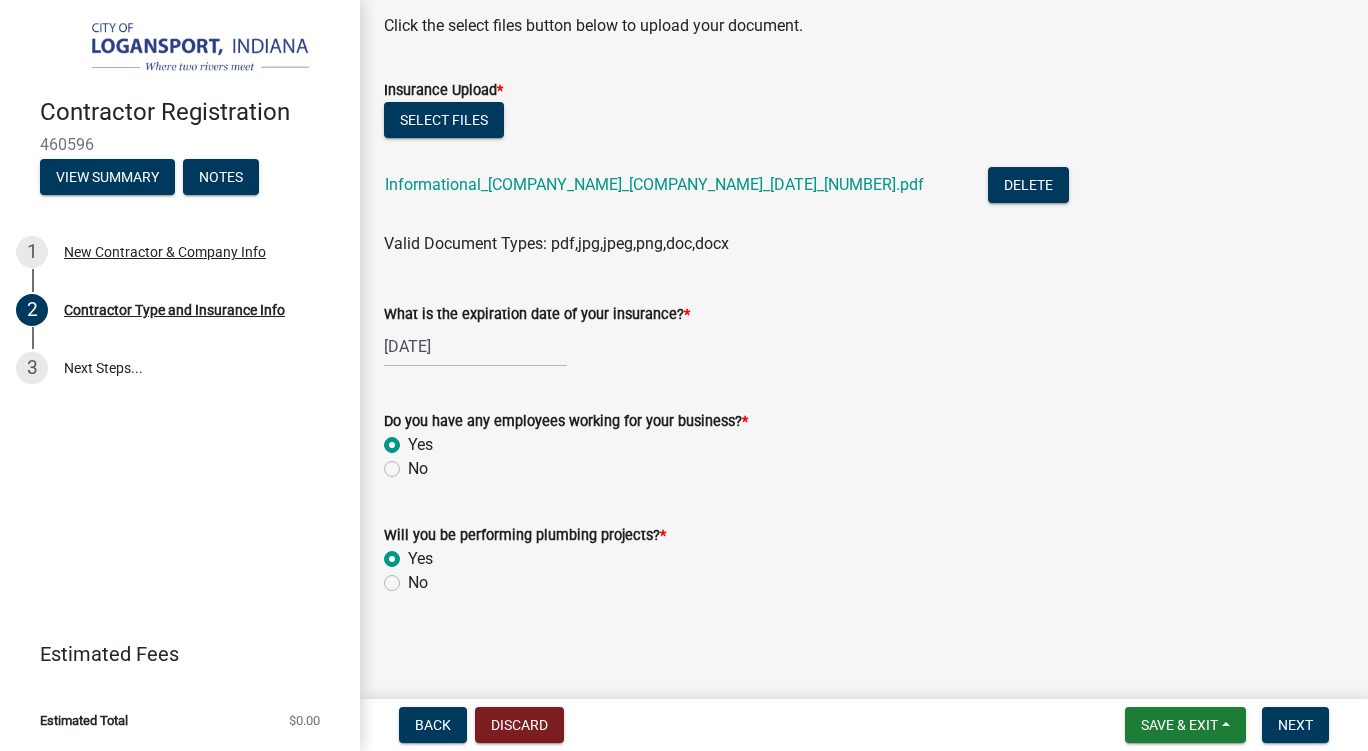 radio on "true" 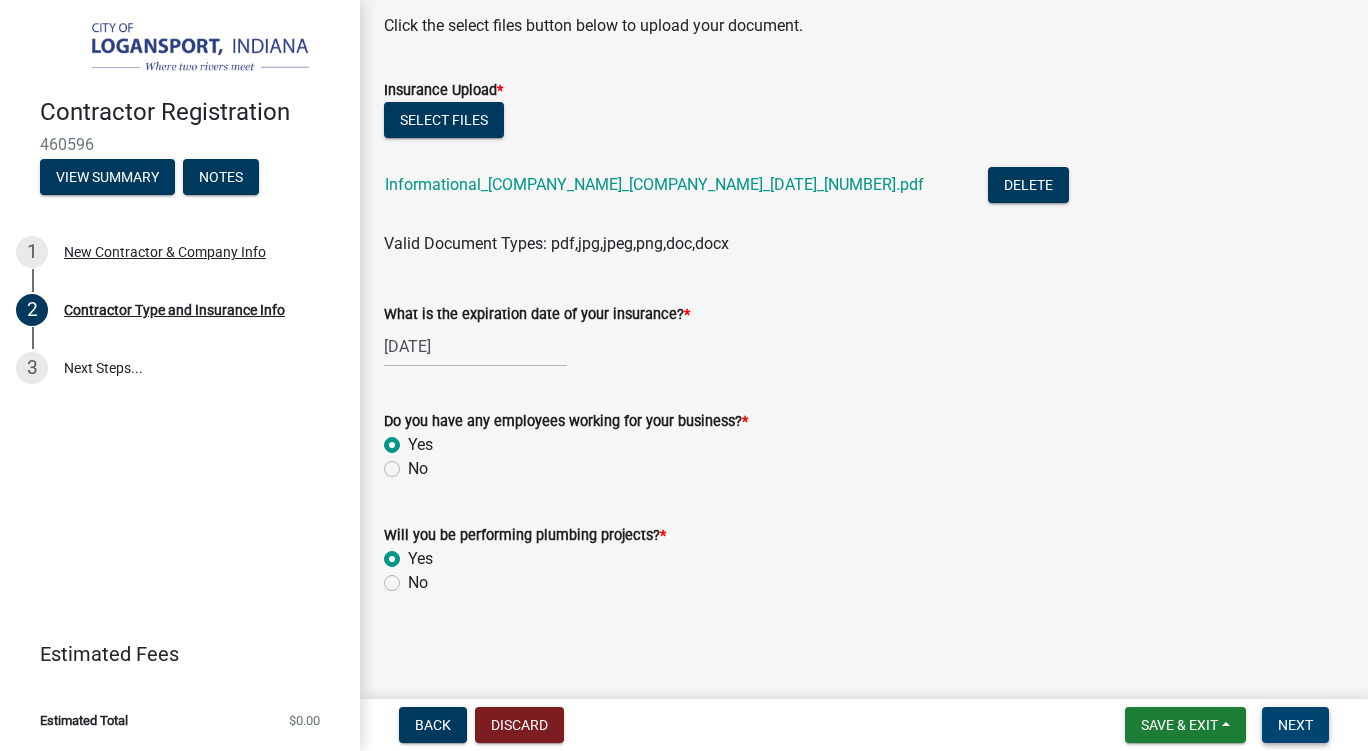 click on "Next" at bounding box center [1295, 725] 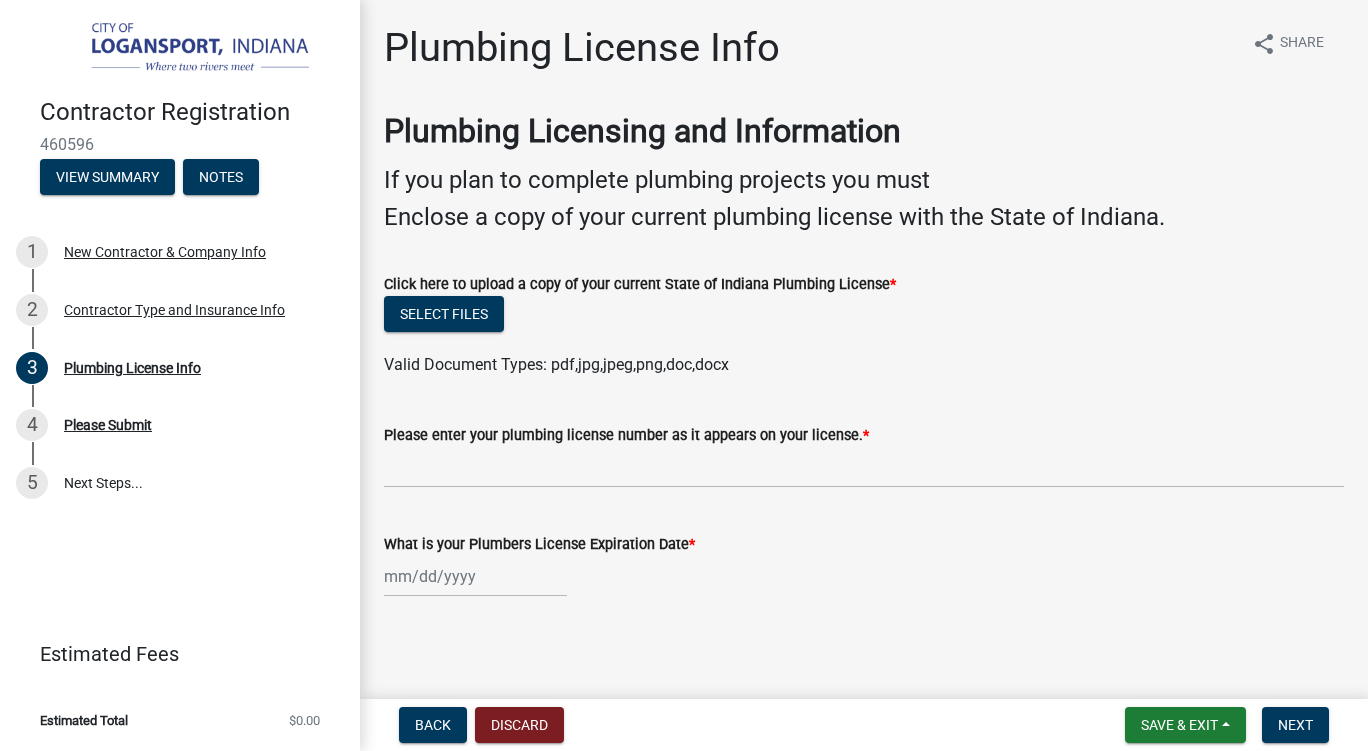 scroll, scrollTop: 2, scrollLeft: 0, axis: vertical 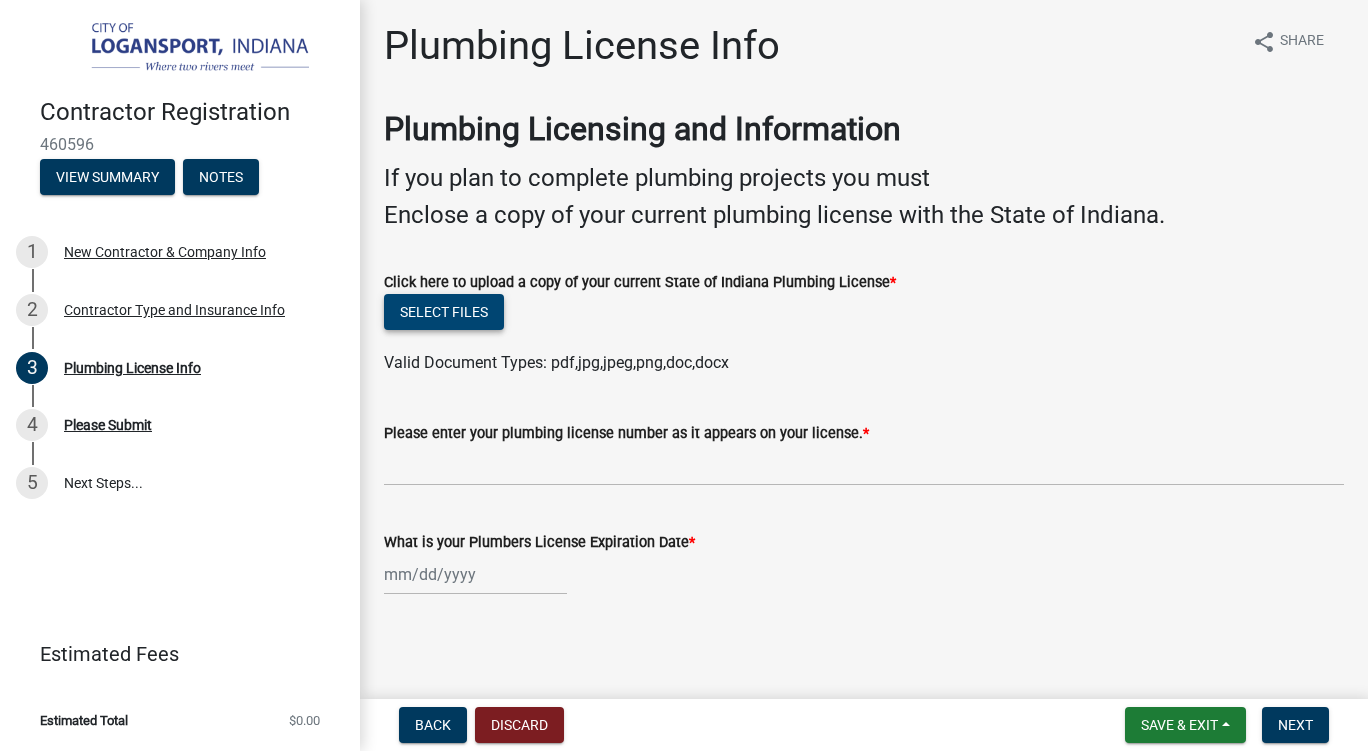 click on "Select files" 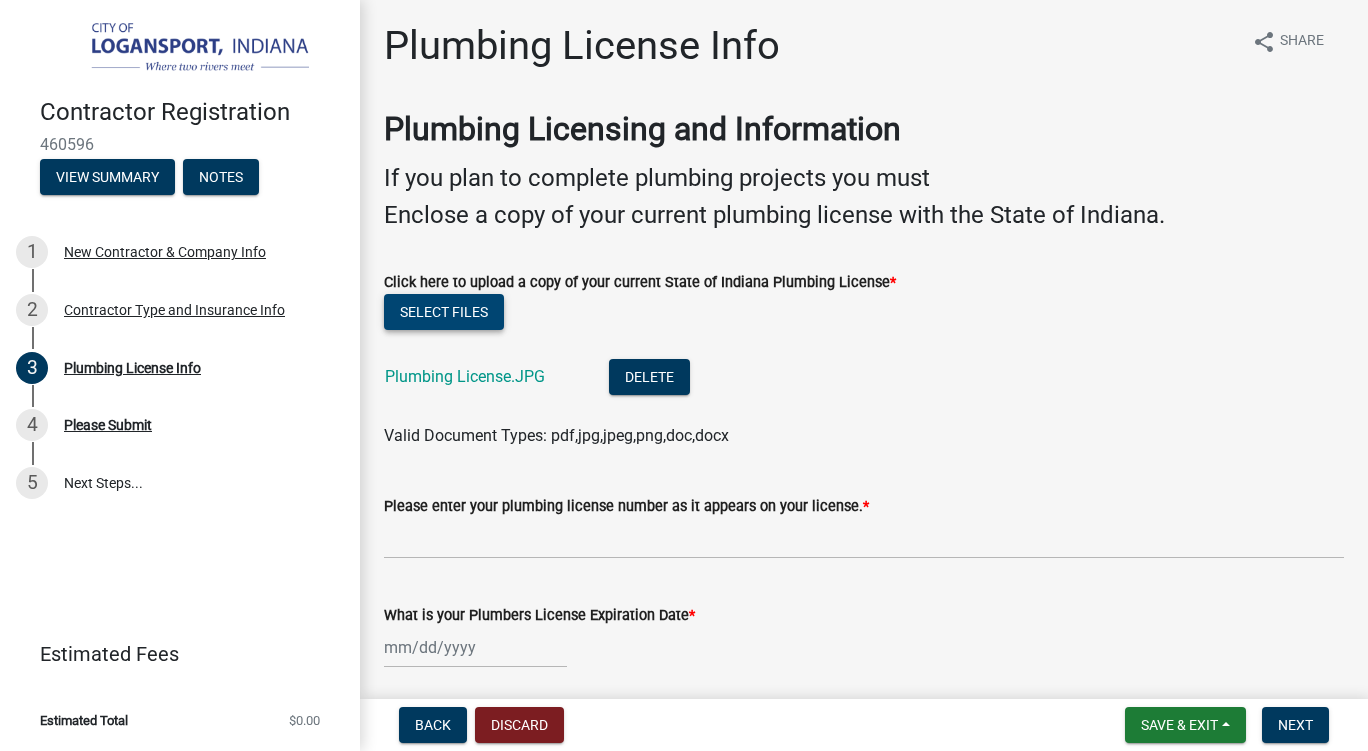 scroll, scrollTop: 75, scrollLeft: 0, axis: vertical 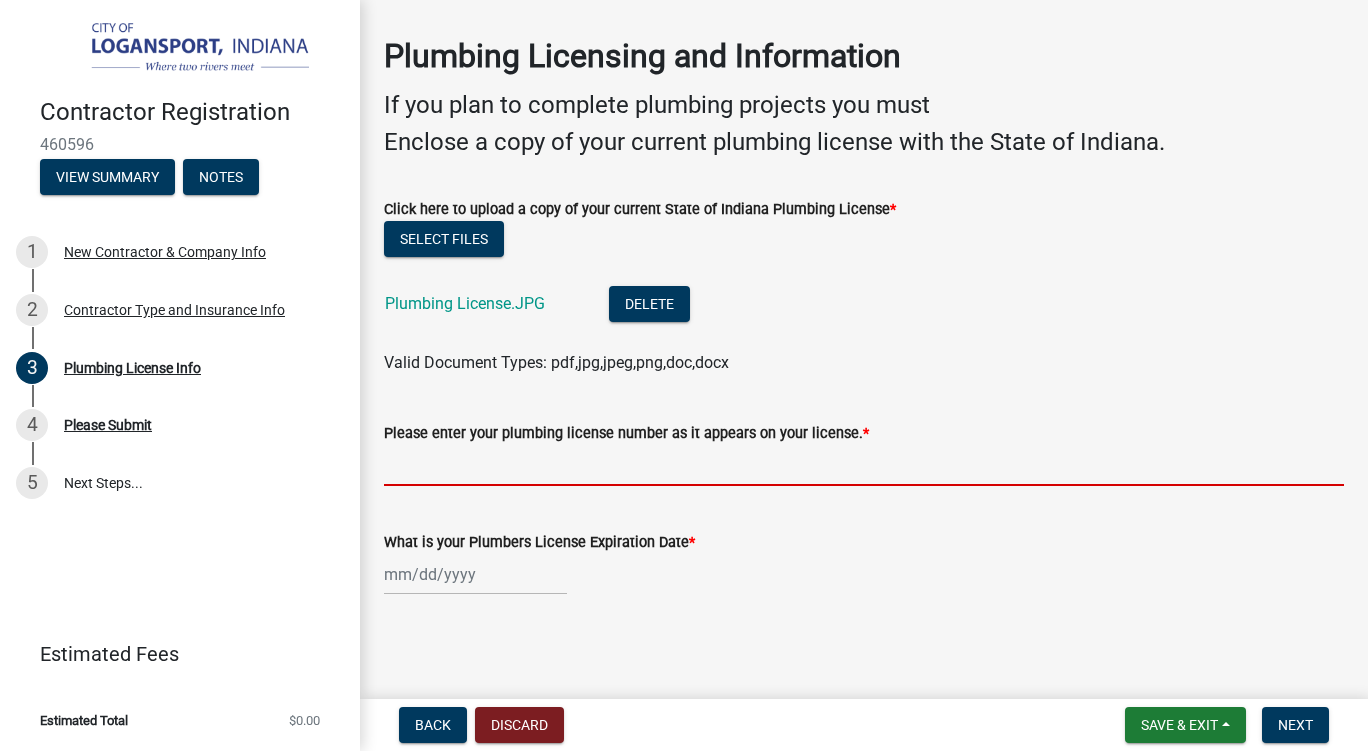 click on "Please enter your plumbing license number as it appears on your license.  *" at bounding box center [864, 465] 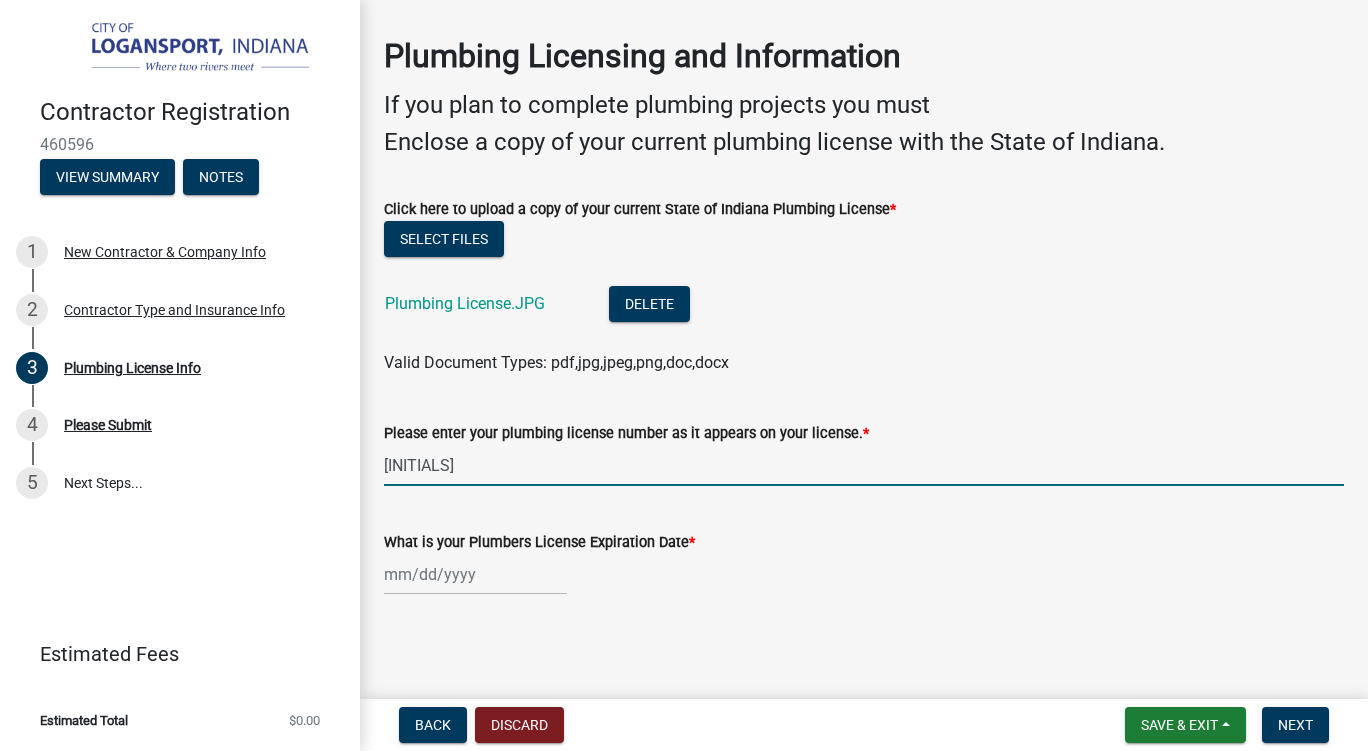 type on "P" 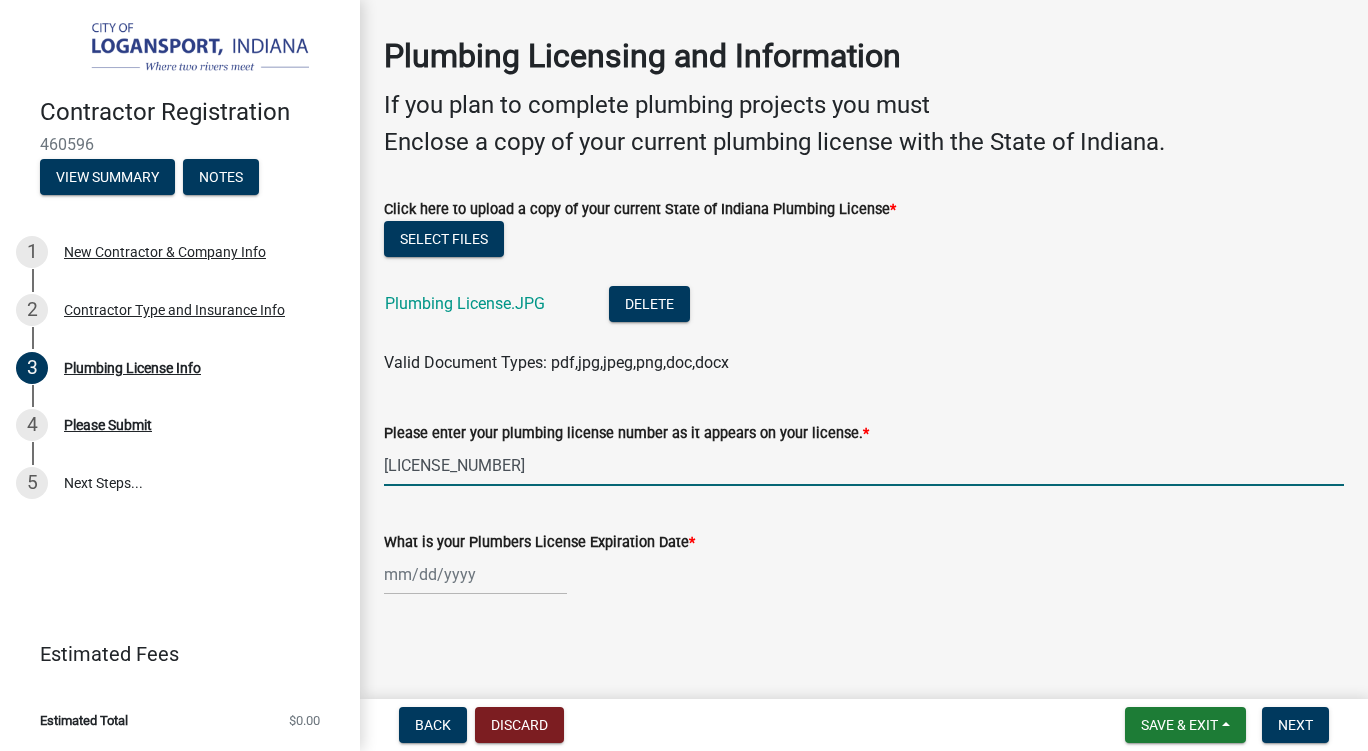 type on "[LICENSE_NUMBER]" 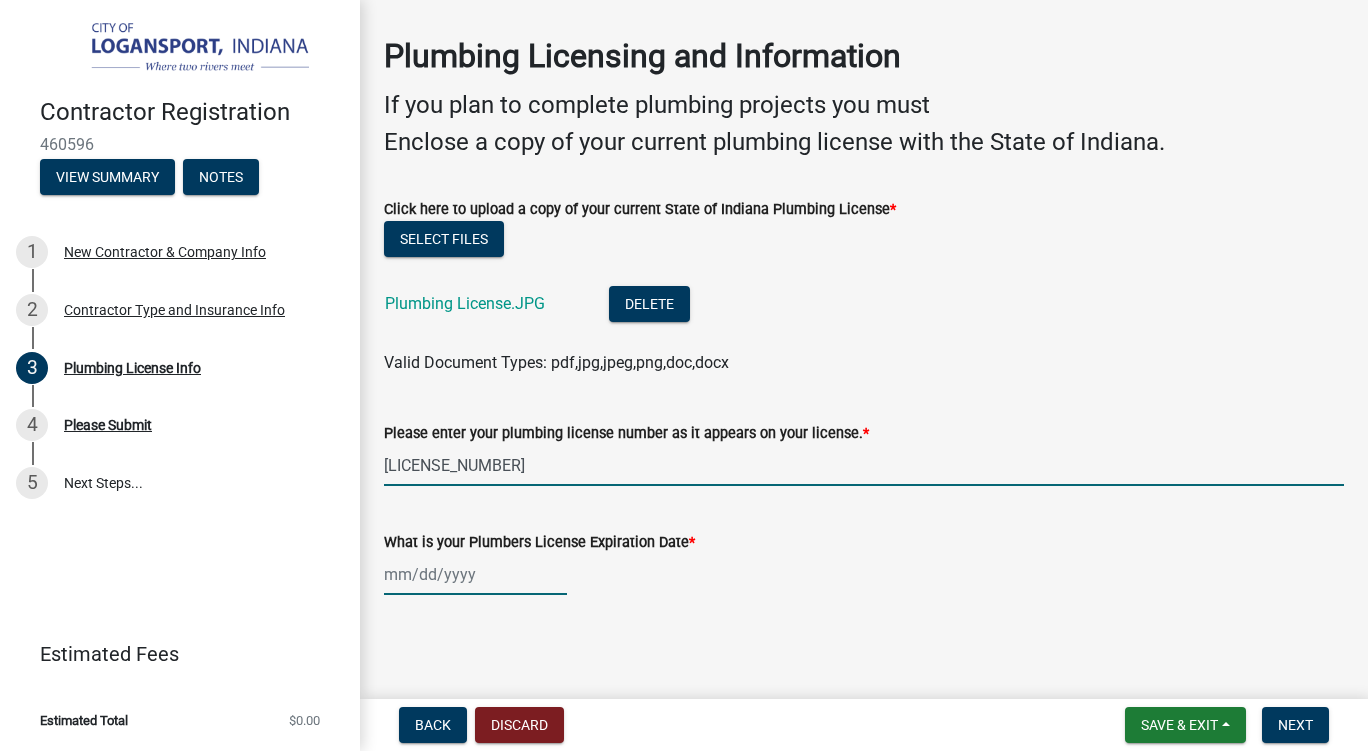 click 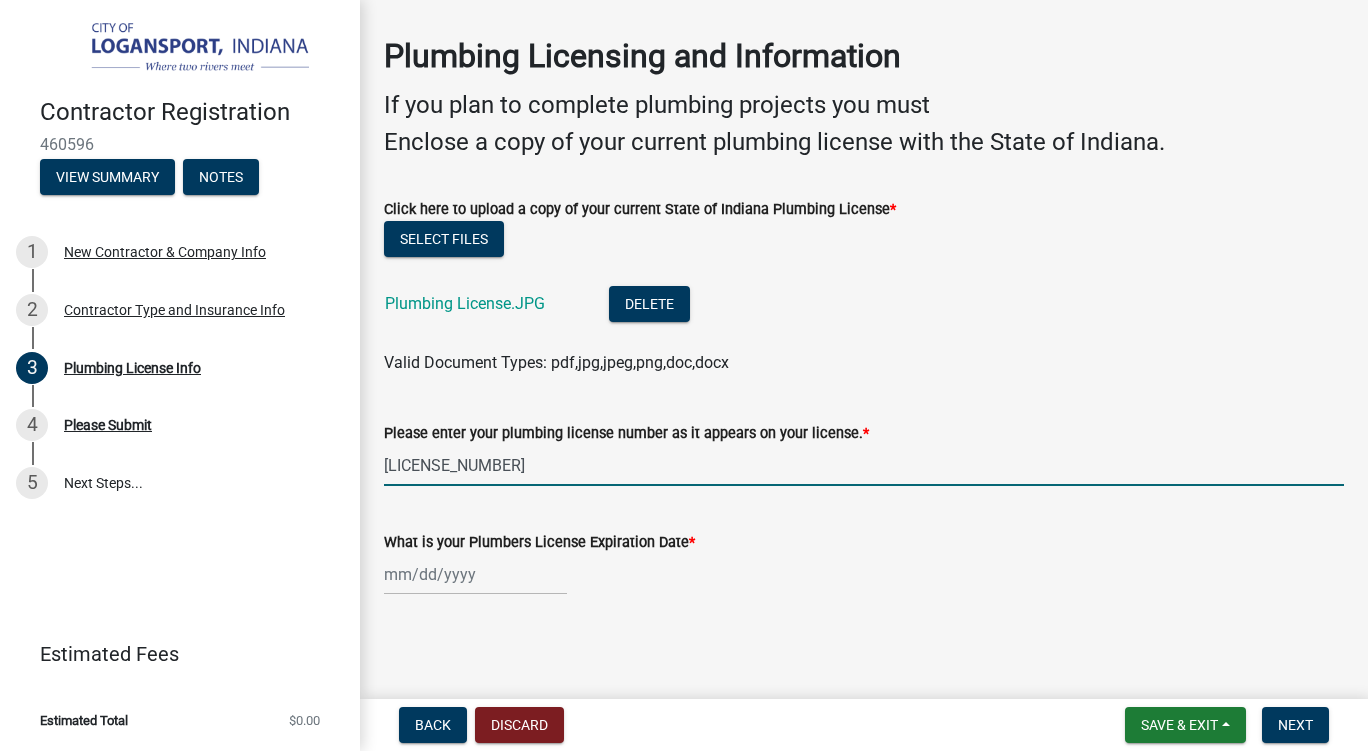 select on "8" 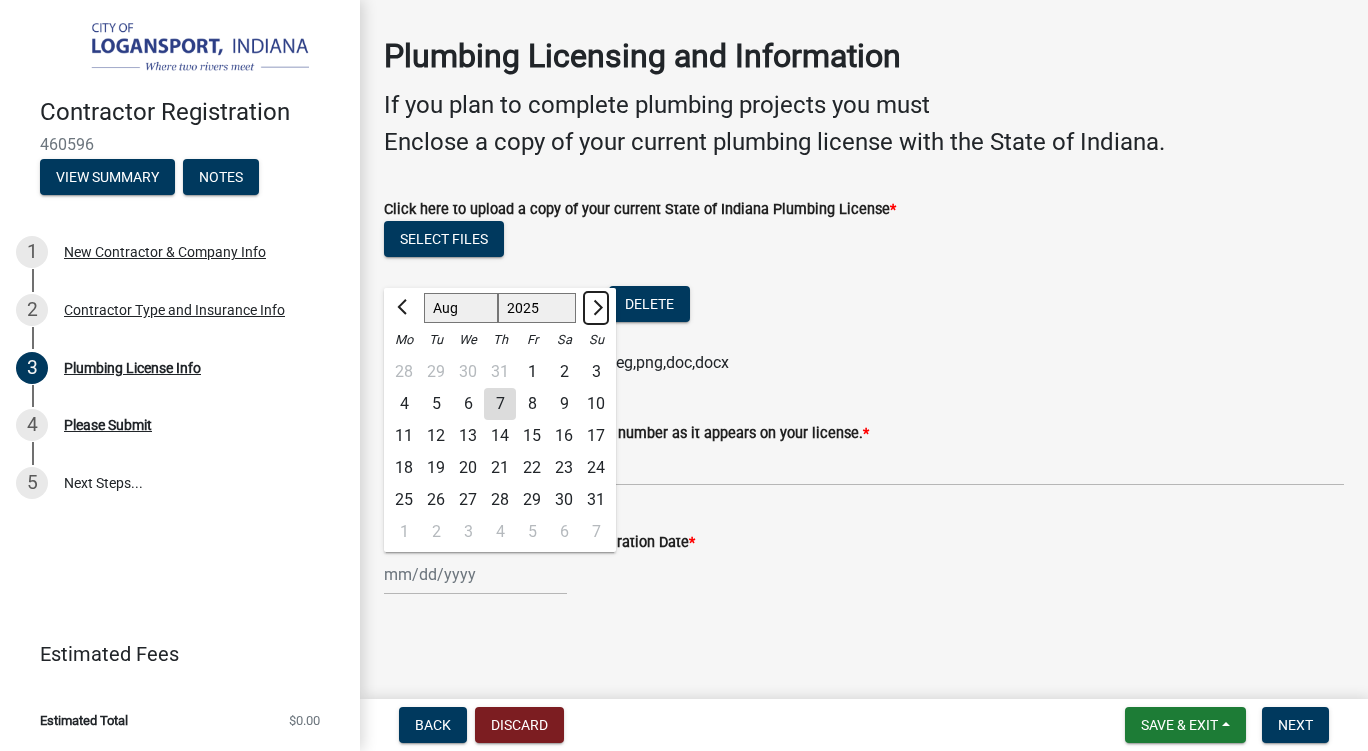 click 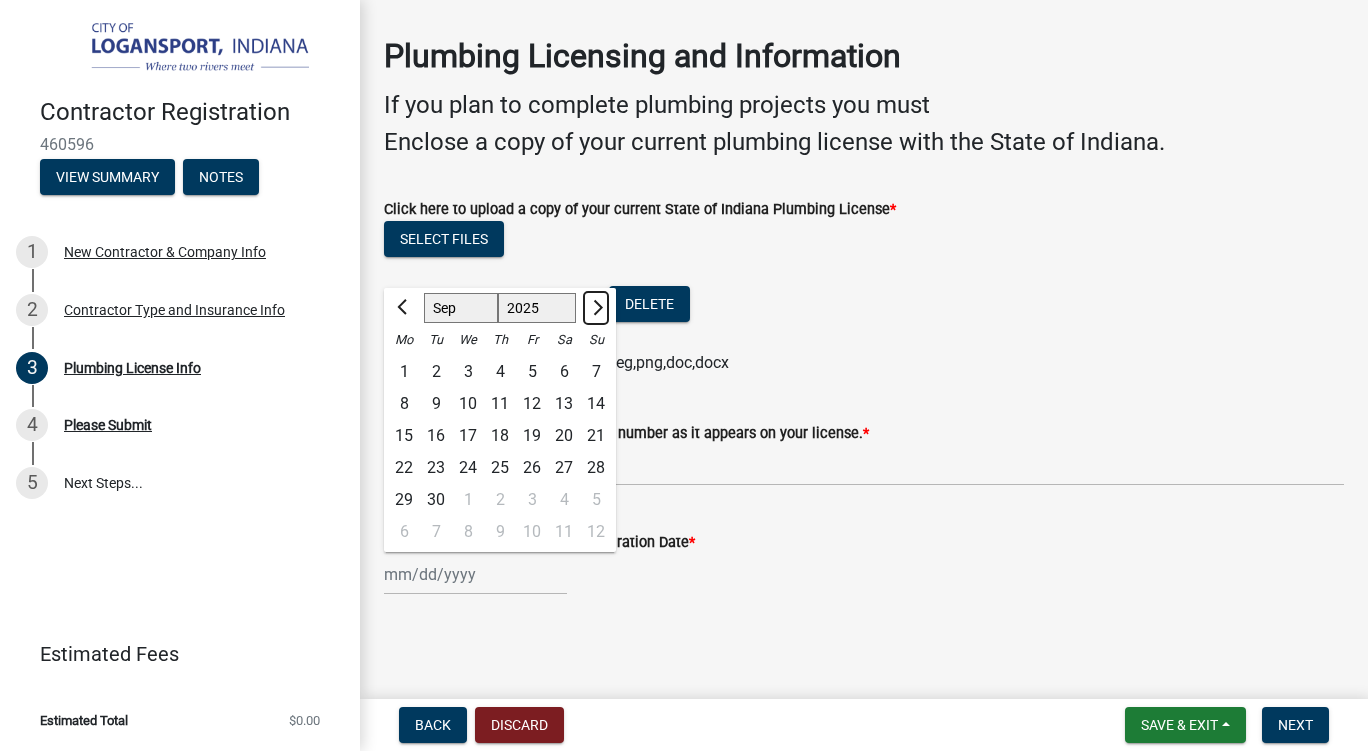 click 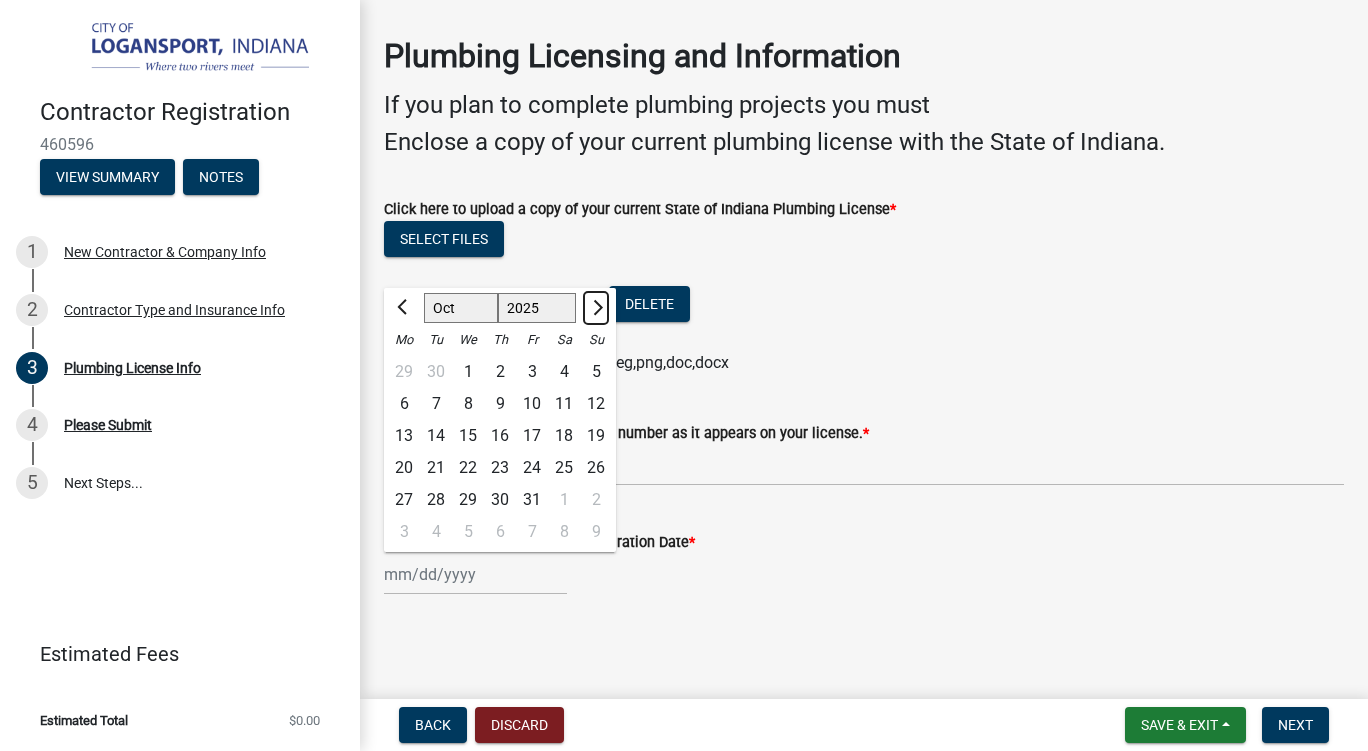click 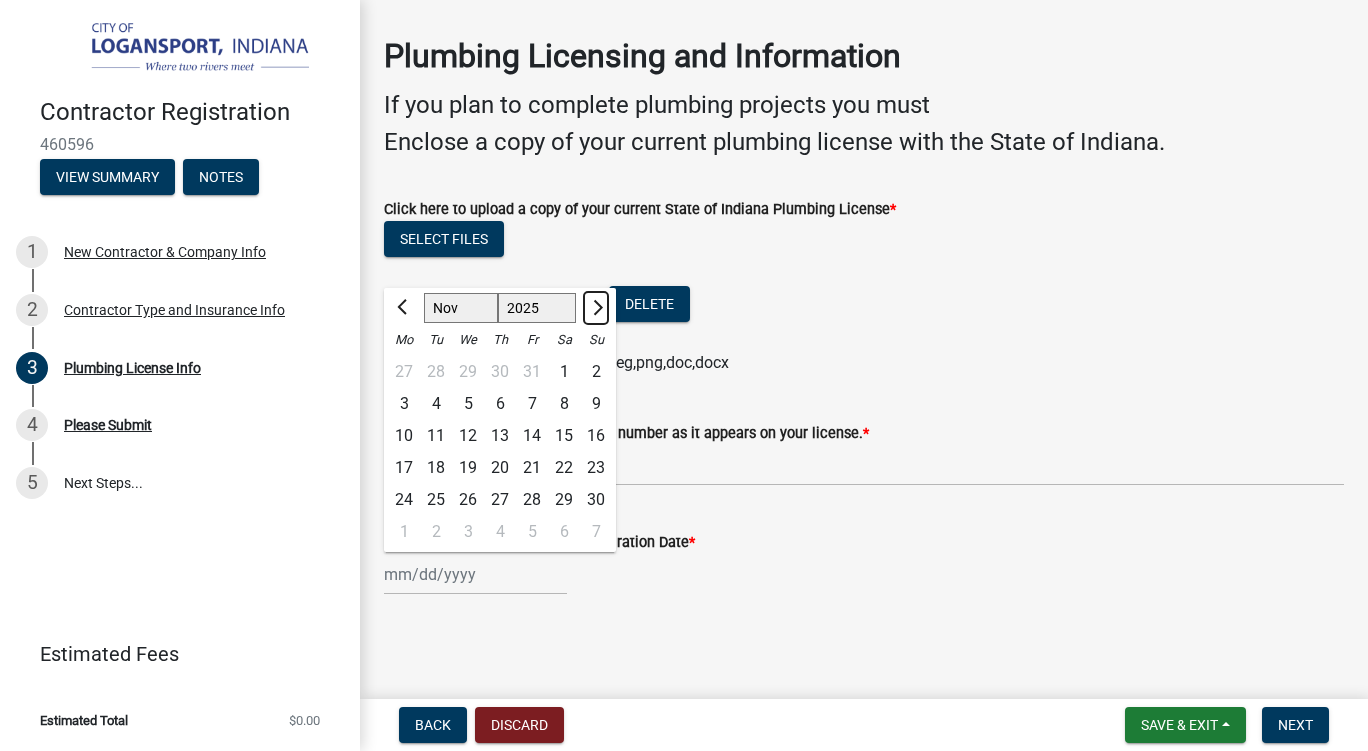 click 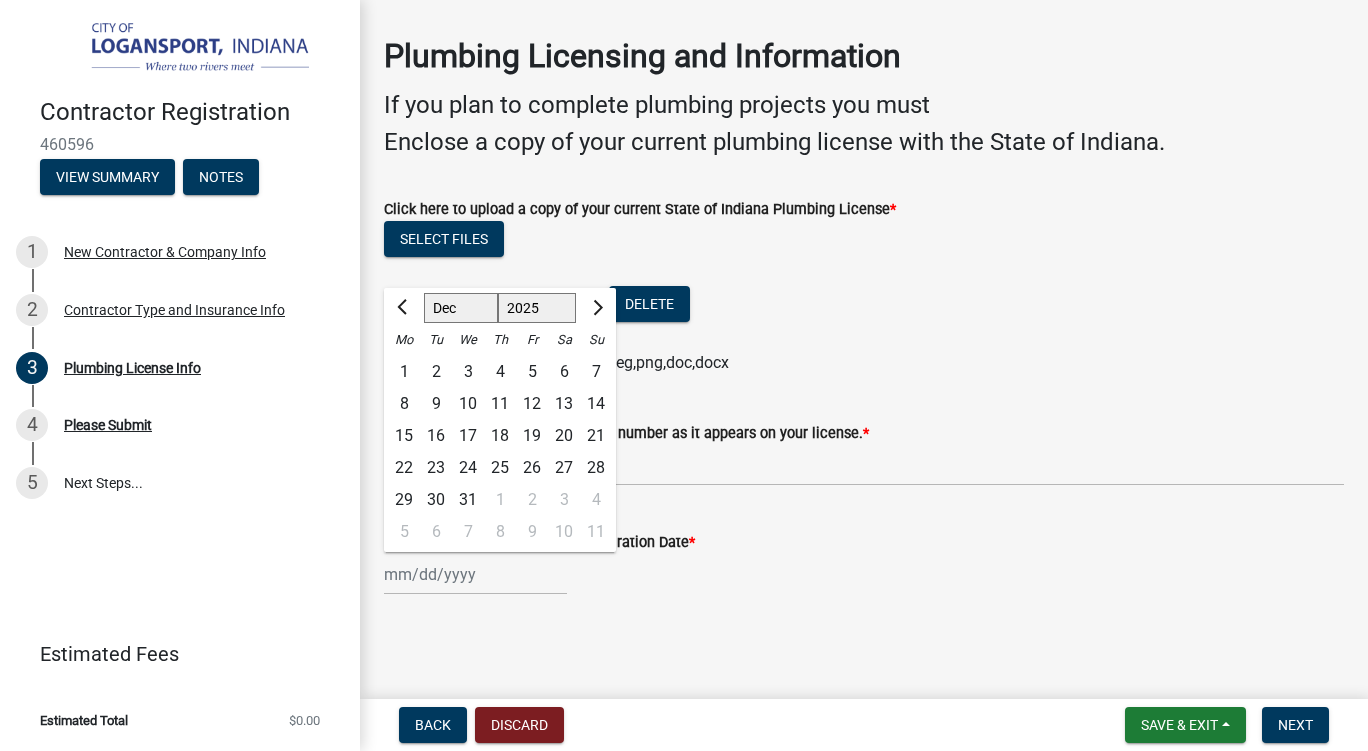 click on "31" 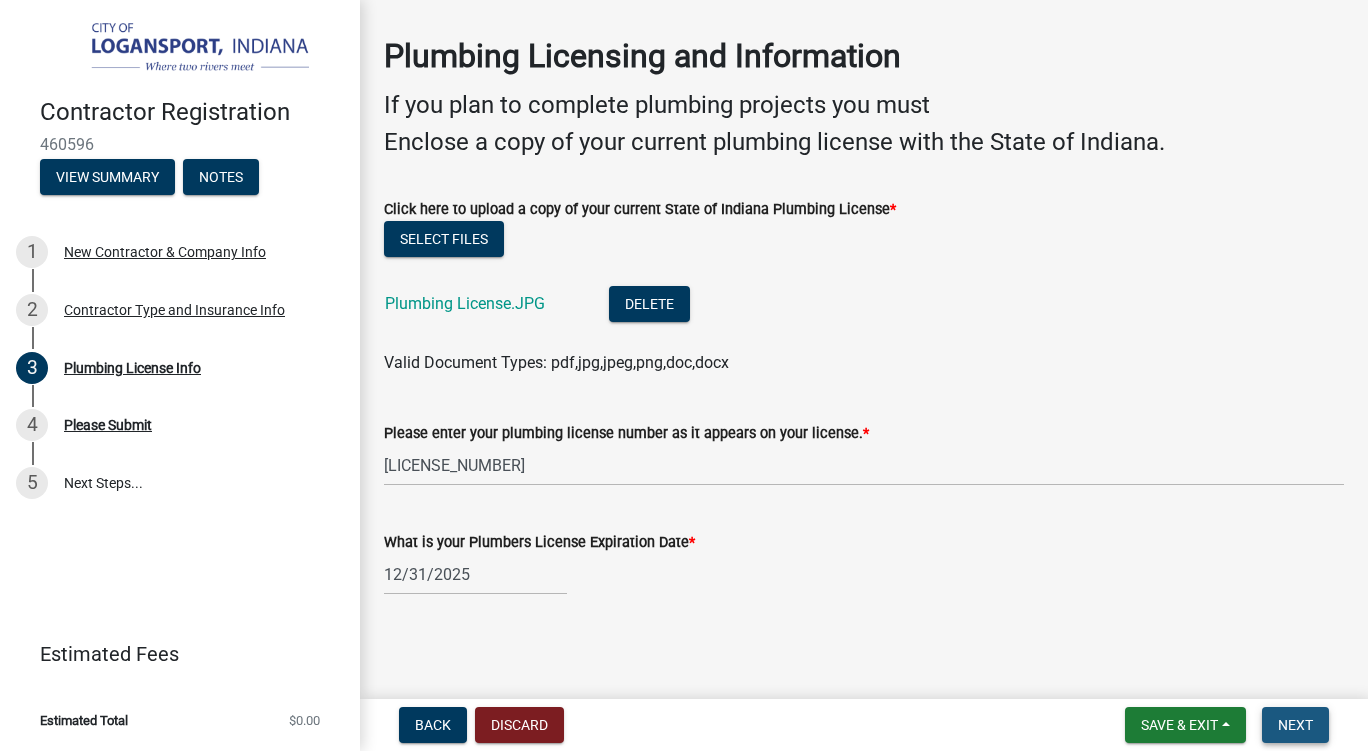 click on "Next" at bounding box center [1295, 725] 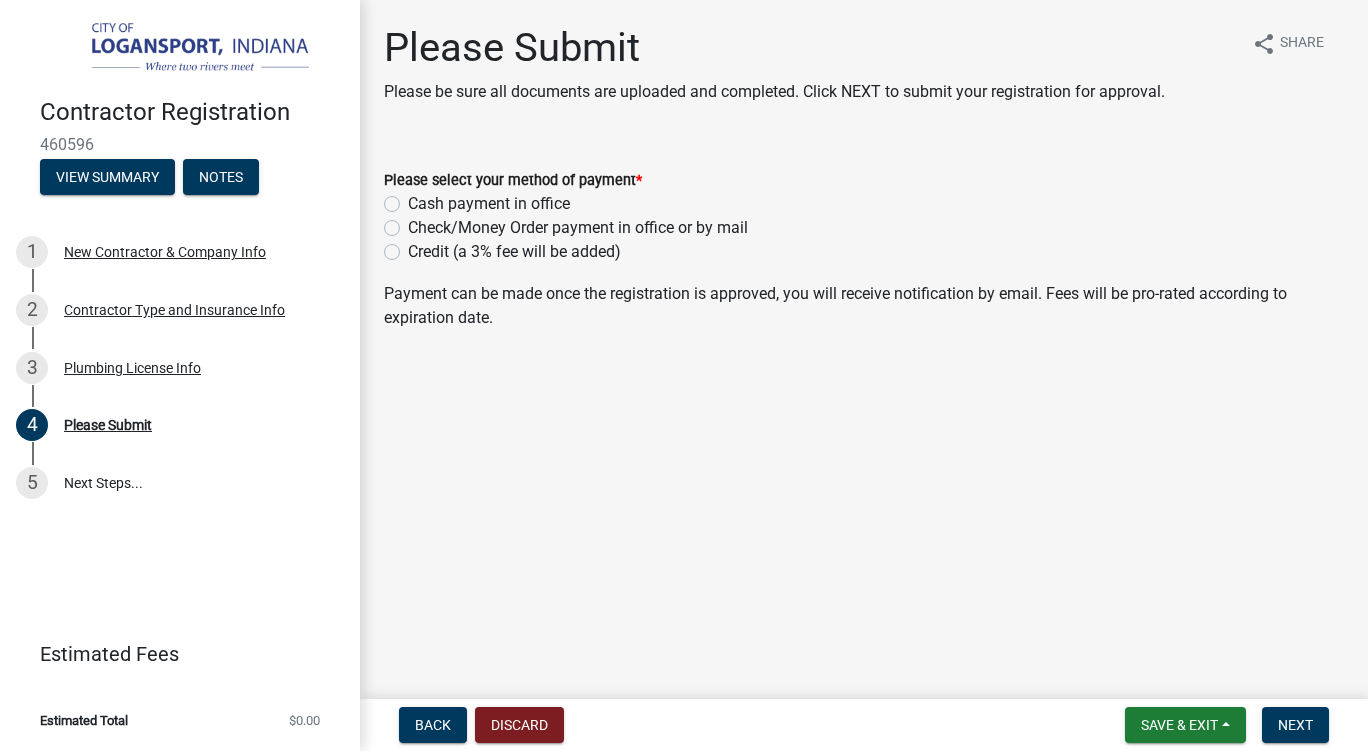 click on "Credit (a 3% fee will be added)" 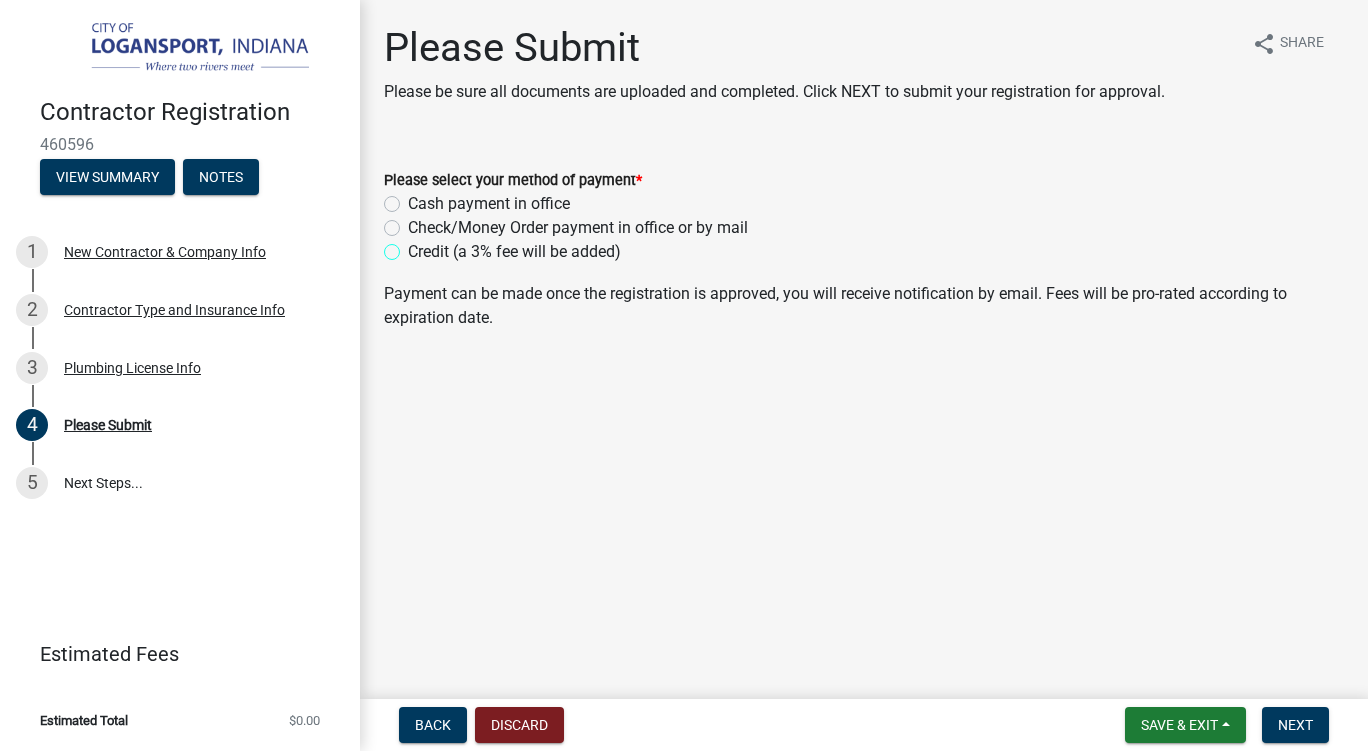click on "Credit (a 3% fee will be added)" at bounding box center [414, 246] 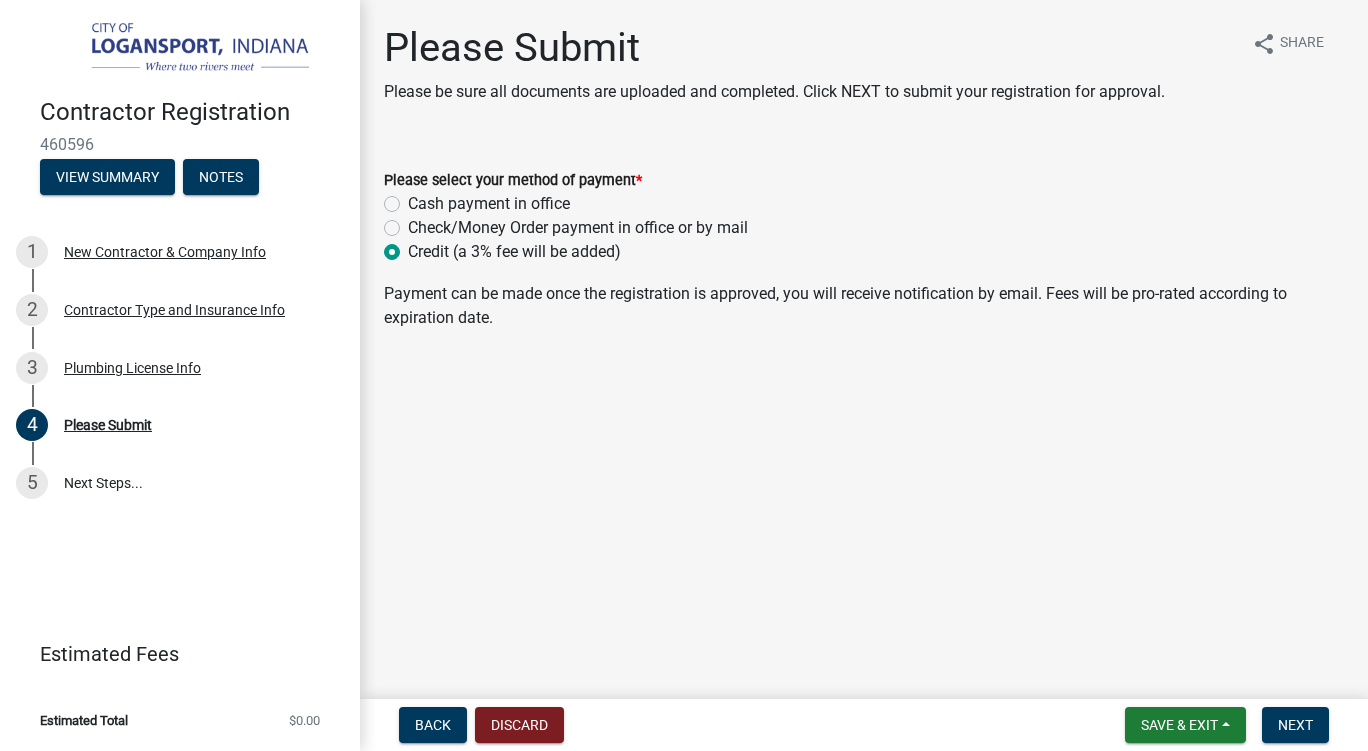 radio on "true" 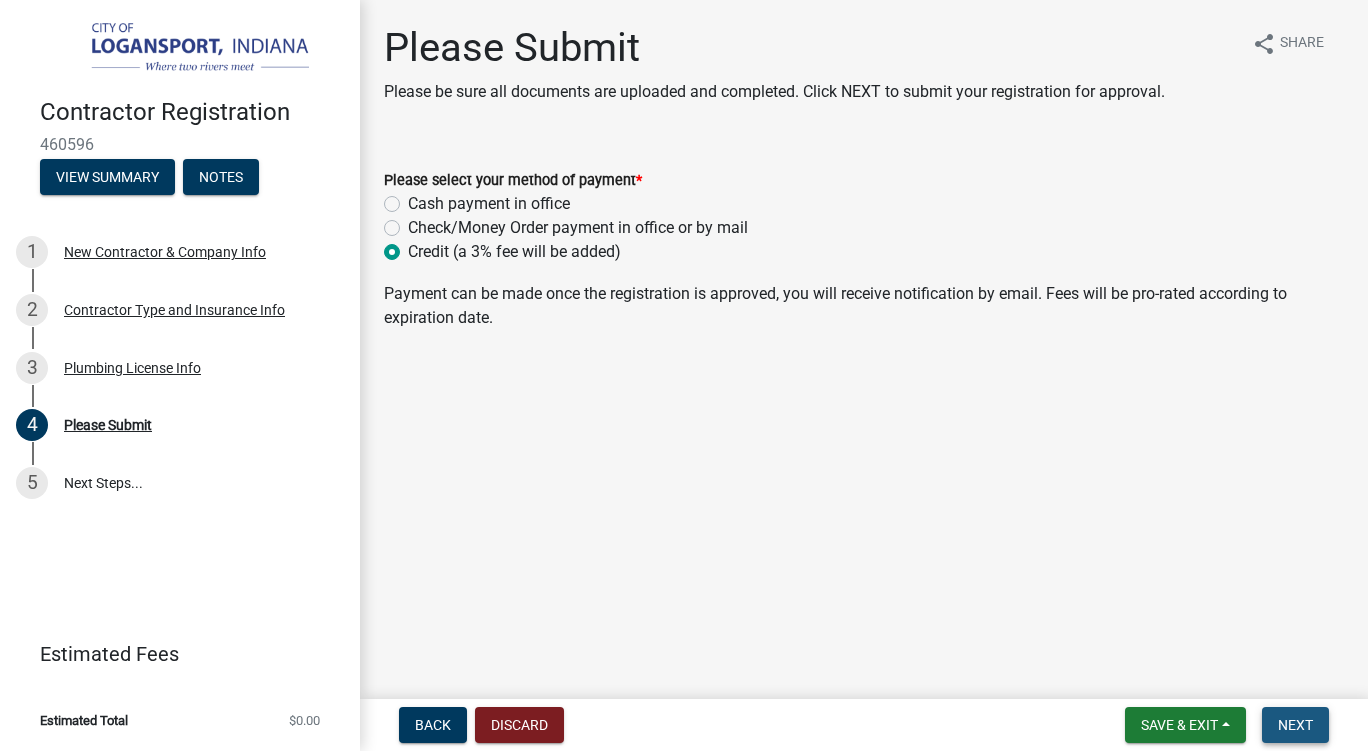 click on "Next" at bounding box center (1295, 725) 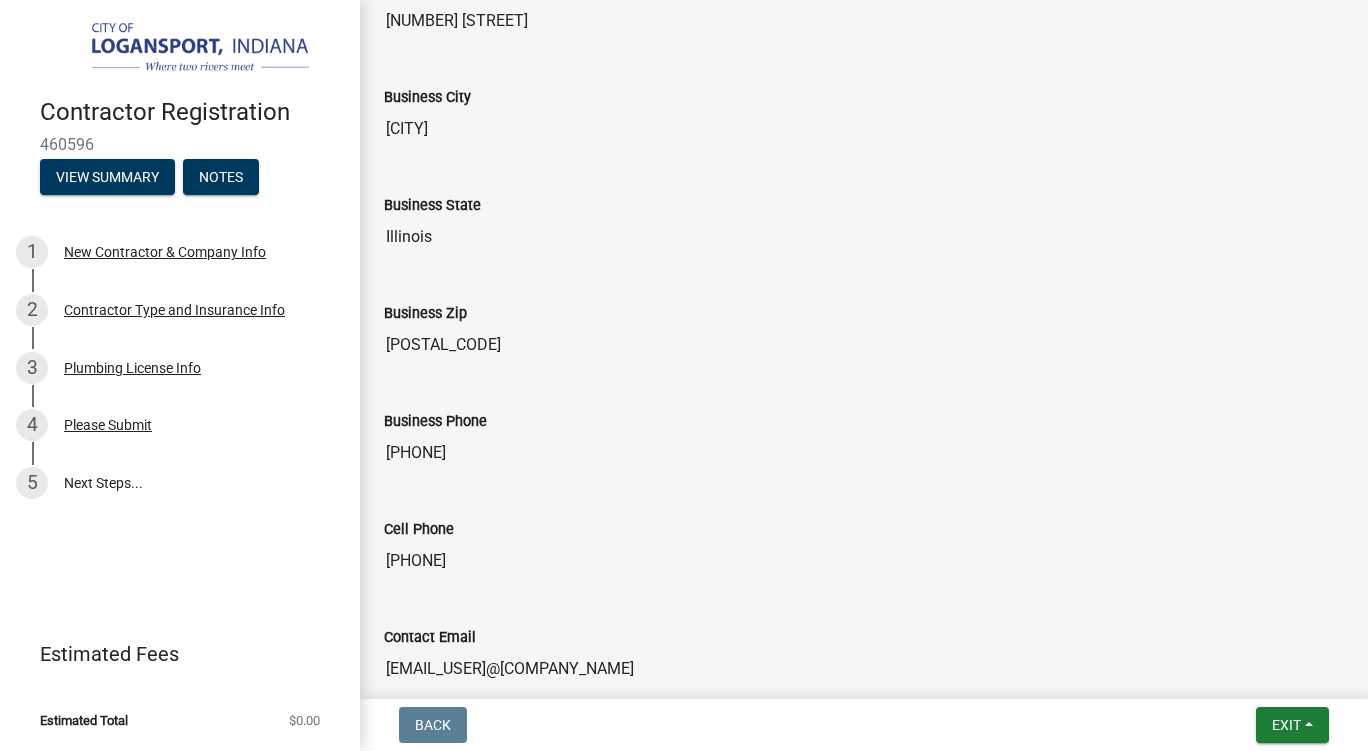 scroll, scrollTop: 1752, scrollLeft: 0, axis: vertical 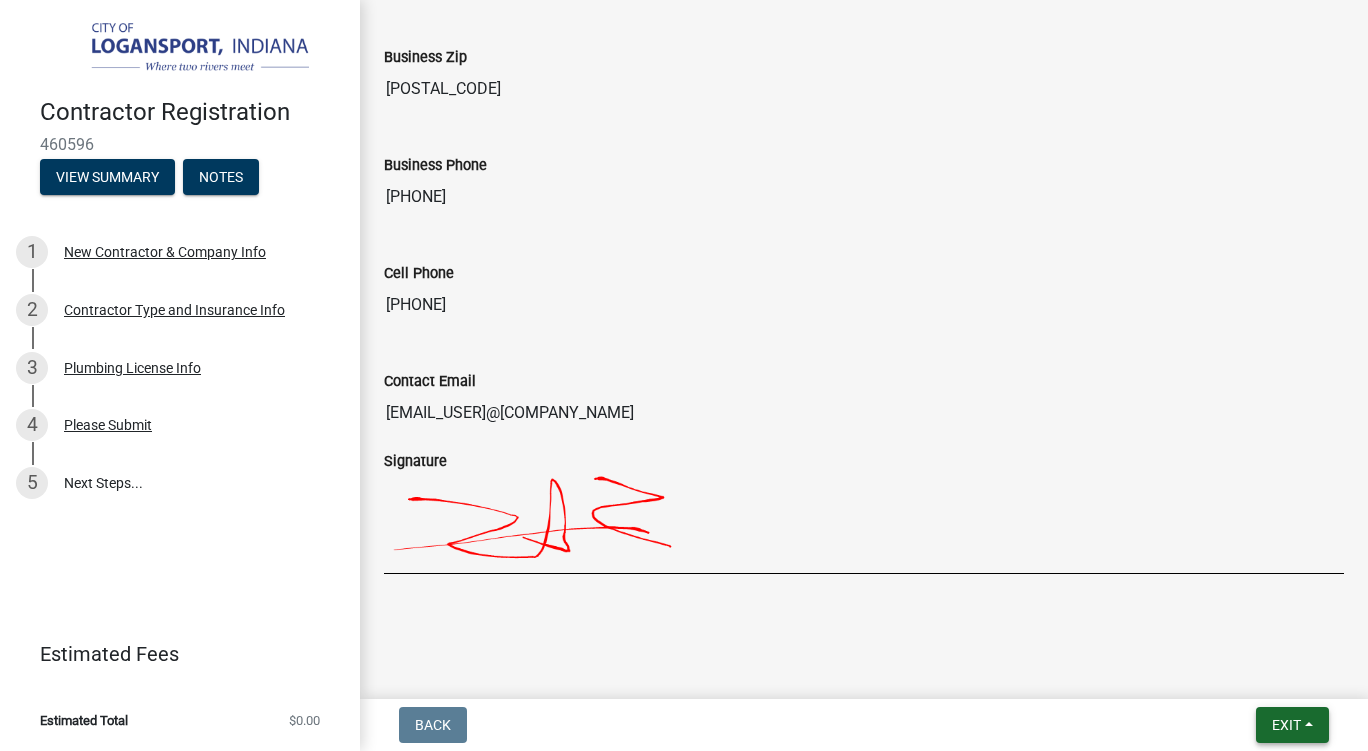 click on "Exit" at bounding box center (1286, 725) 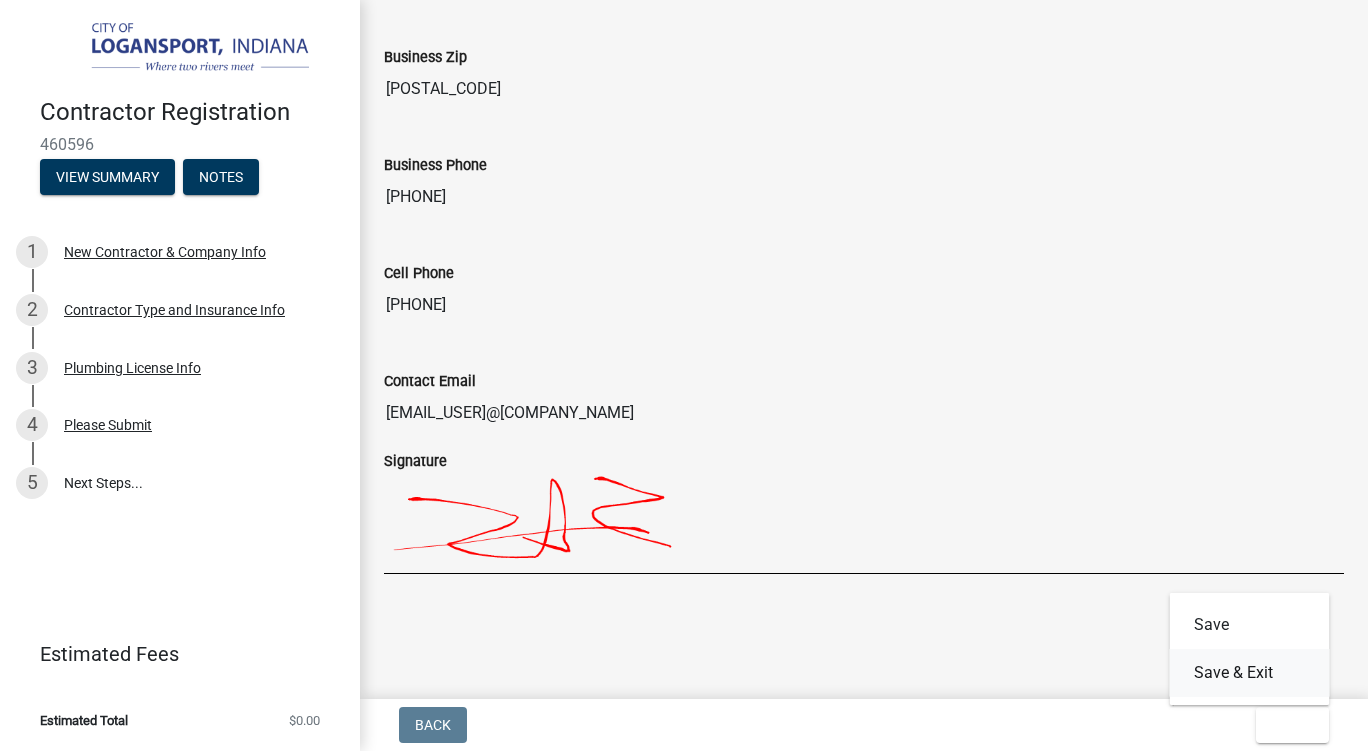 click on "Save & Exit" at bounding box center [1250, 673] 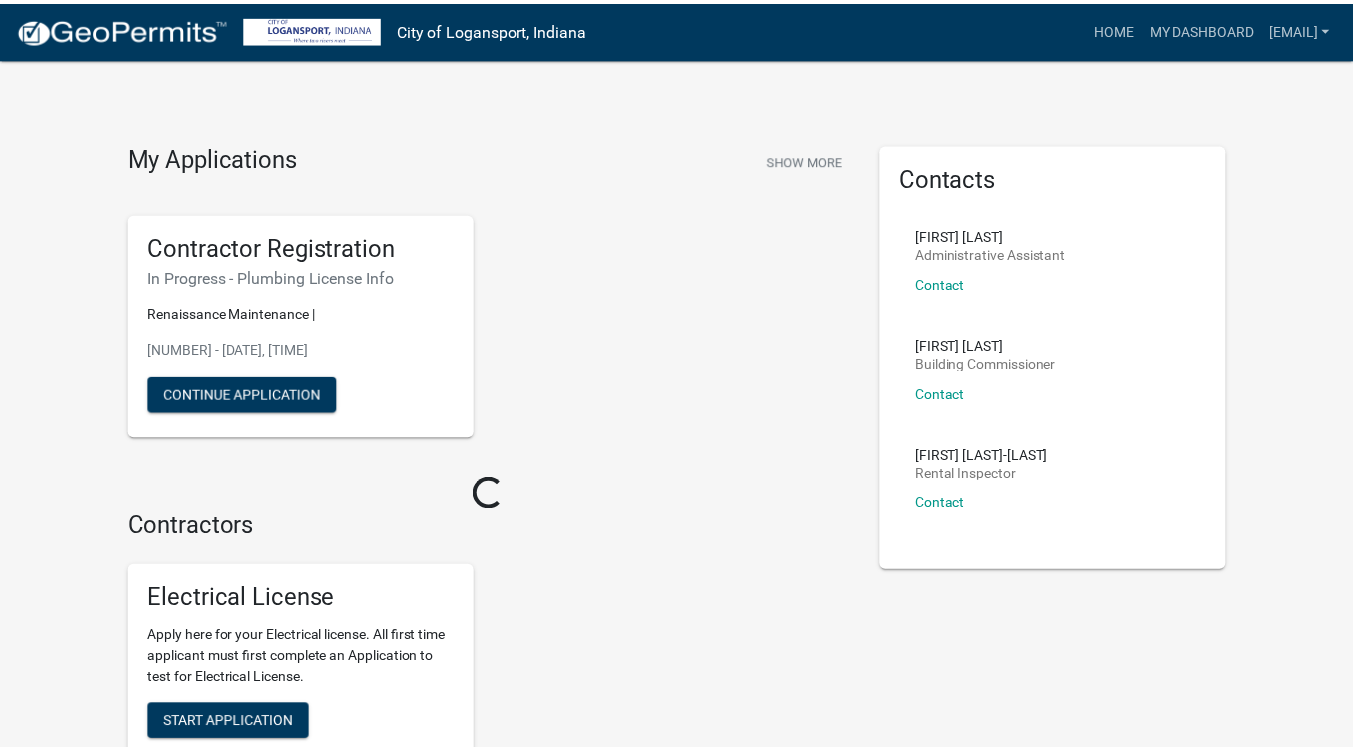 scroll, scrollTop: 0, scrollLeft: 0, axis: both 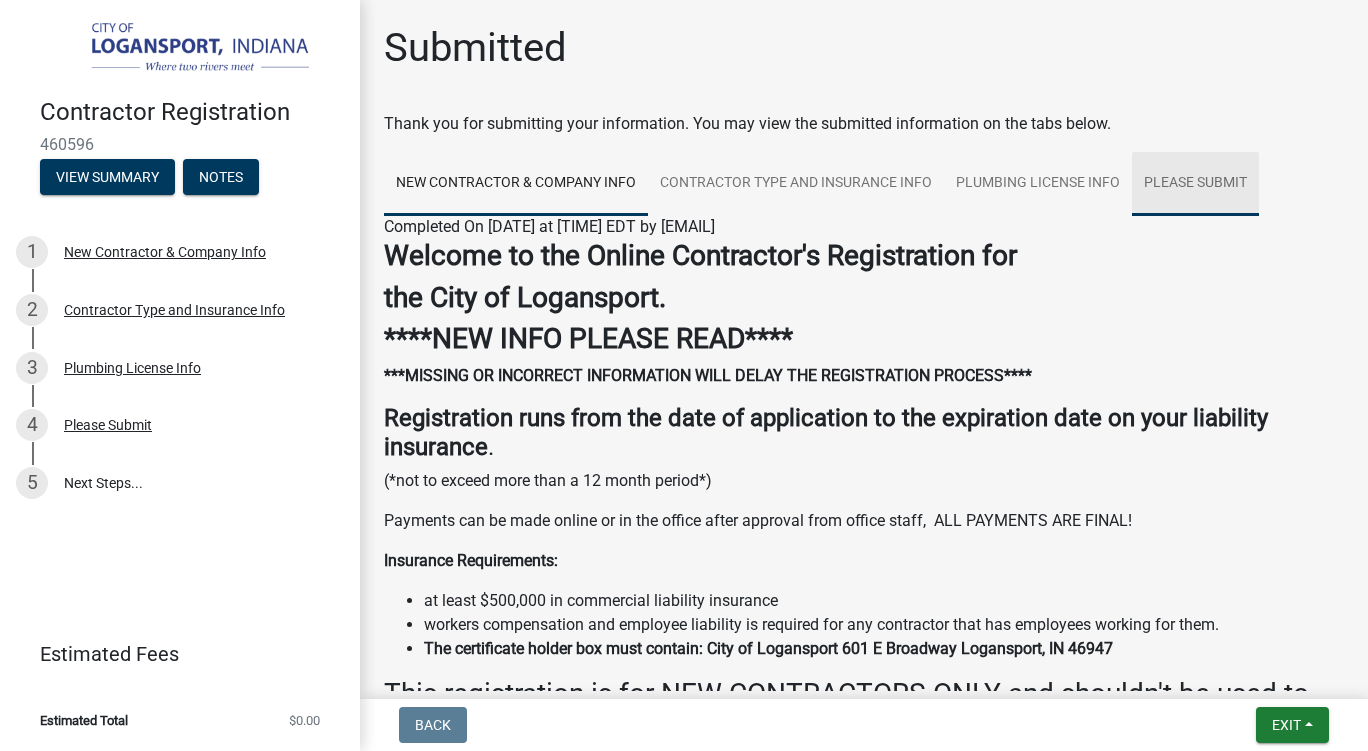 click on "Please Submit" at bounding box center [1195, 184] 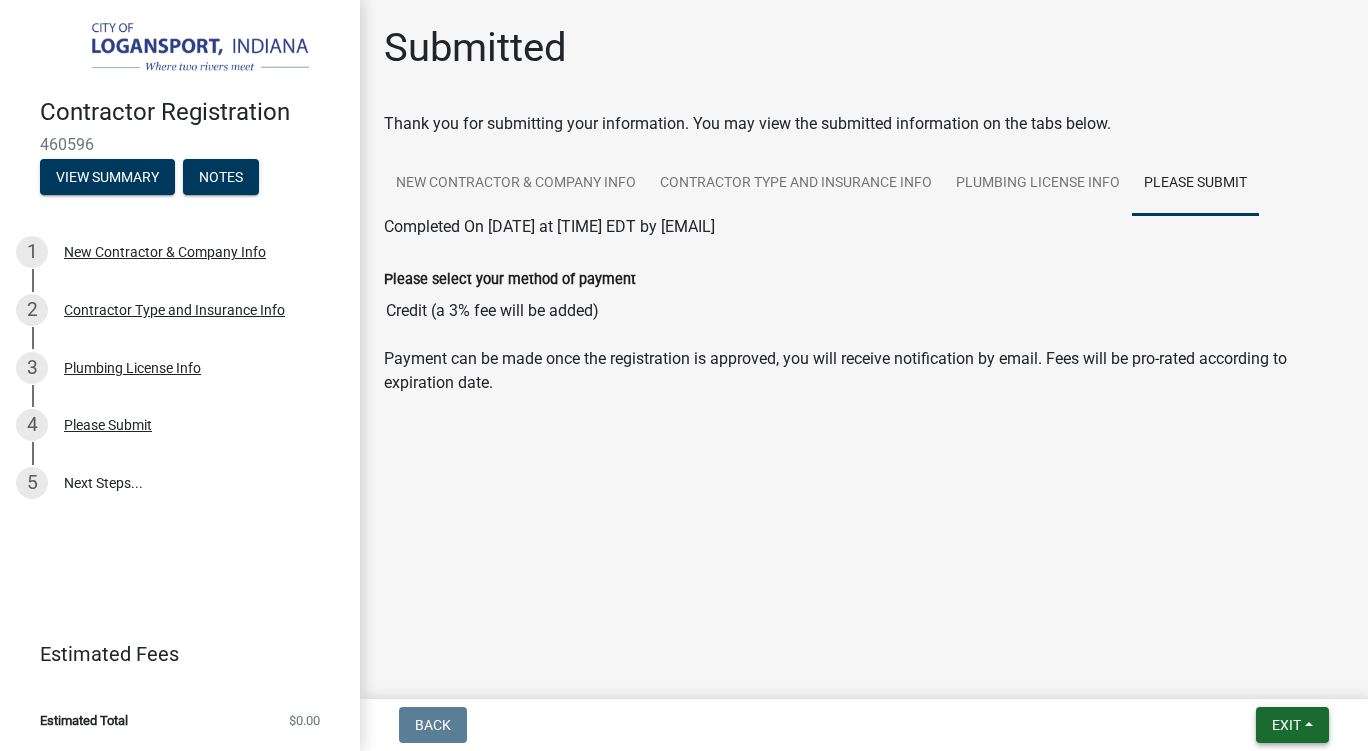 click on "Exit" at bounding box center [1292, 725] 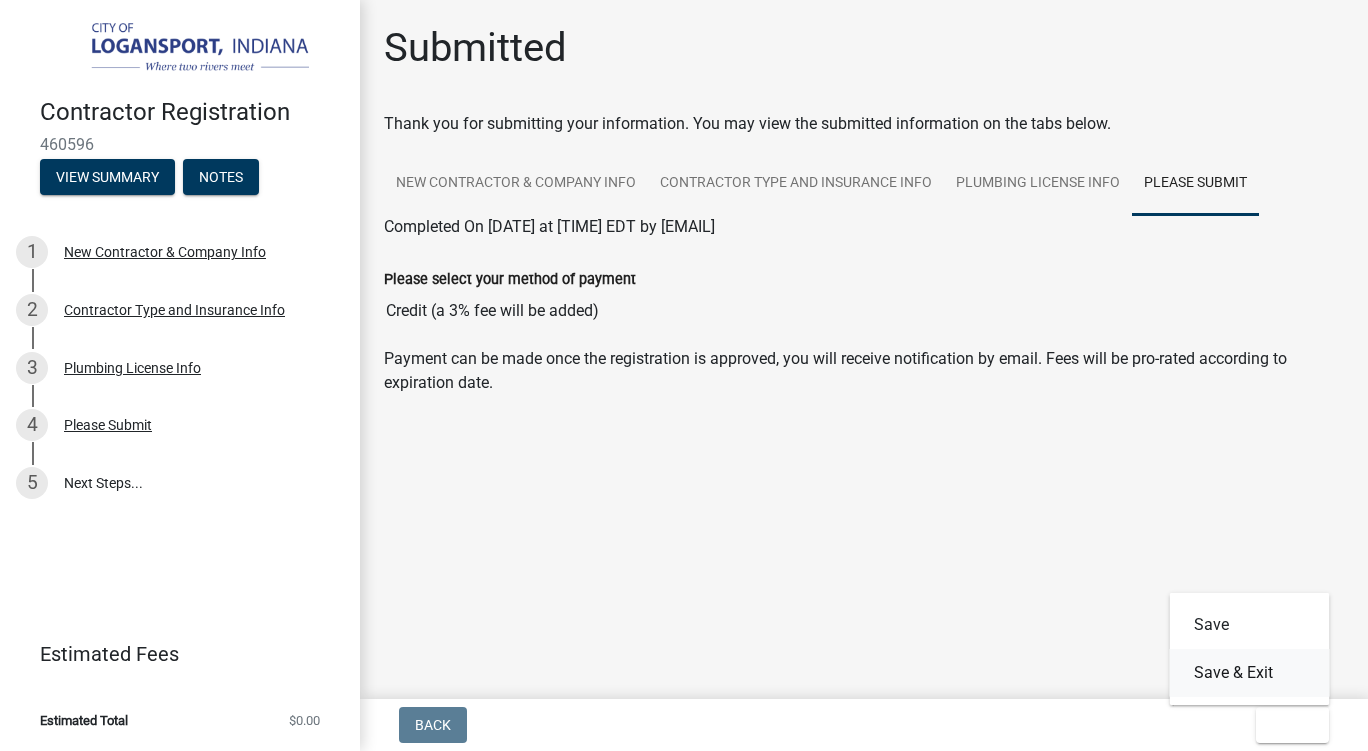 click on "Save & Exit" at bounding box center (1250, 673) 